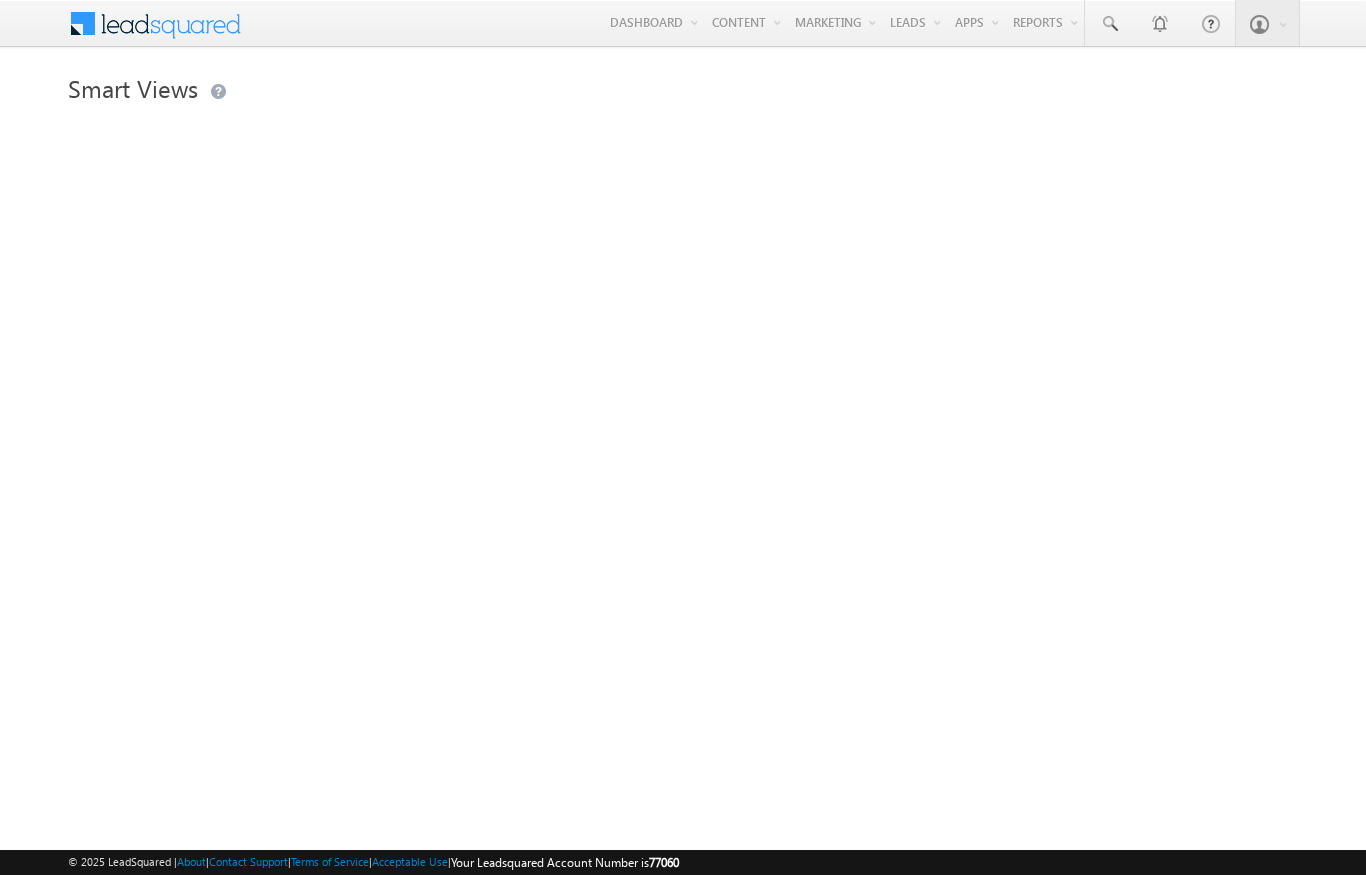 scroll, scrollTop: 0, scrollLeft: 0, axis: both 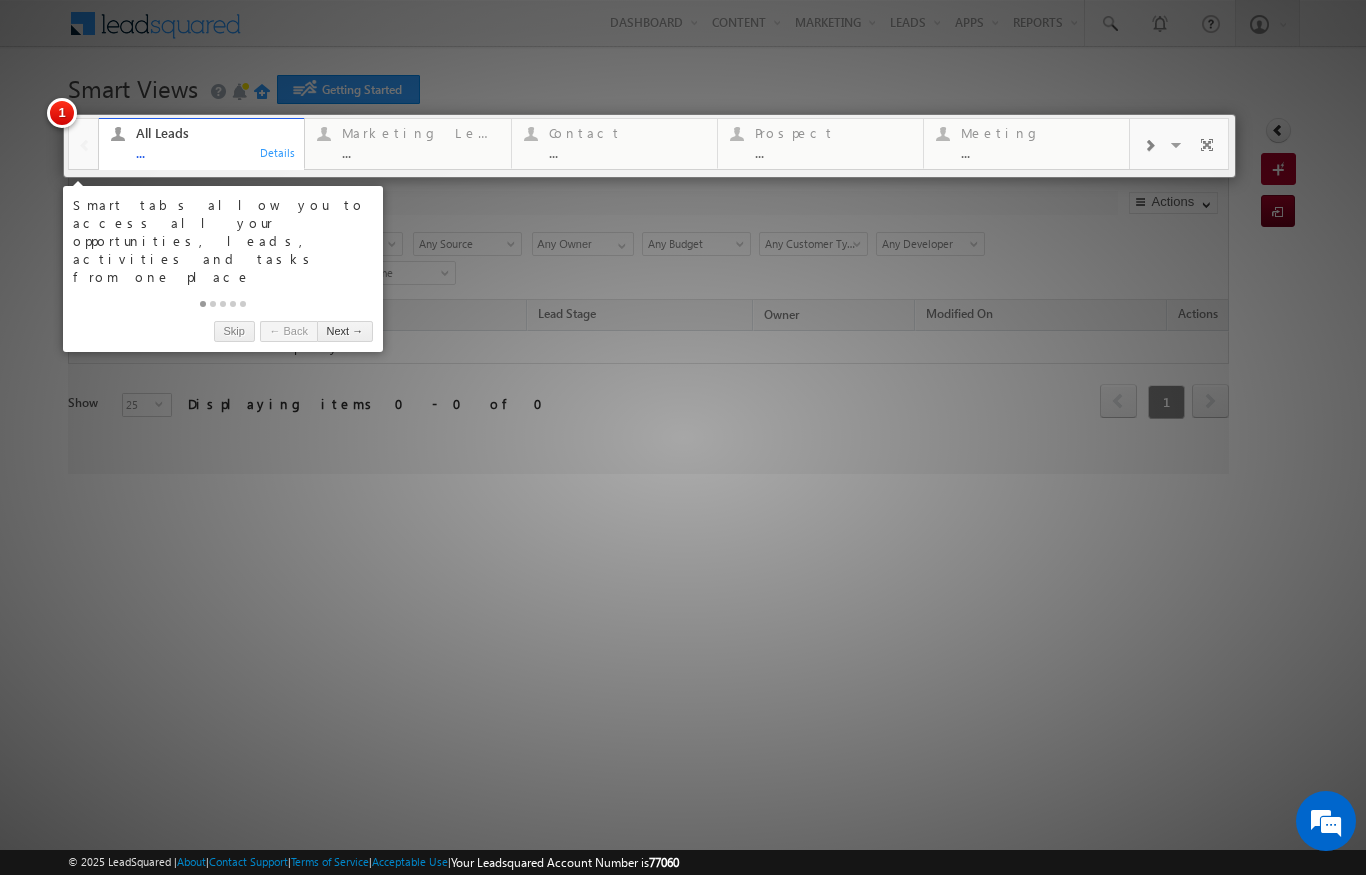 click at bounding box center (683, 437) 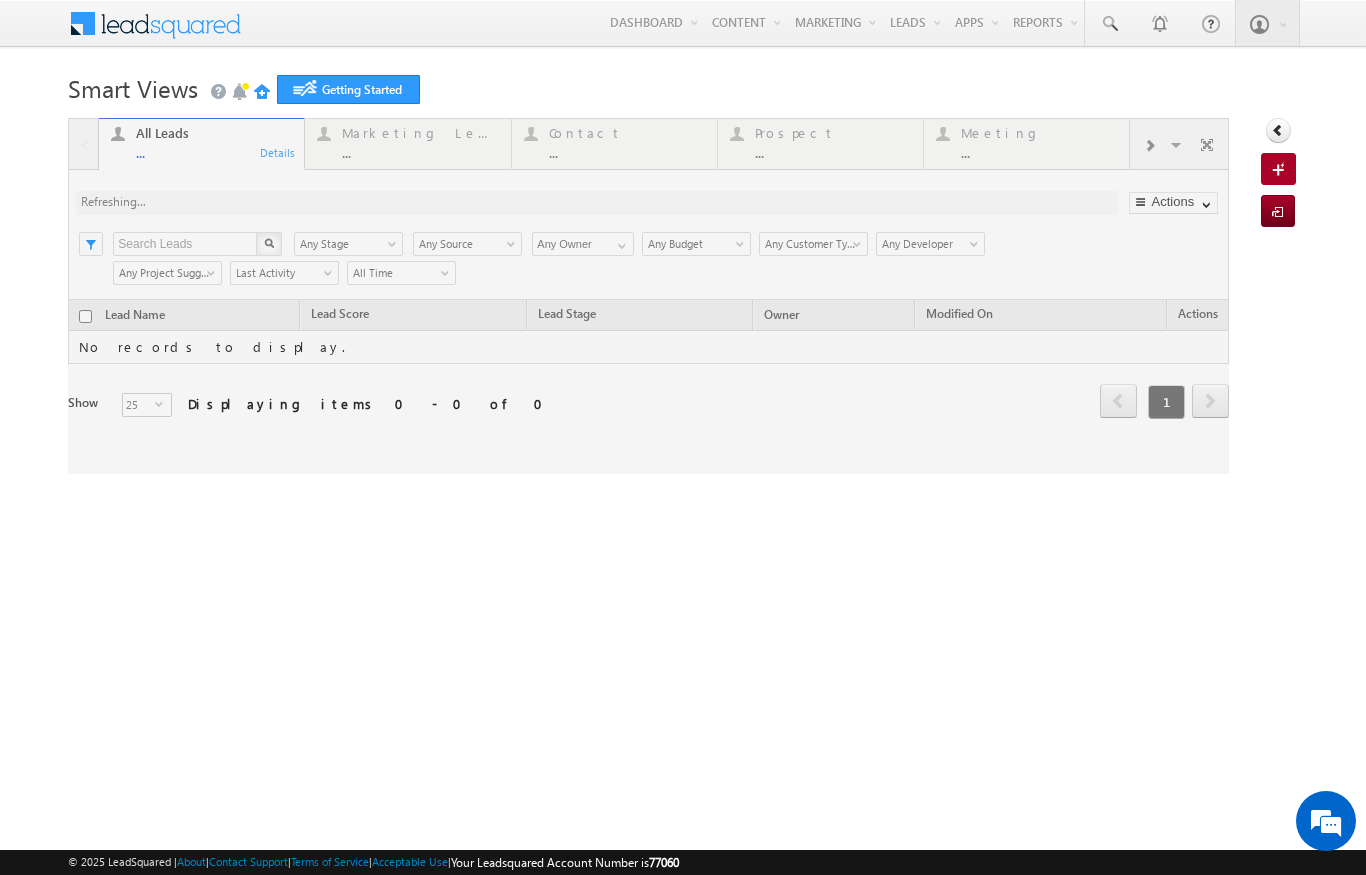 click at bounding box center (683, 437) 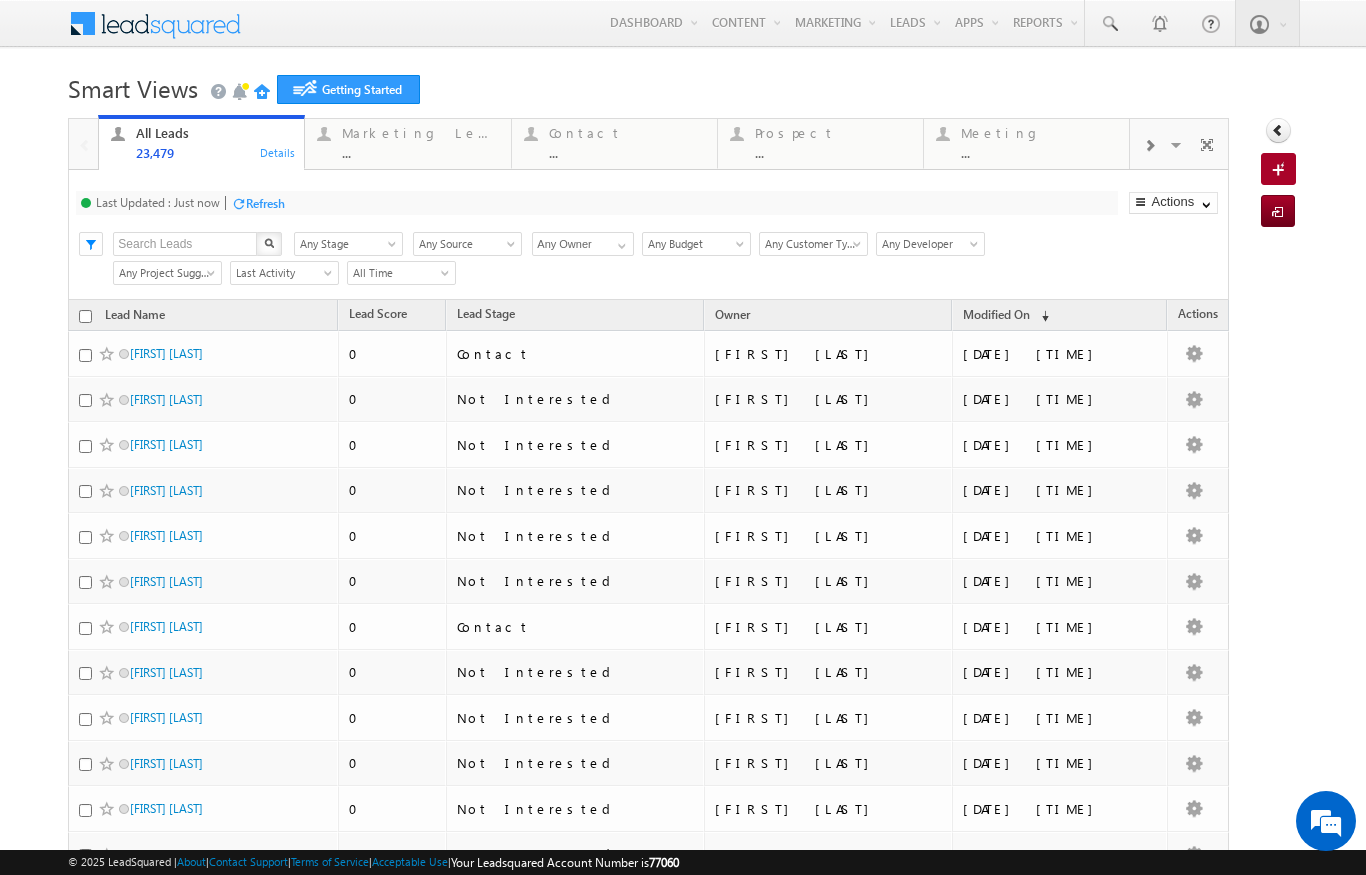 scroll, scrollTop: 0, scrollLeft: 0, axis: both 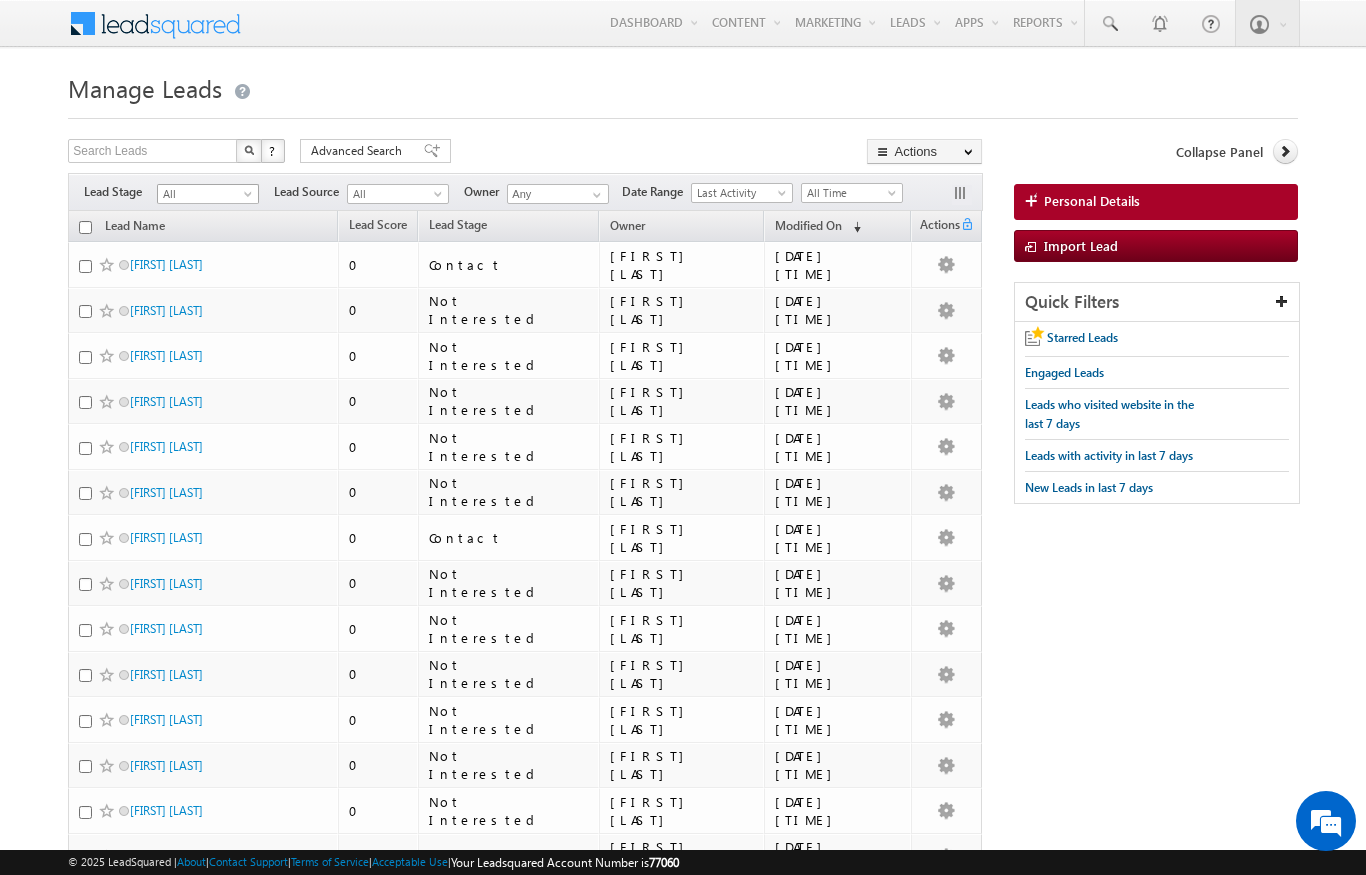 click on "All" at bounding box center (205, 194) 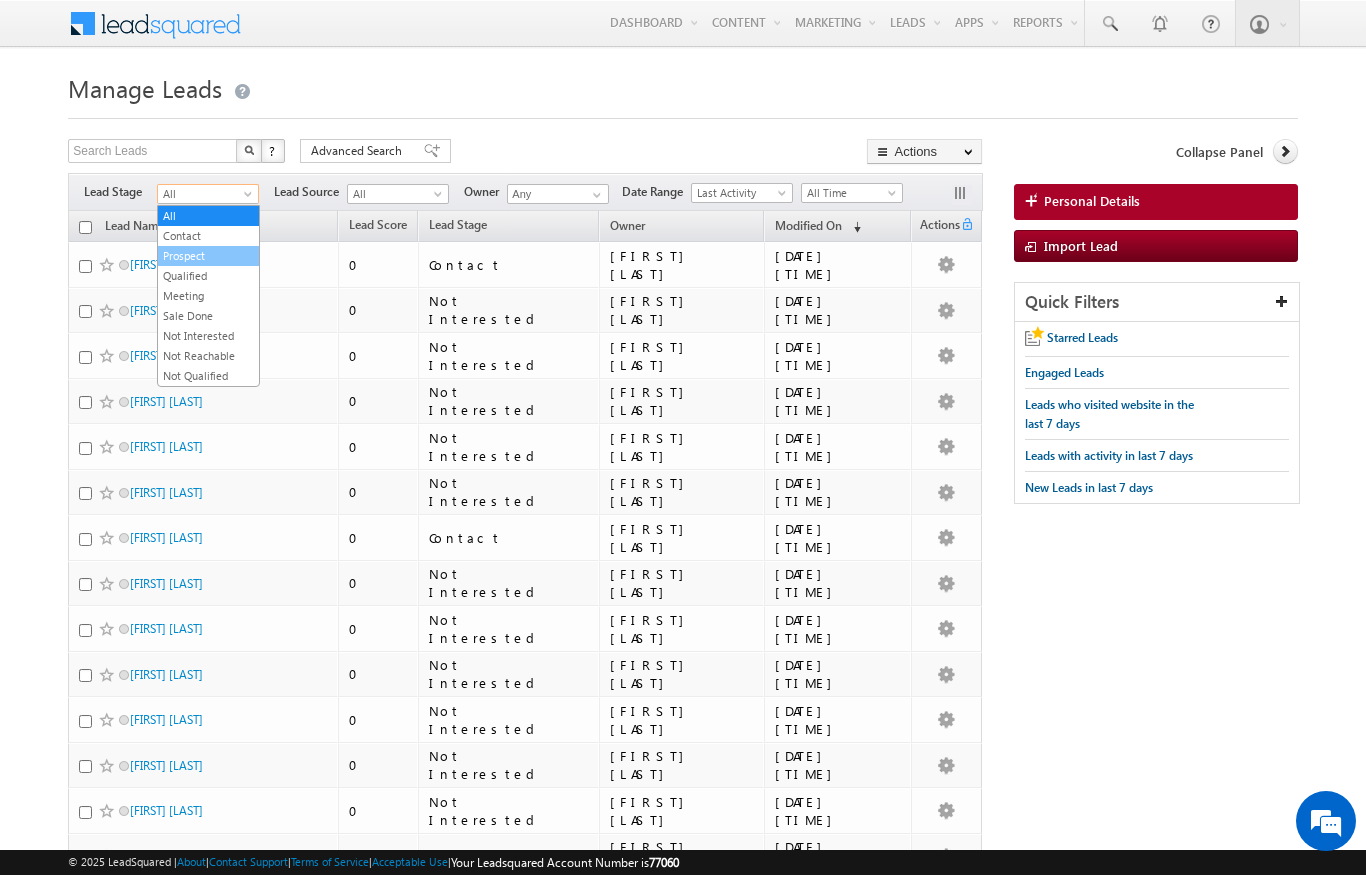 click on "Prospect" at bounding box center [208, 256] 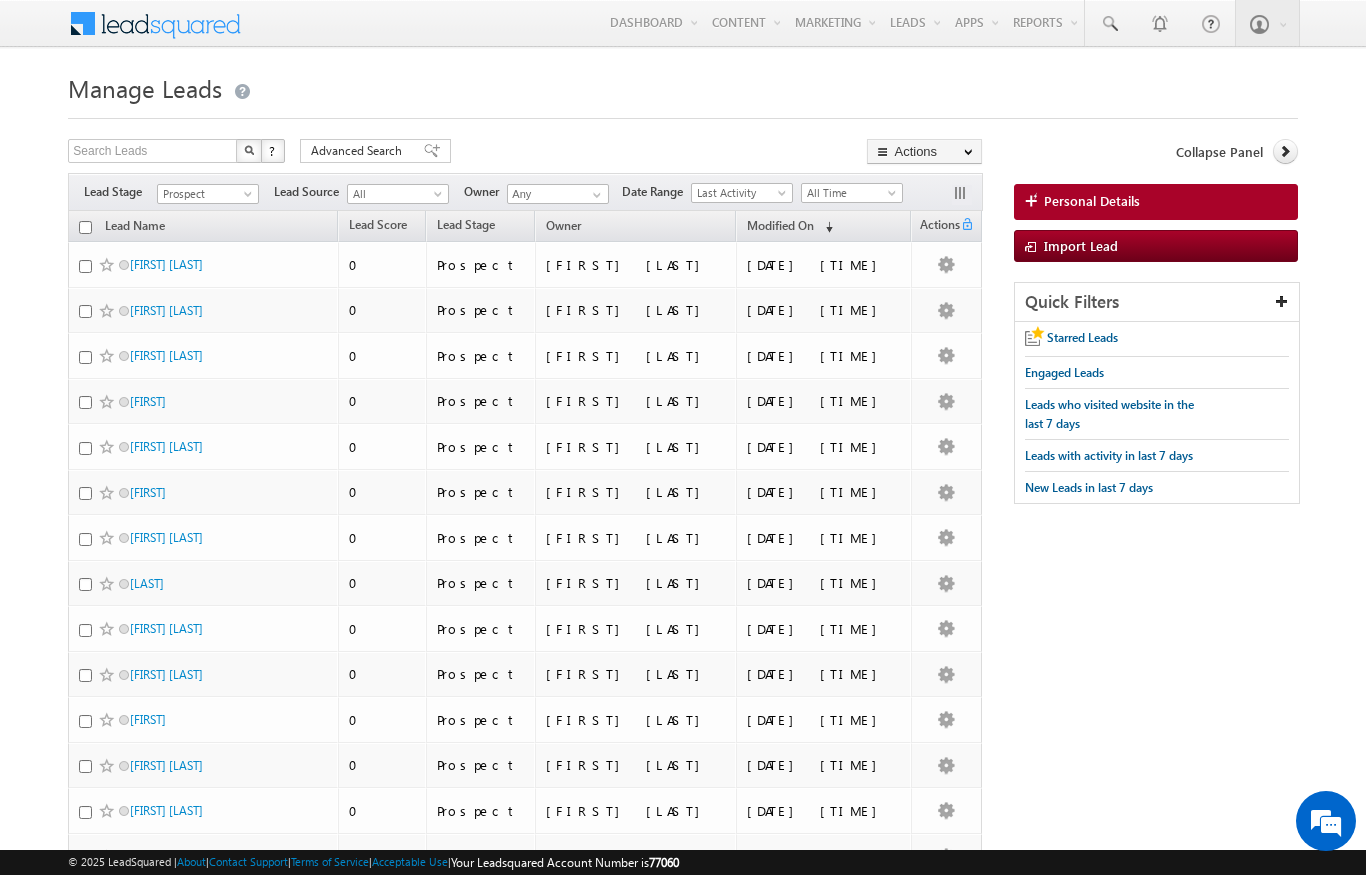click on "Prospect" at bounding box center [205, 194] 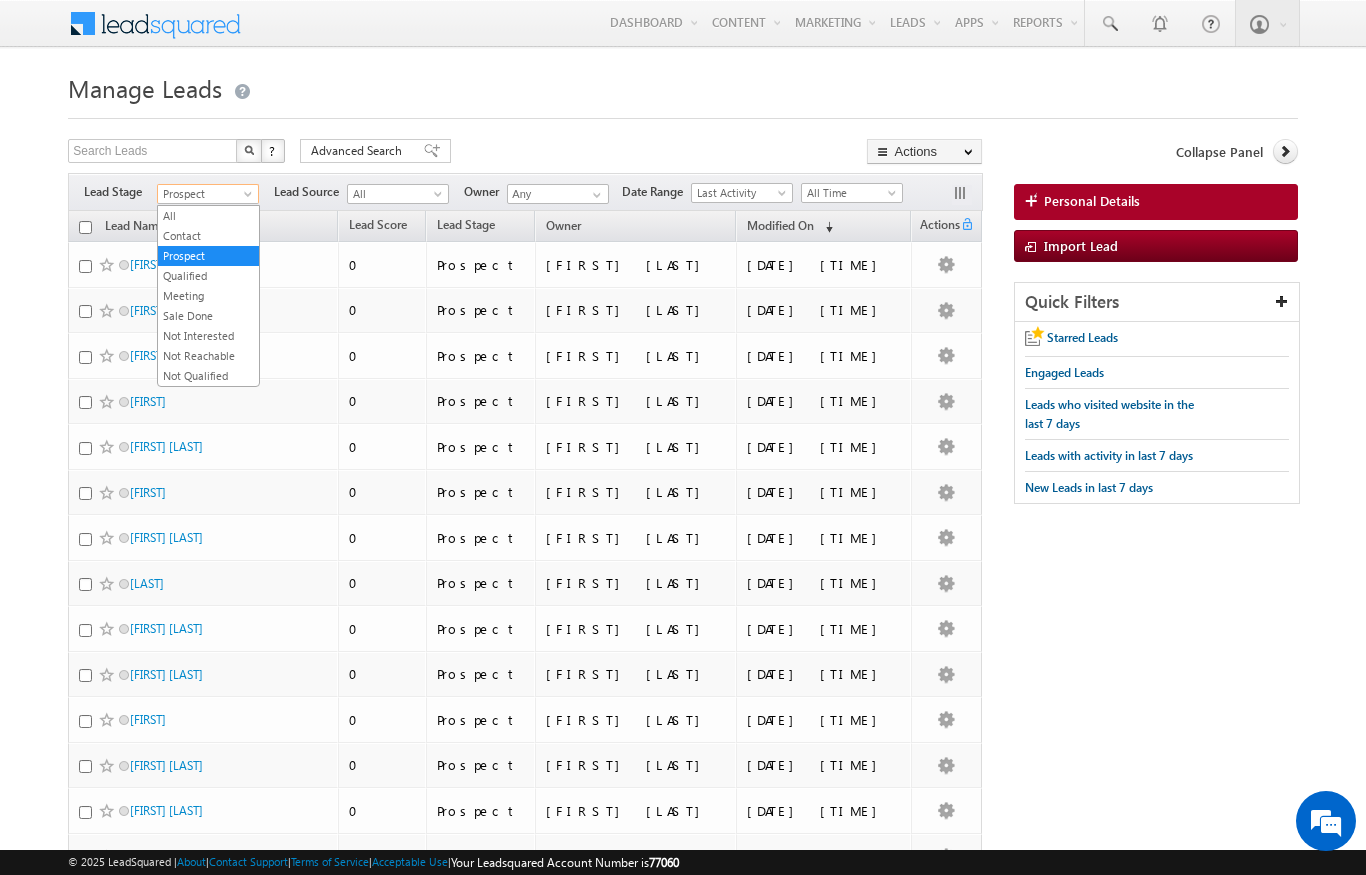 click on "Contact" at bounding box center (208, 236) 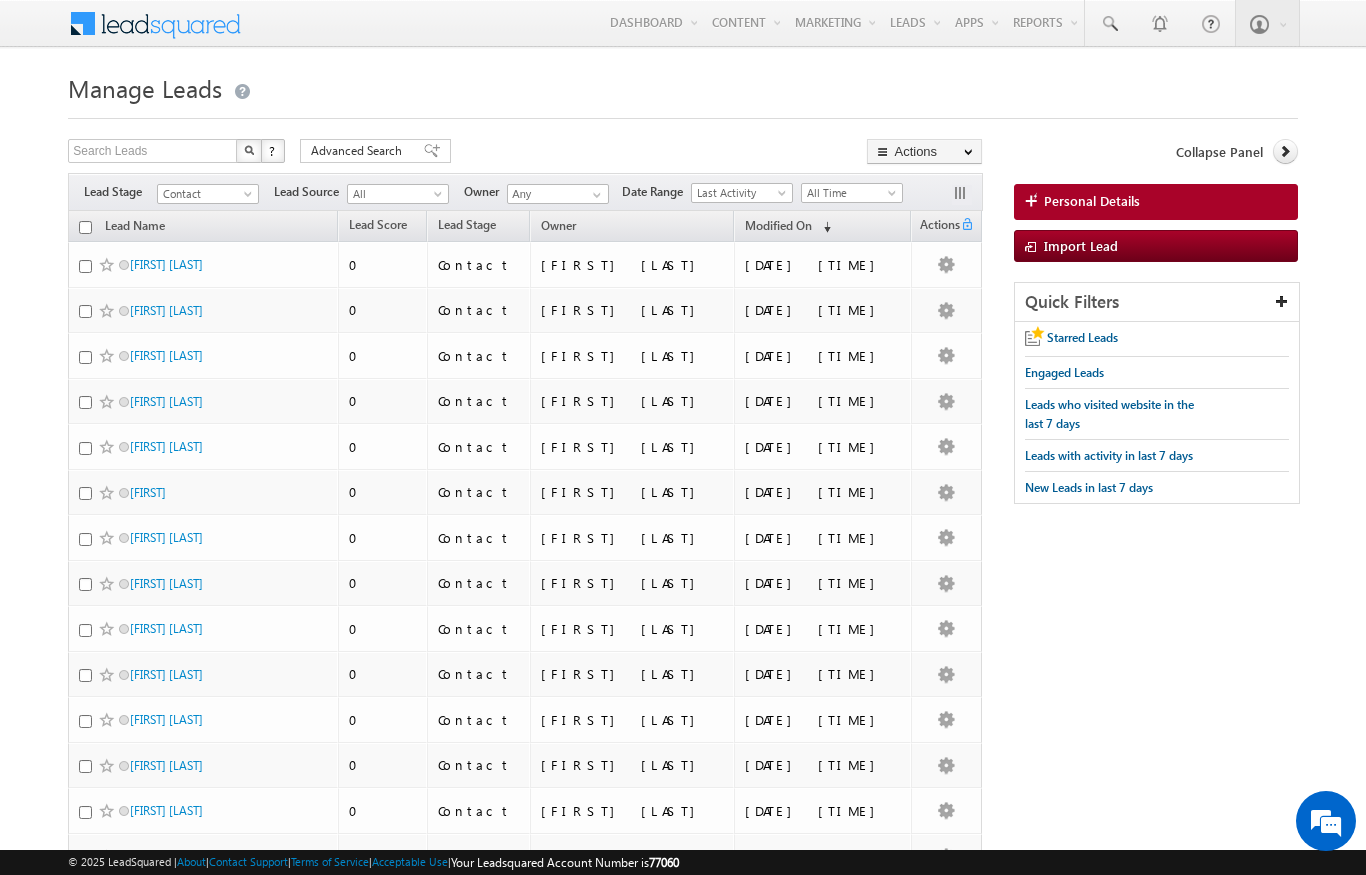 click on "Filters
Lead Stage
All Contact Prospect Qualified Meeting Sale Done Not Interested Not Reachable Not Qualified Contact
Lead Source
All All
Owner
Any Any
Go" at bounding box center [525, 192] 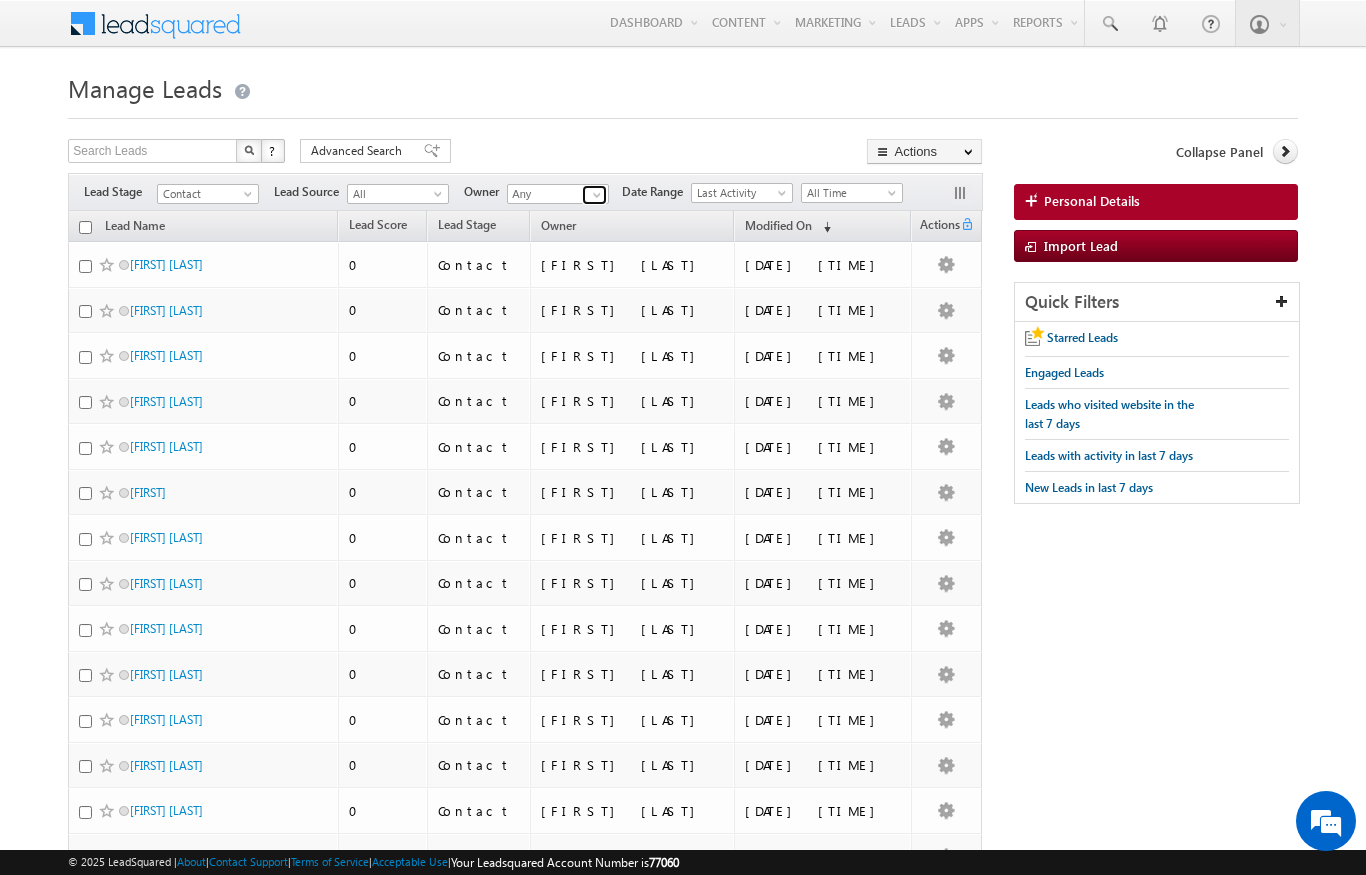 click at bounding box center (597, 195) 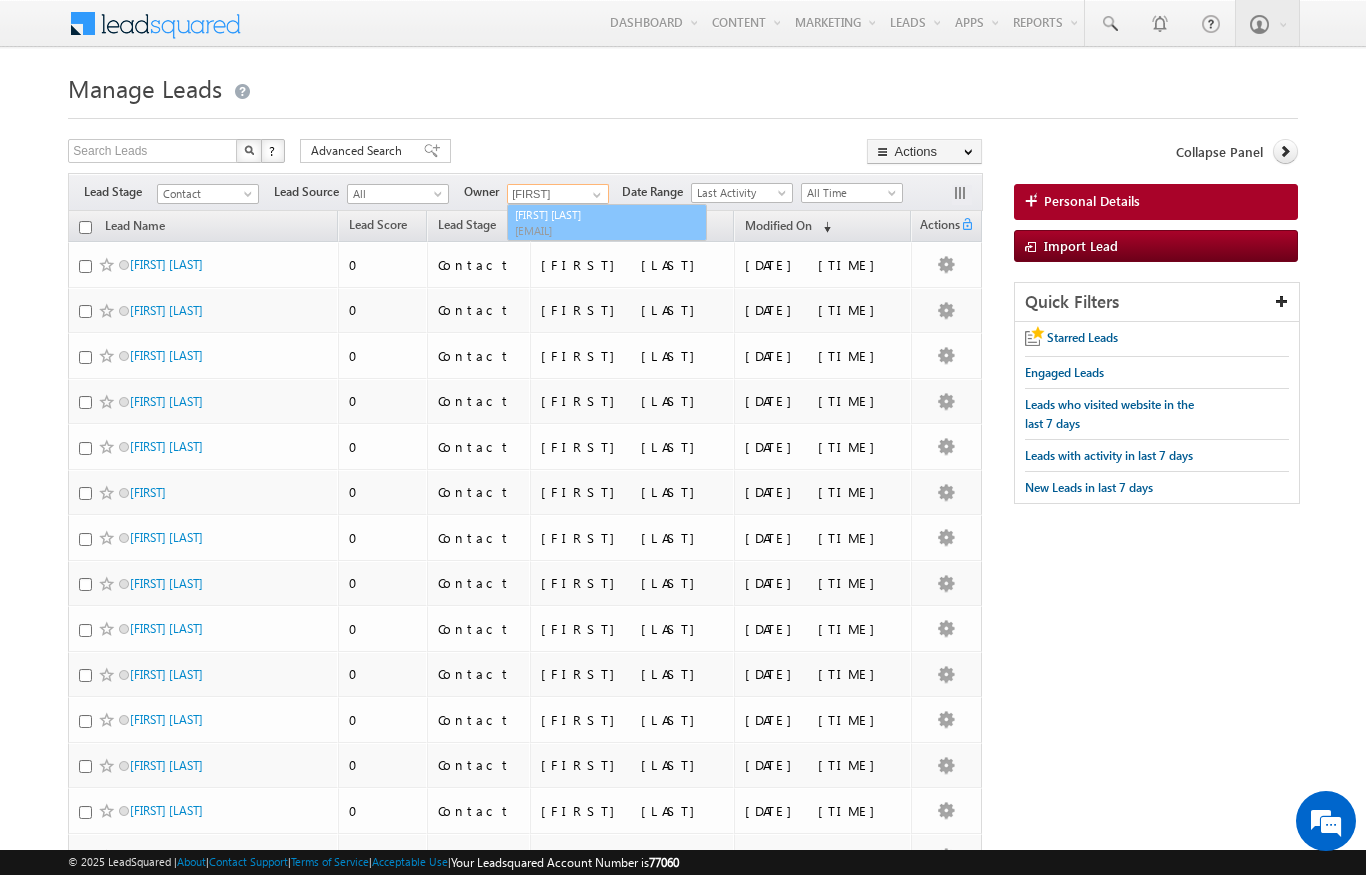 click on "Niraj Upadhyay   niraj.upadhyay@indglobal.ae" at bounding box center [607, 223] 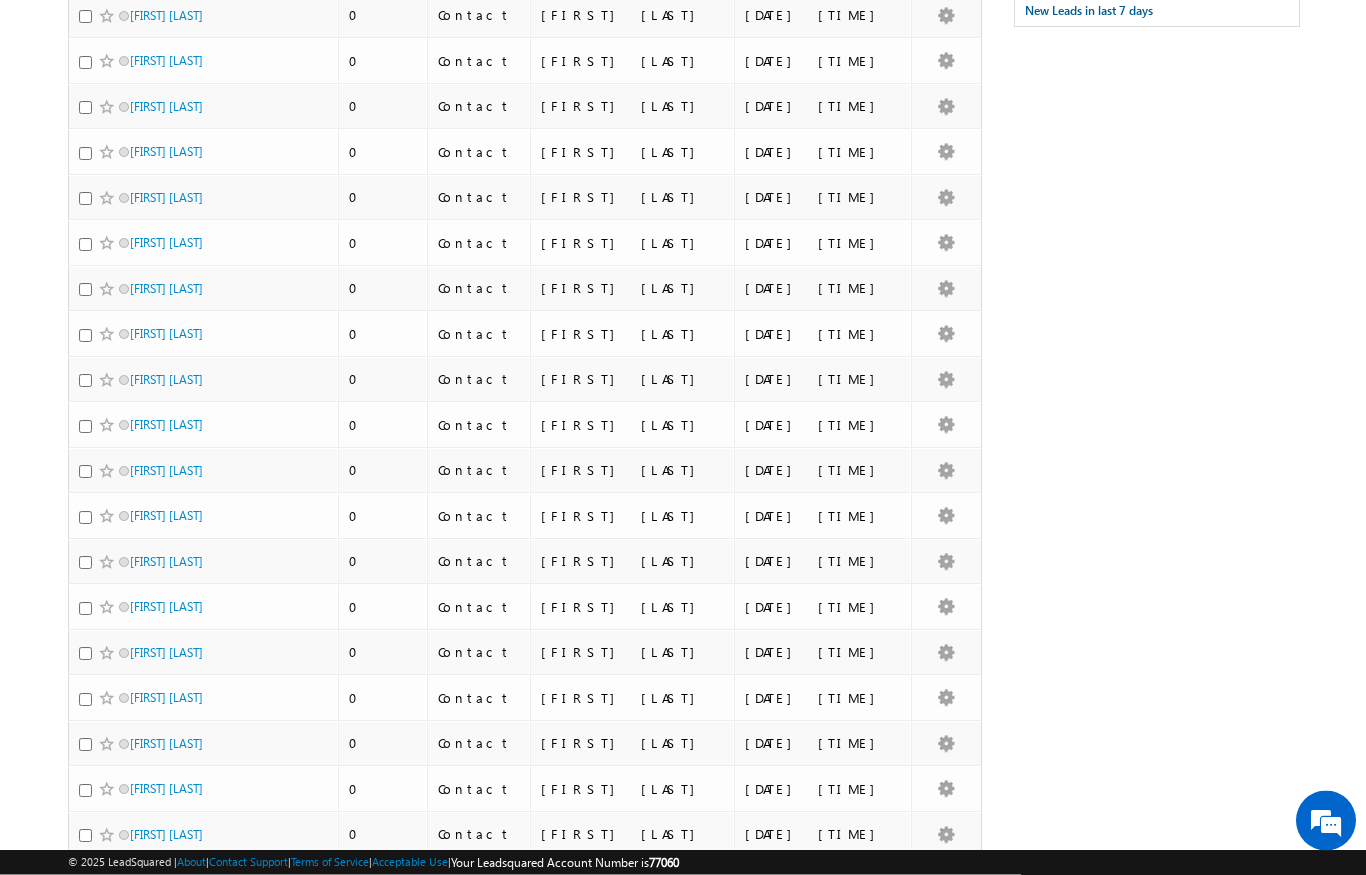 scroll, scrollTop: 0, scrollLeft: 0, axis: both 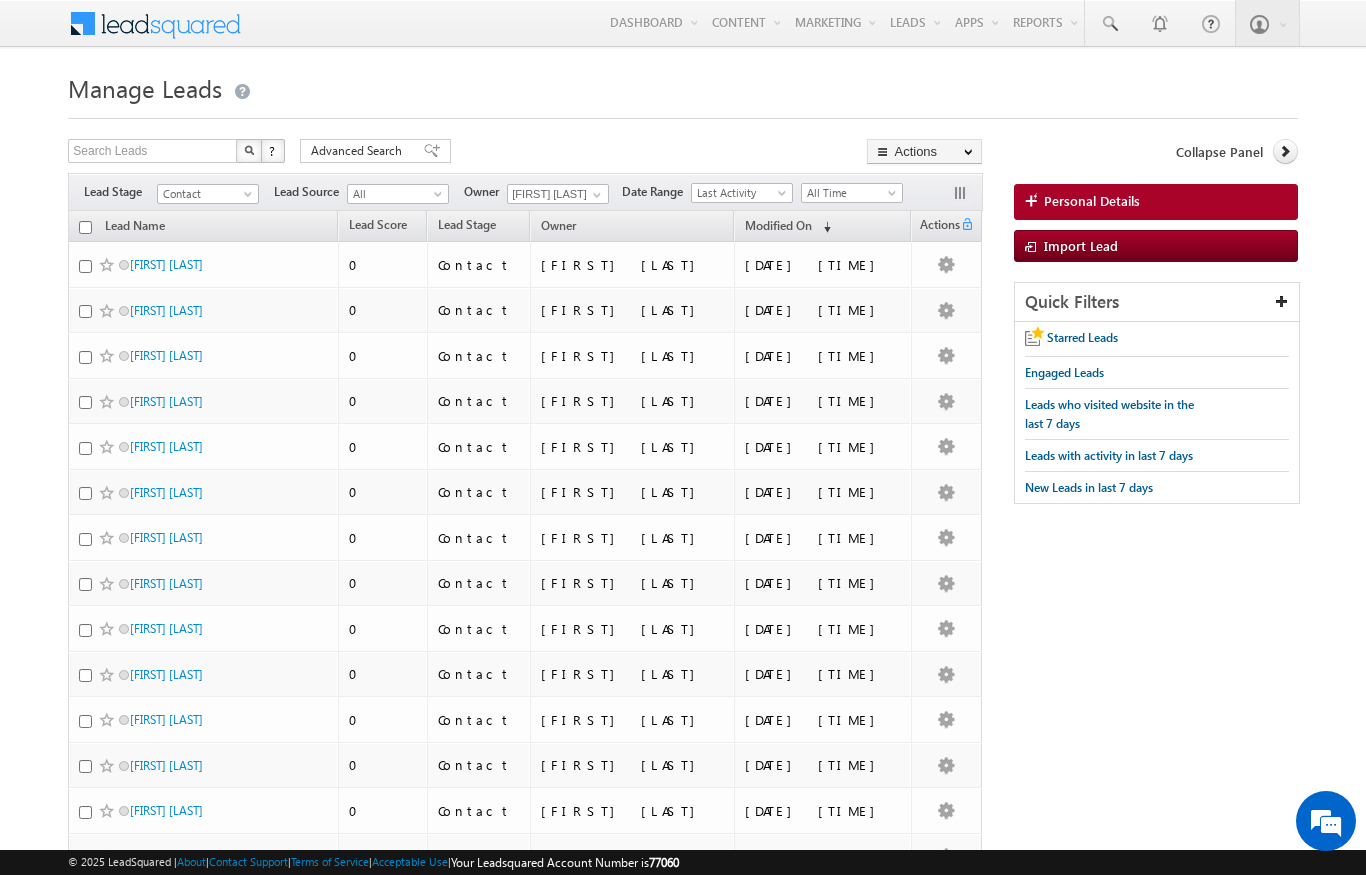 click on "Advanced Search" at bounding box center [359, 151] 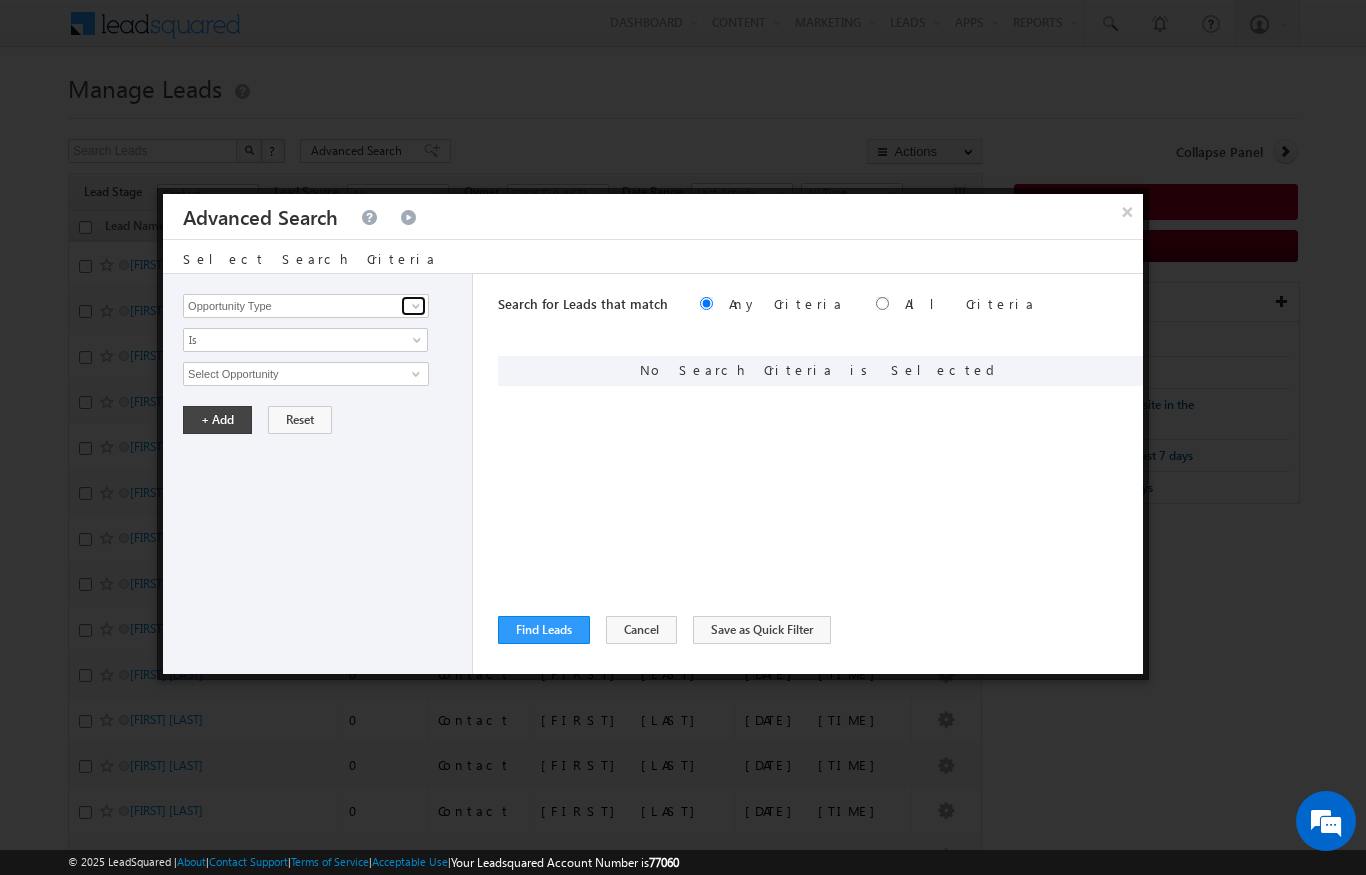 click at bounding box center [416, 306] 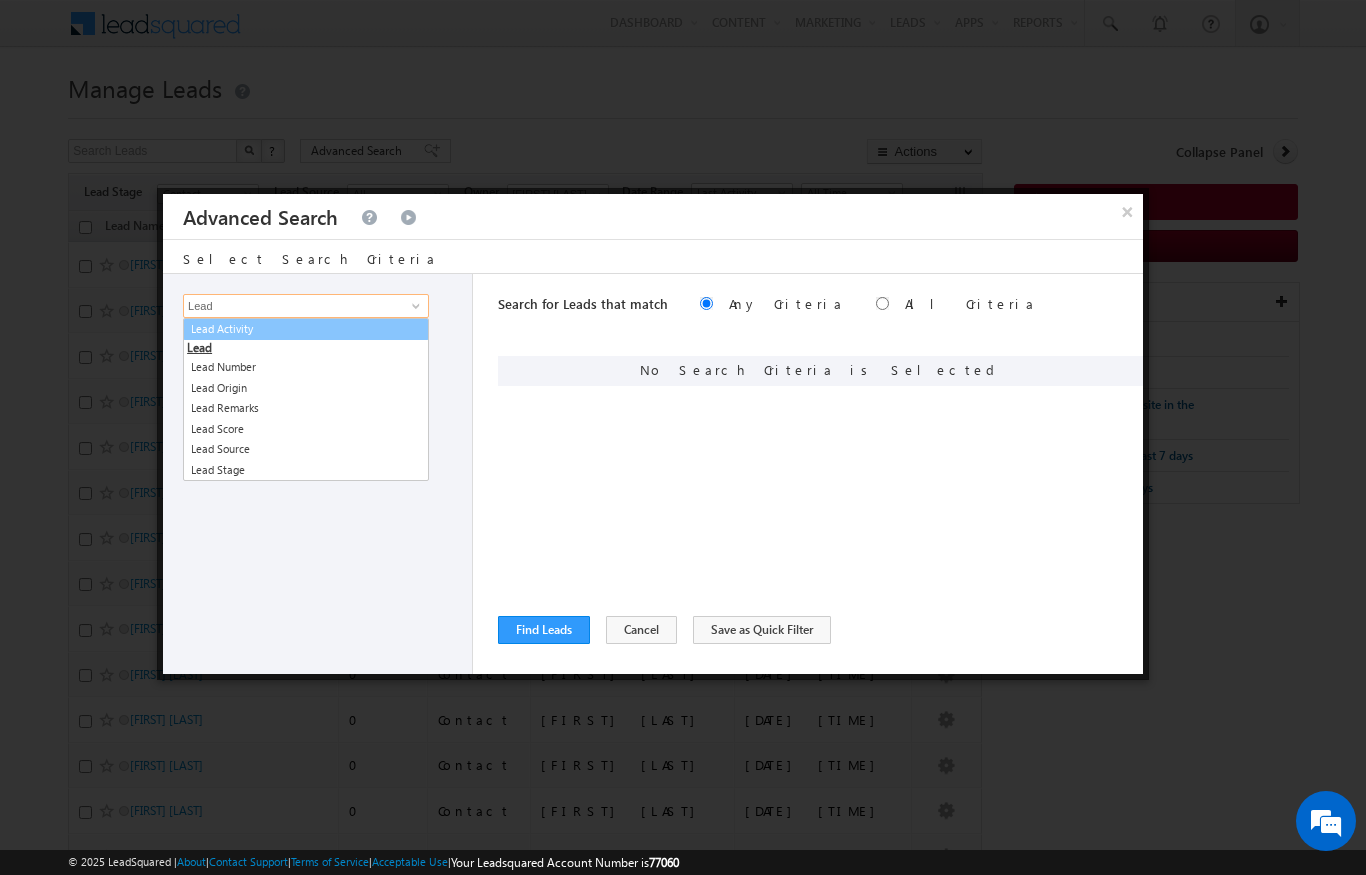 click on "Lead Activity" at bounding box center [306, 329] 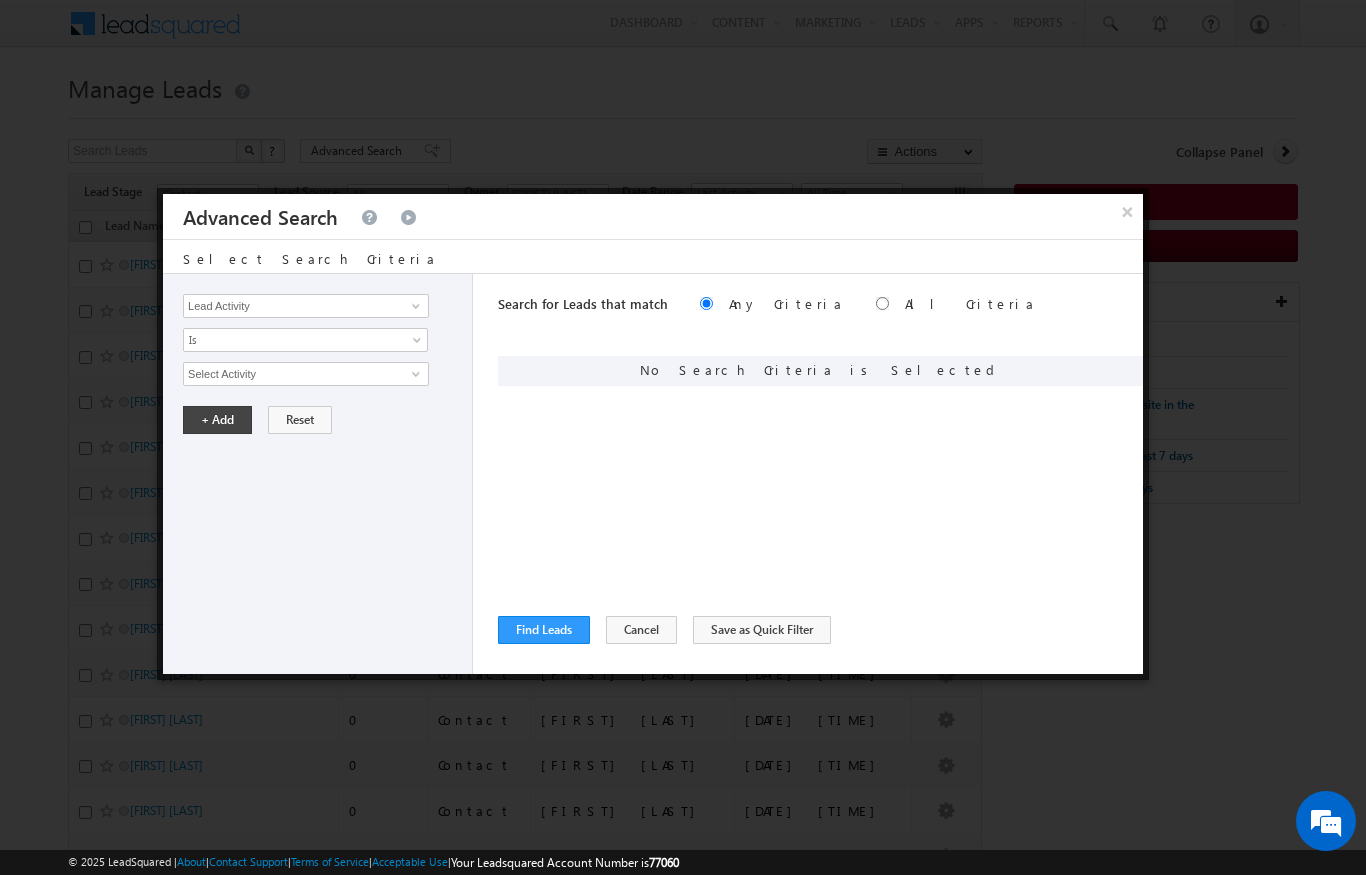 click on "Is" at bounding box center (292, 340) 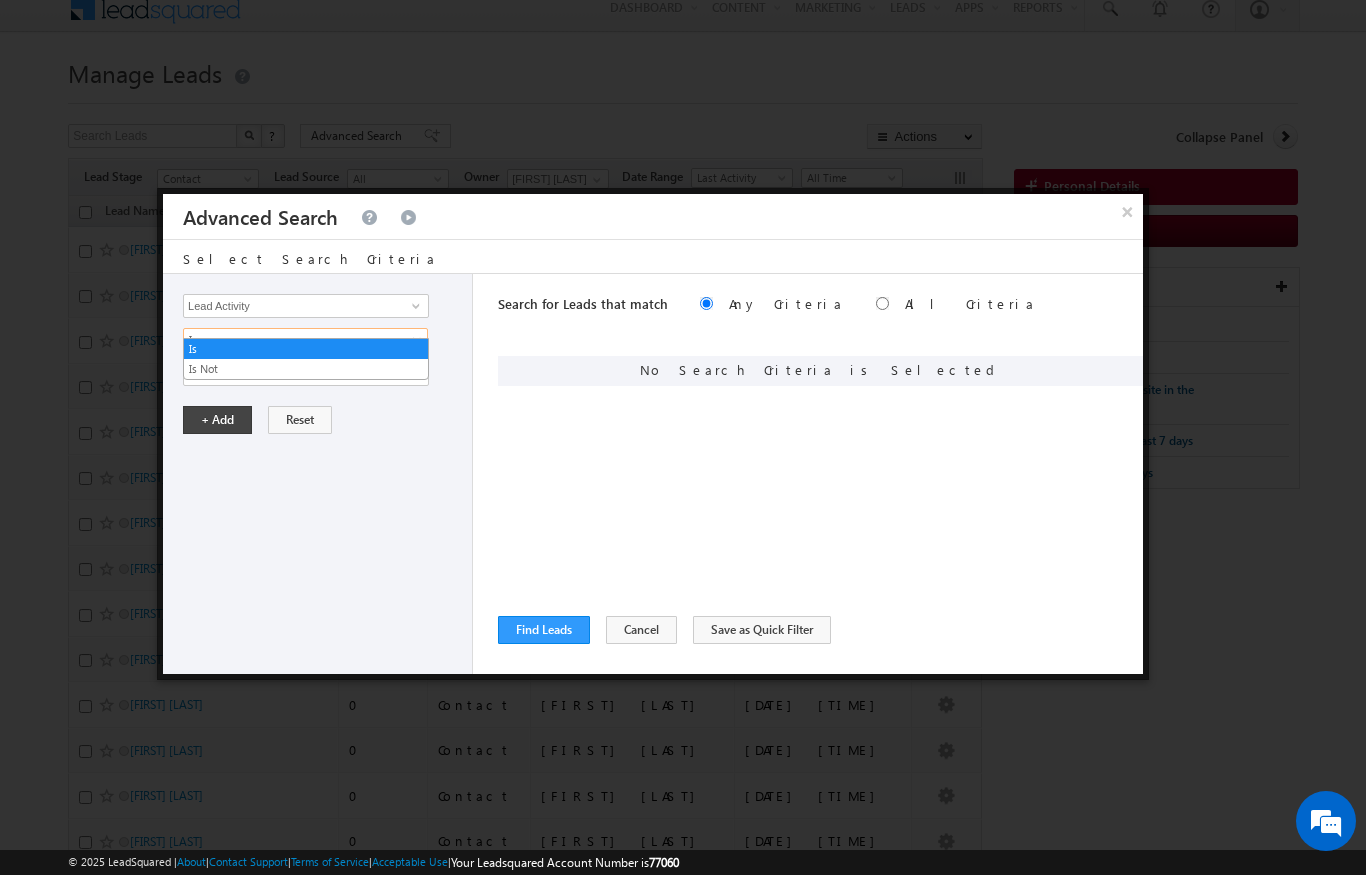 click on "Is" at bounding box center (306, 349) 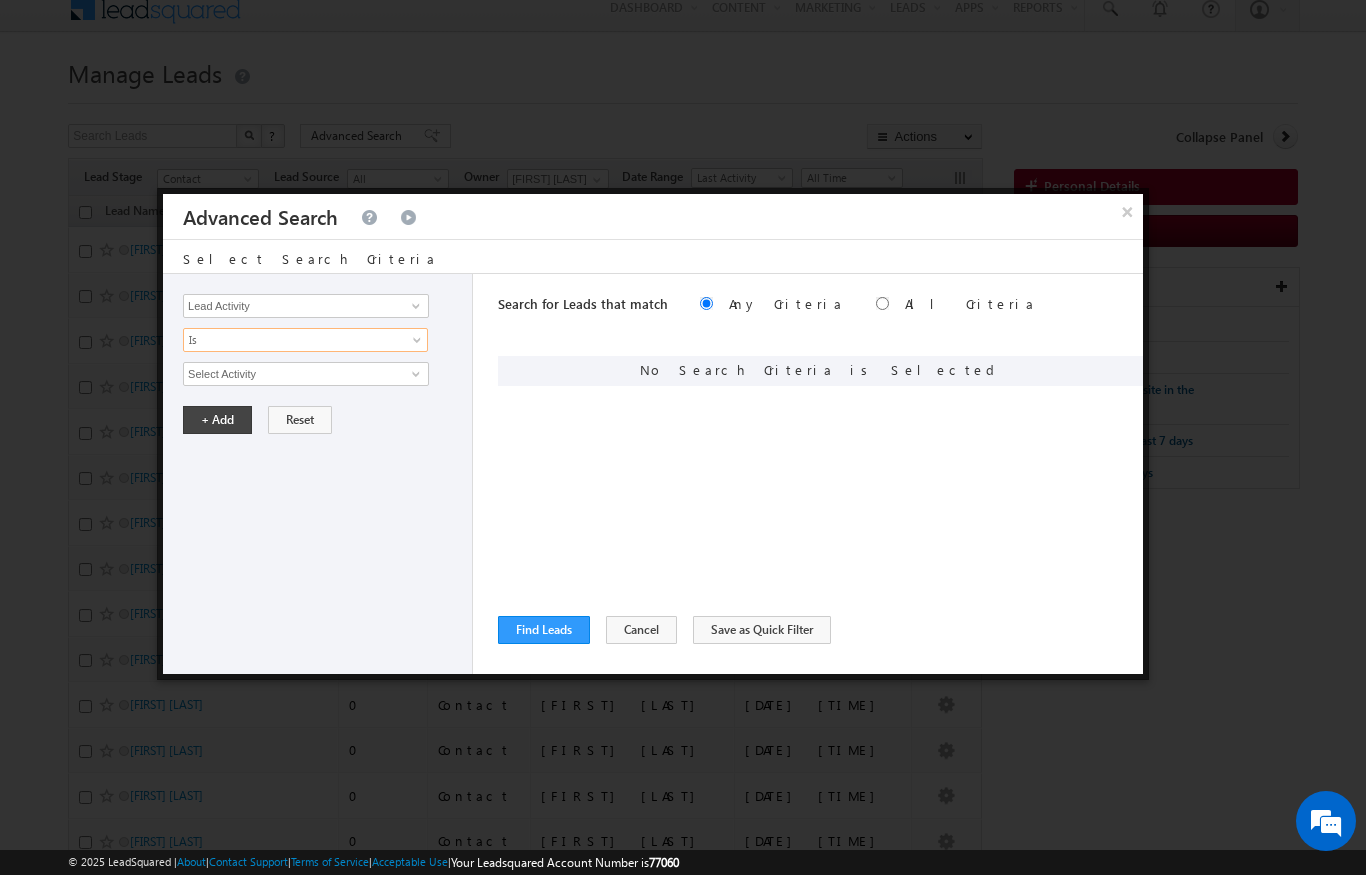 click on "Is" at bounding box center [292, 340] 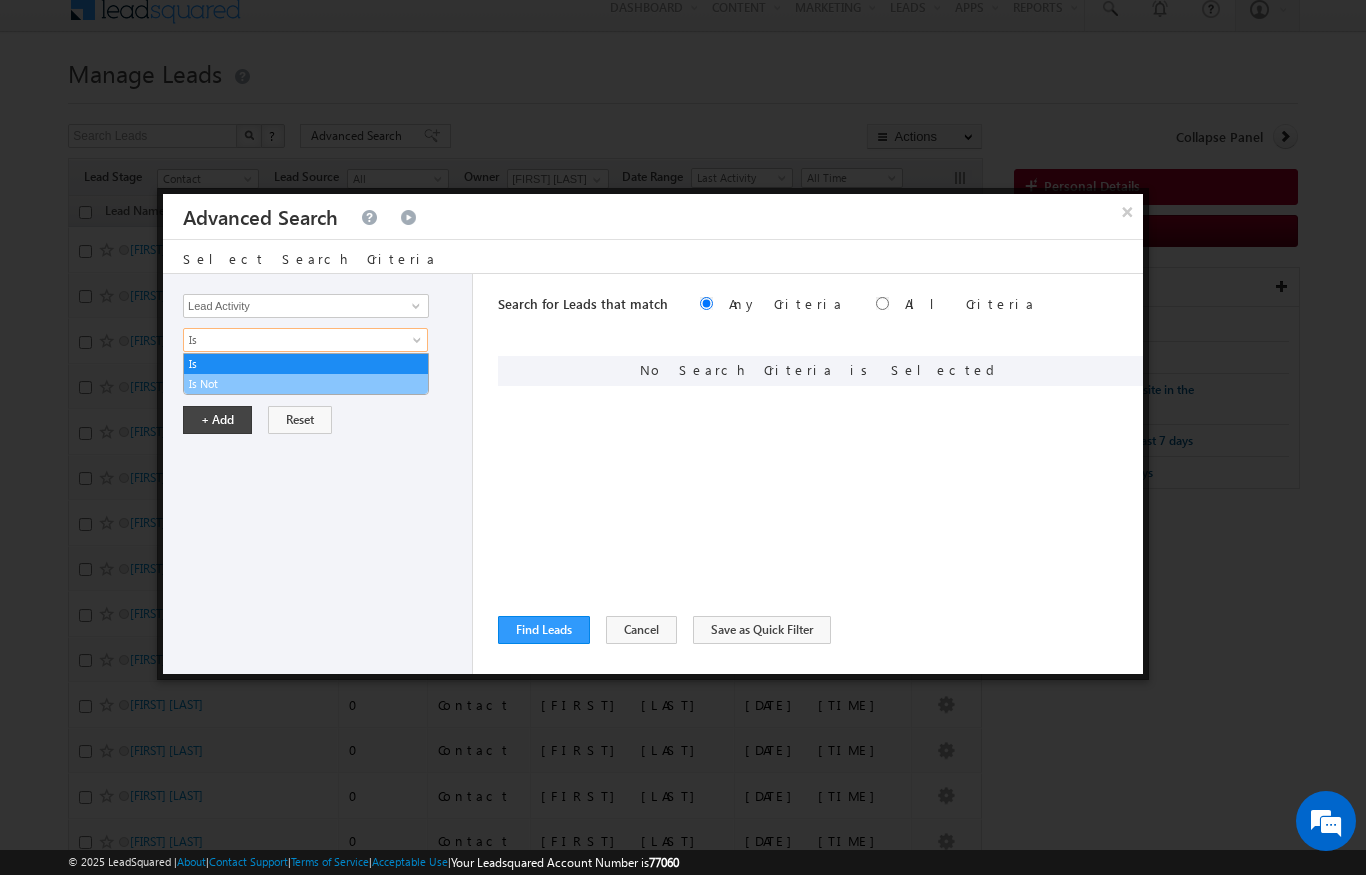 click on "Is Not" at bounding box center [306, 384] 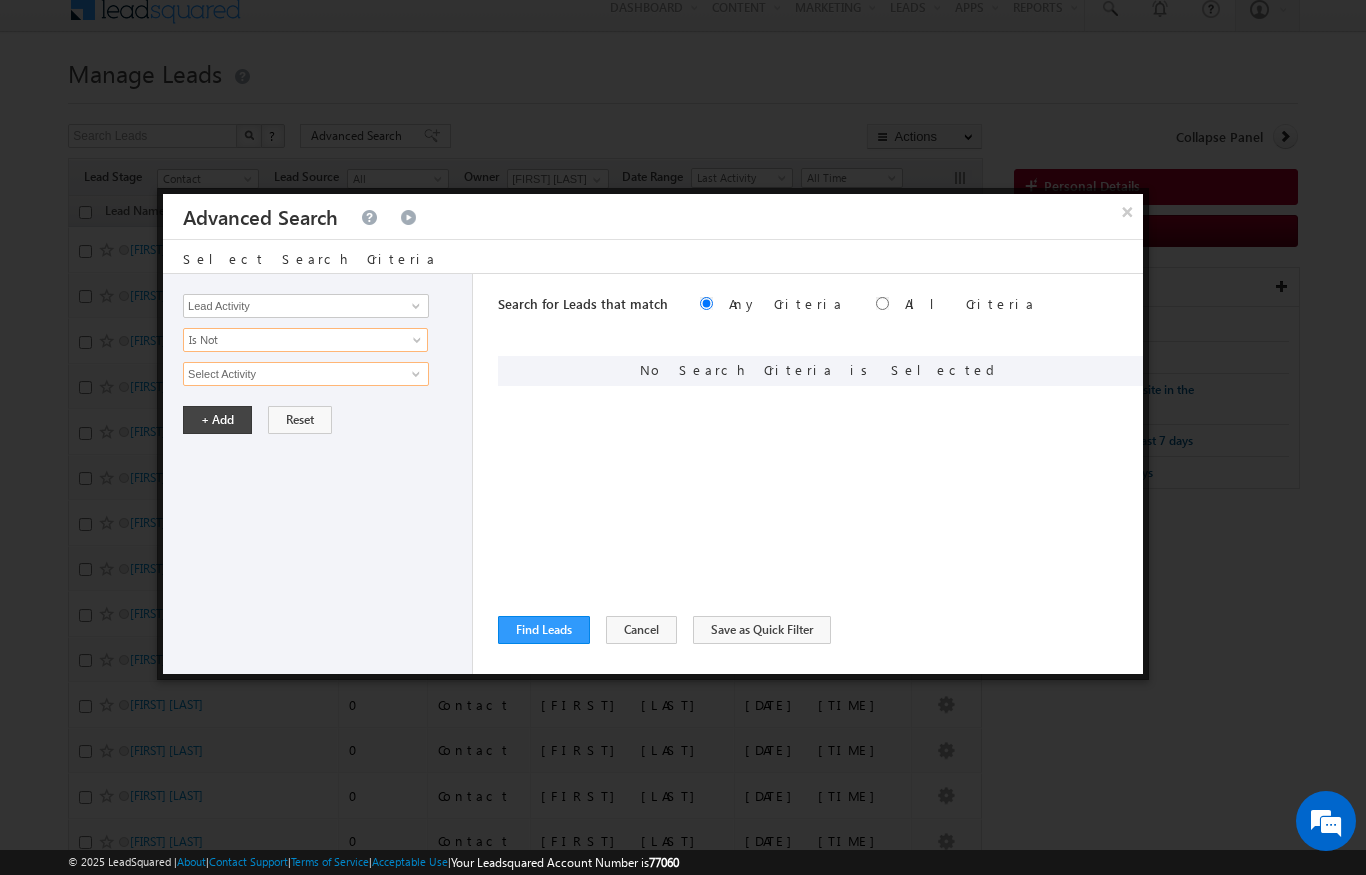 click on "Select Activity" at bounding box center [306, 374] 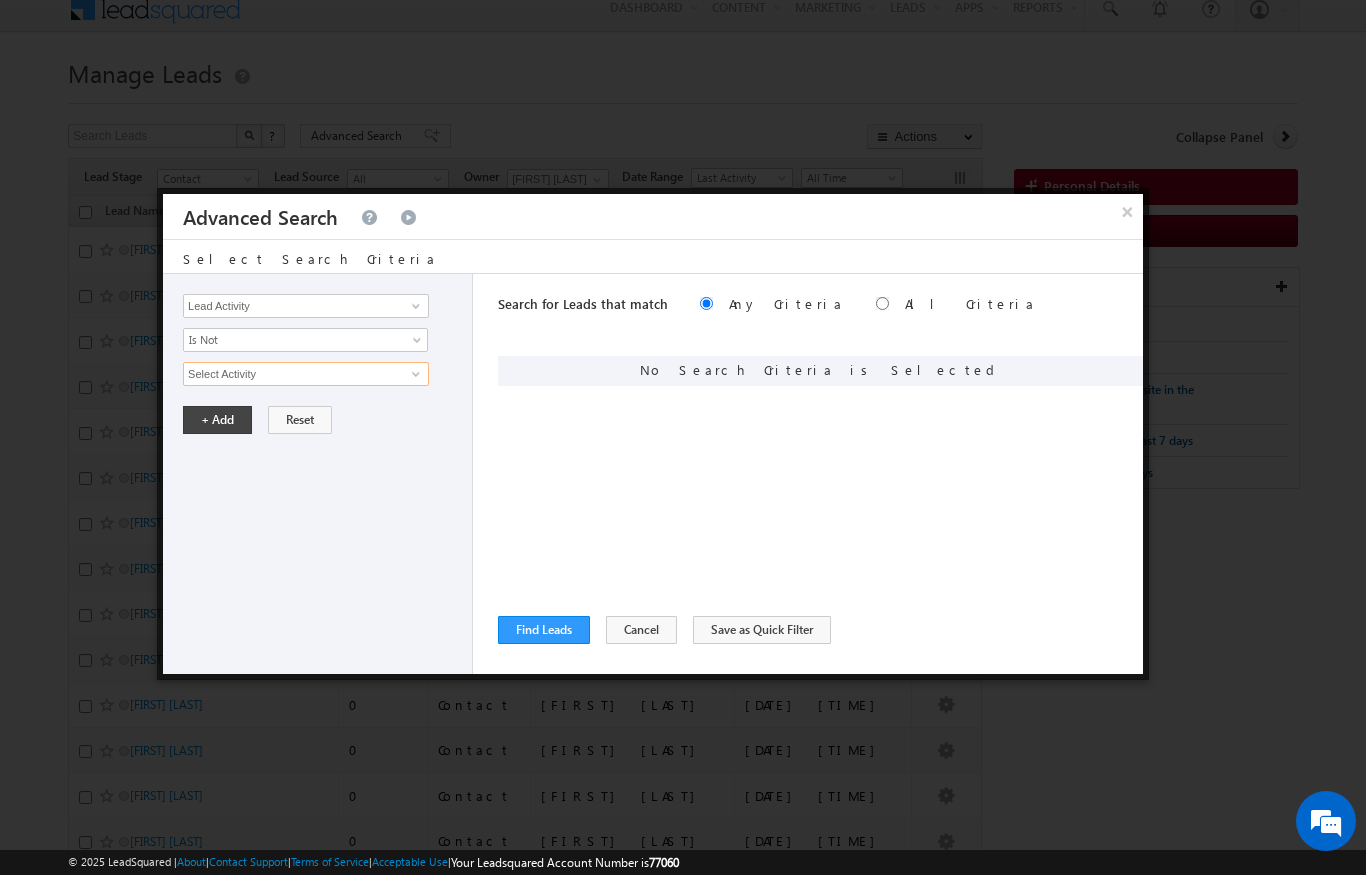 scroll, scrollTop: 14, scrollLeft: 0, axis: vertical 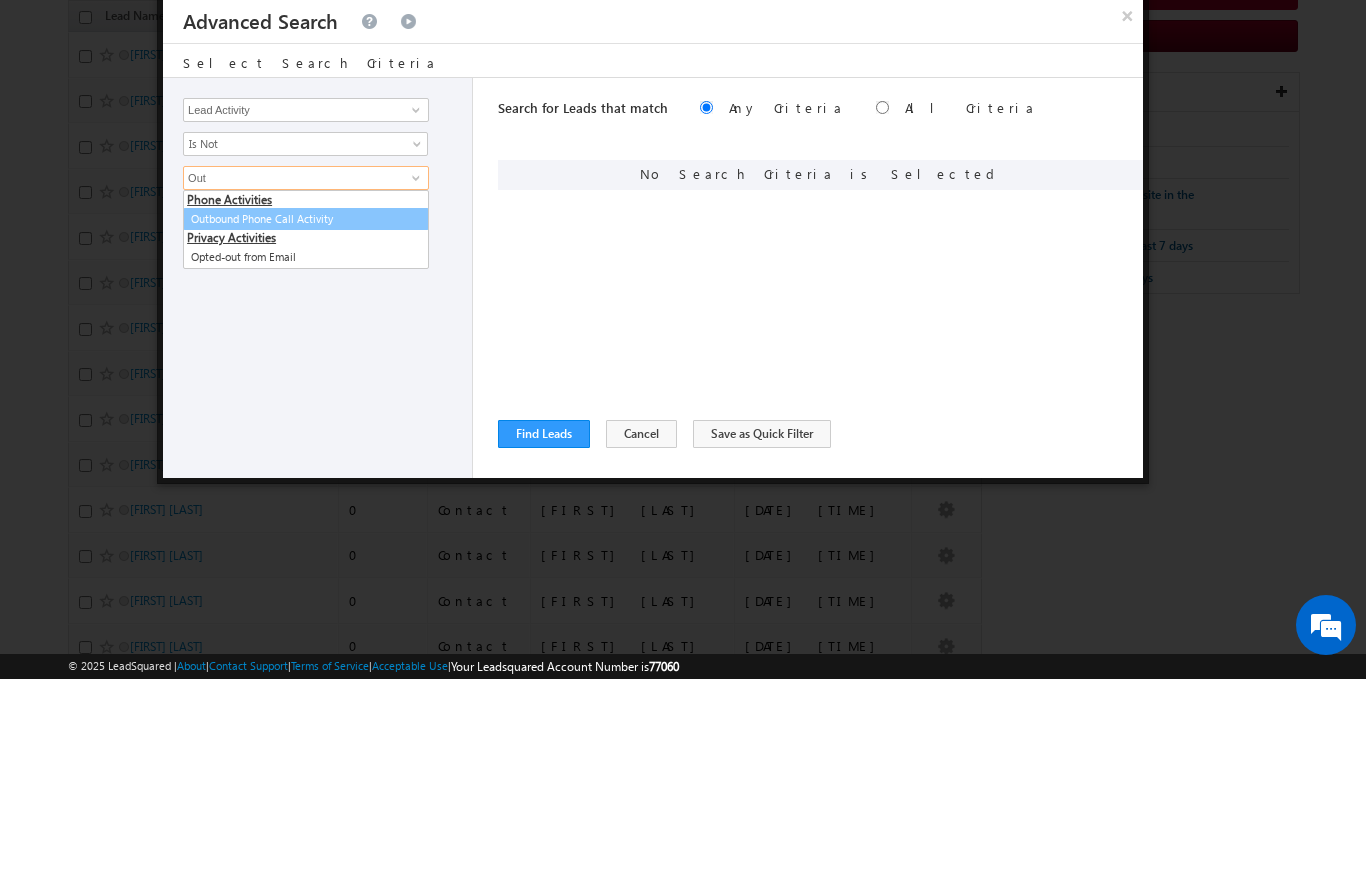 click on "Outbound Phone Call Activity" at bounding box center [306, 415] 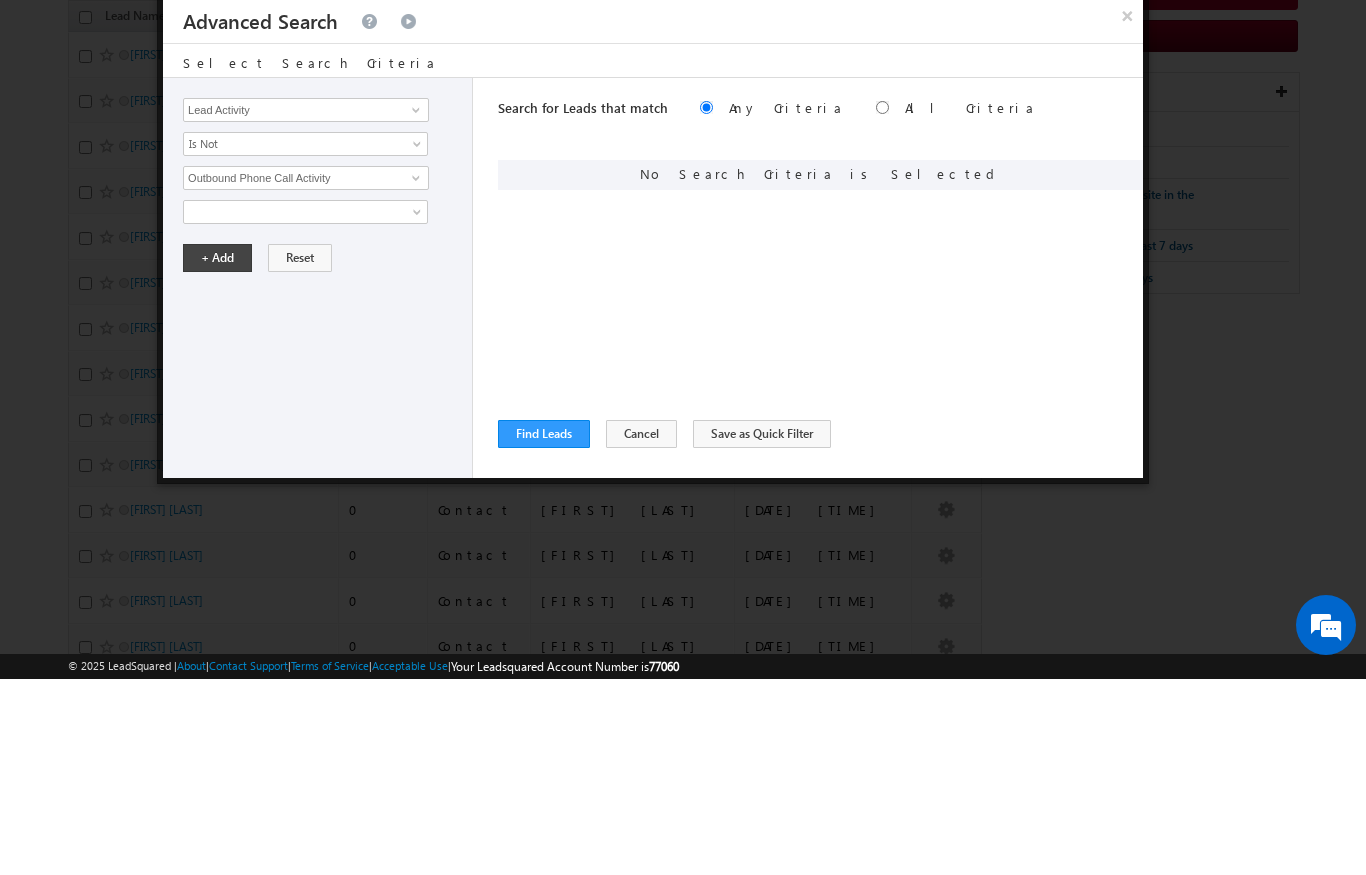 click at bounding box center [292, 408] 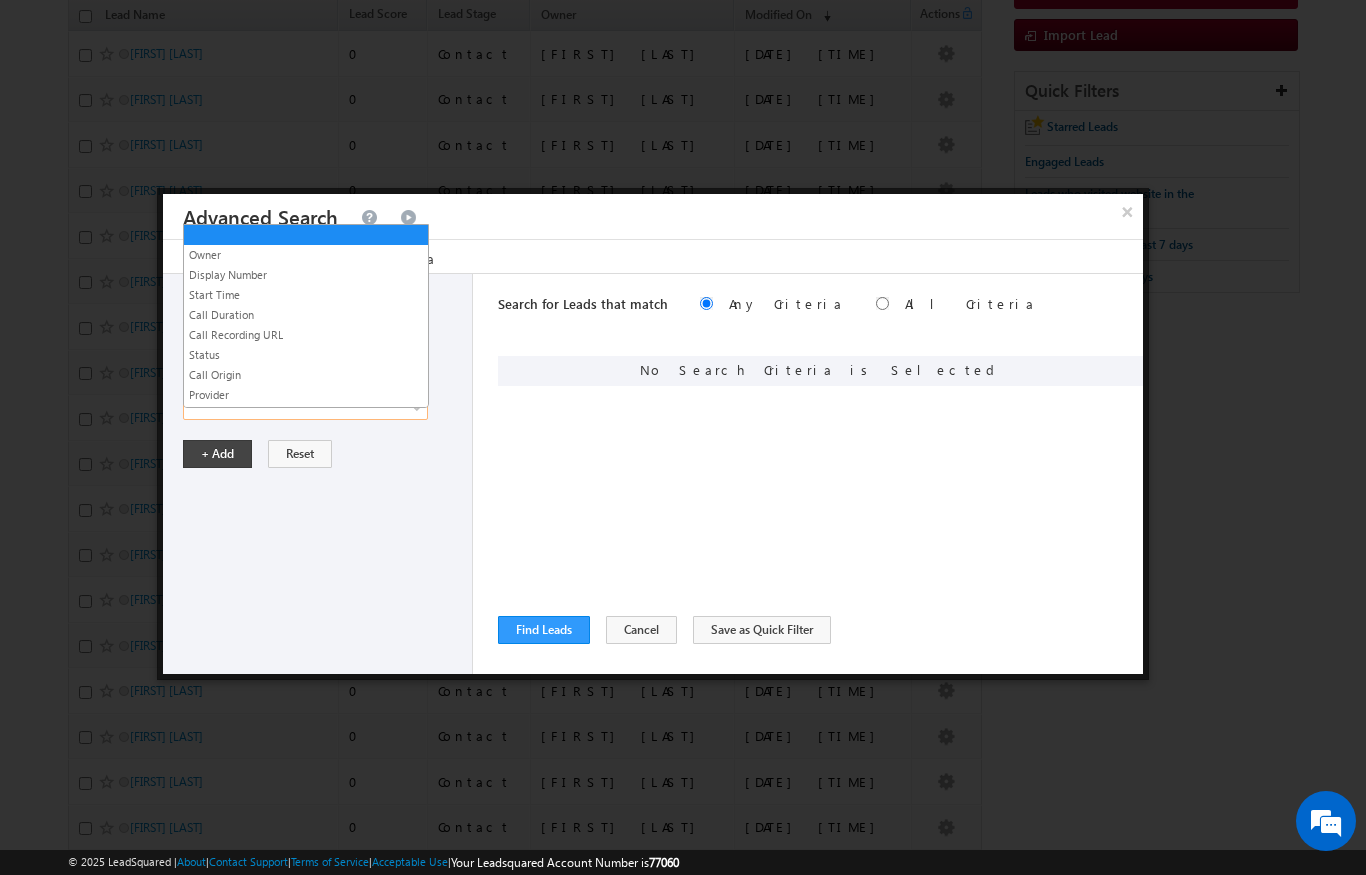 click on "Start Time" at bounding box center [306, 295] 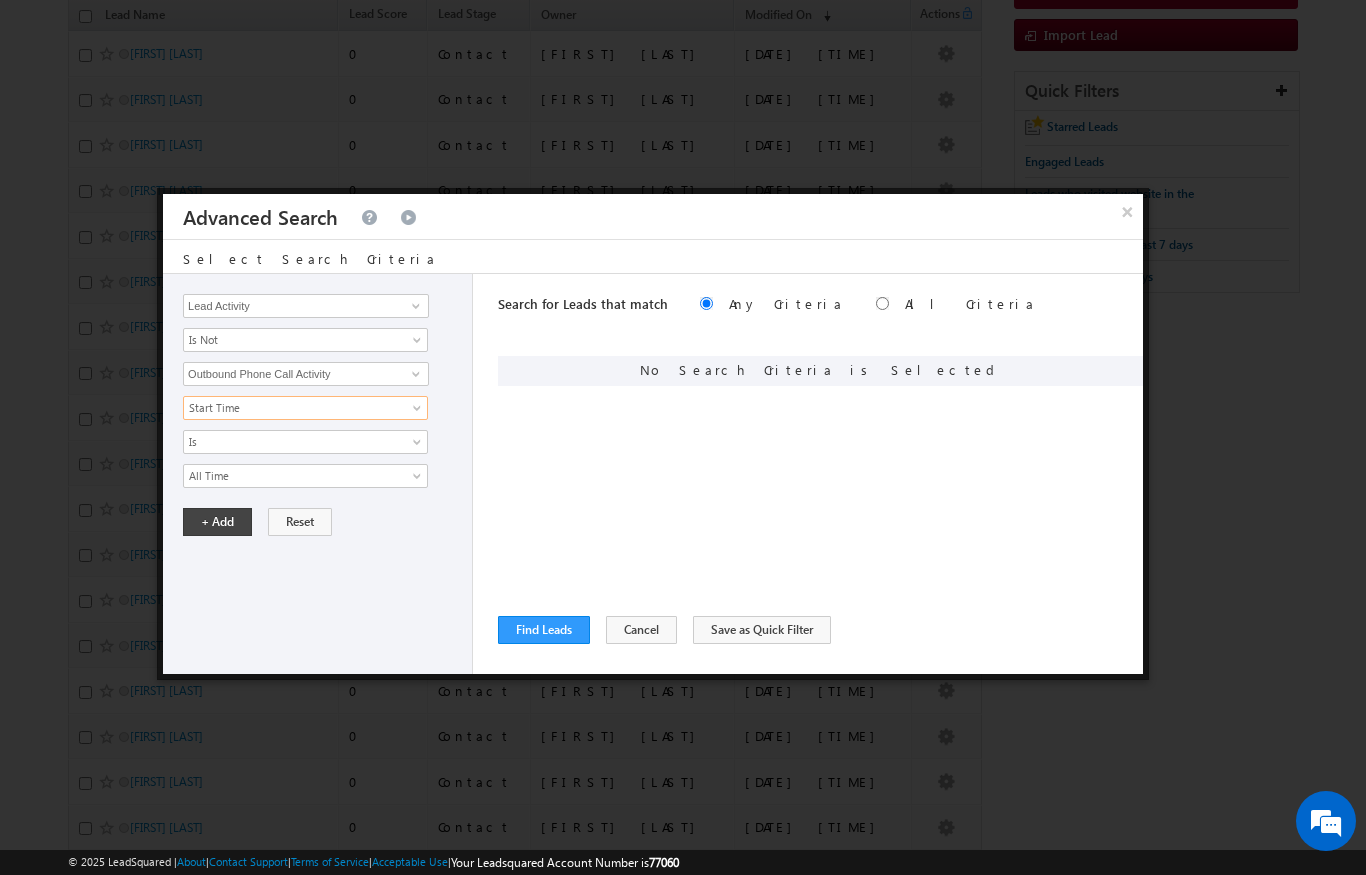 click on "All Time" at bounding box center [292, 476] 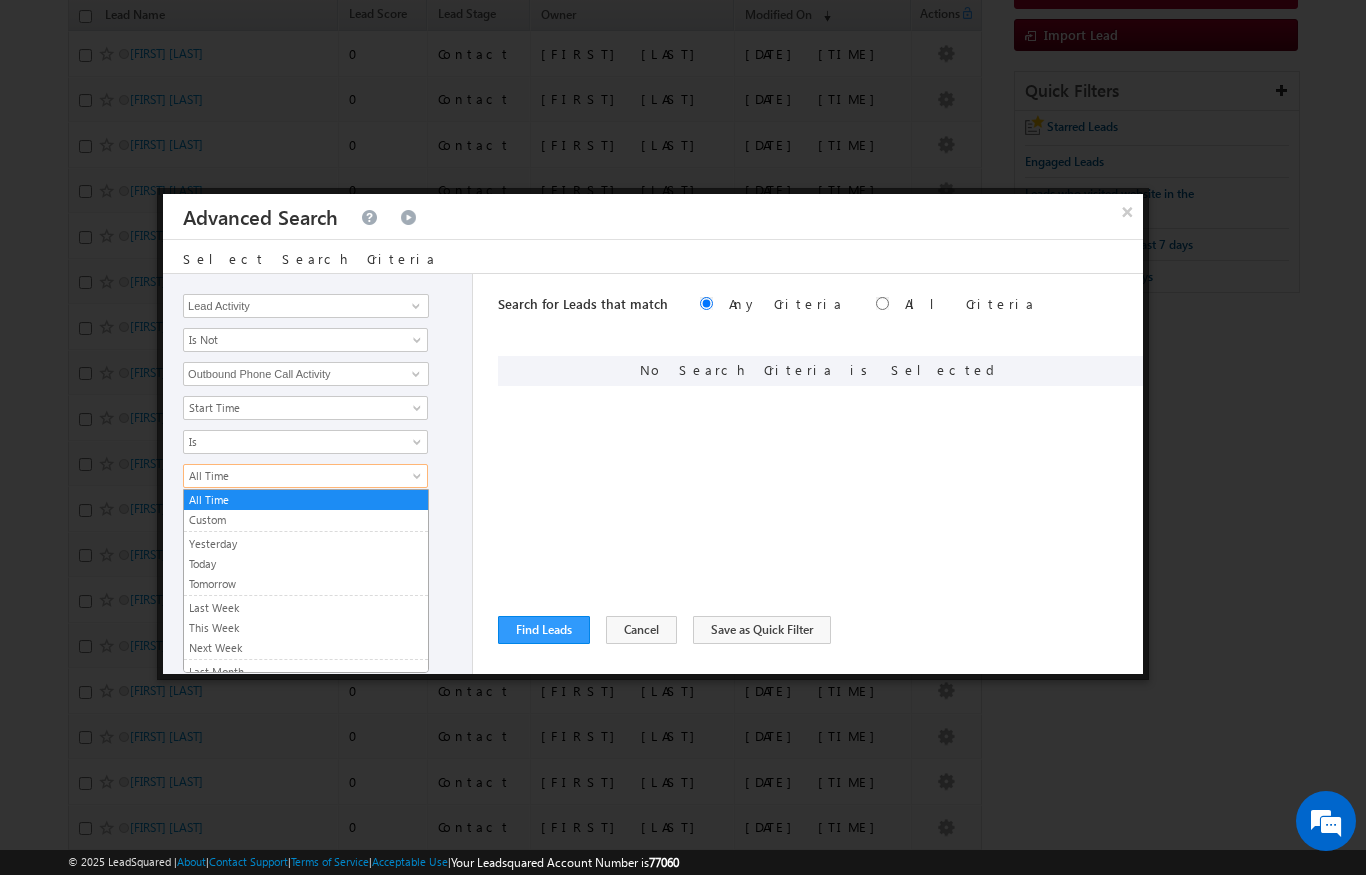 click on "Today" at bounding box center [306, 564] 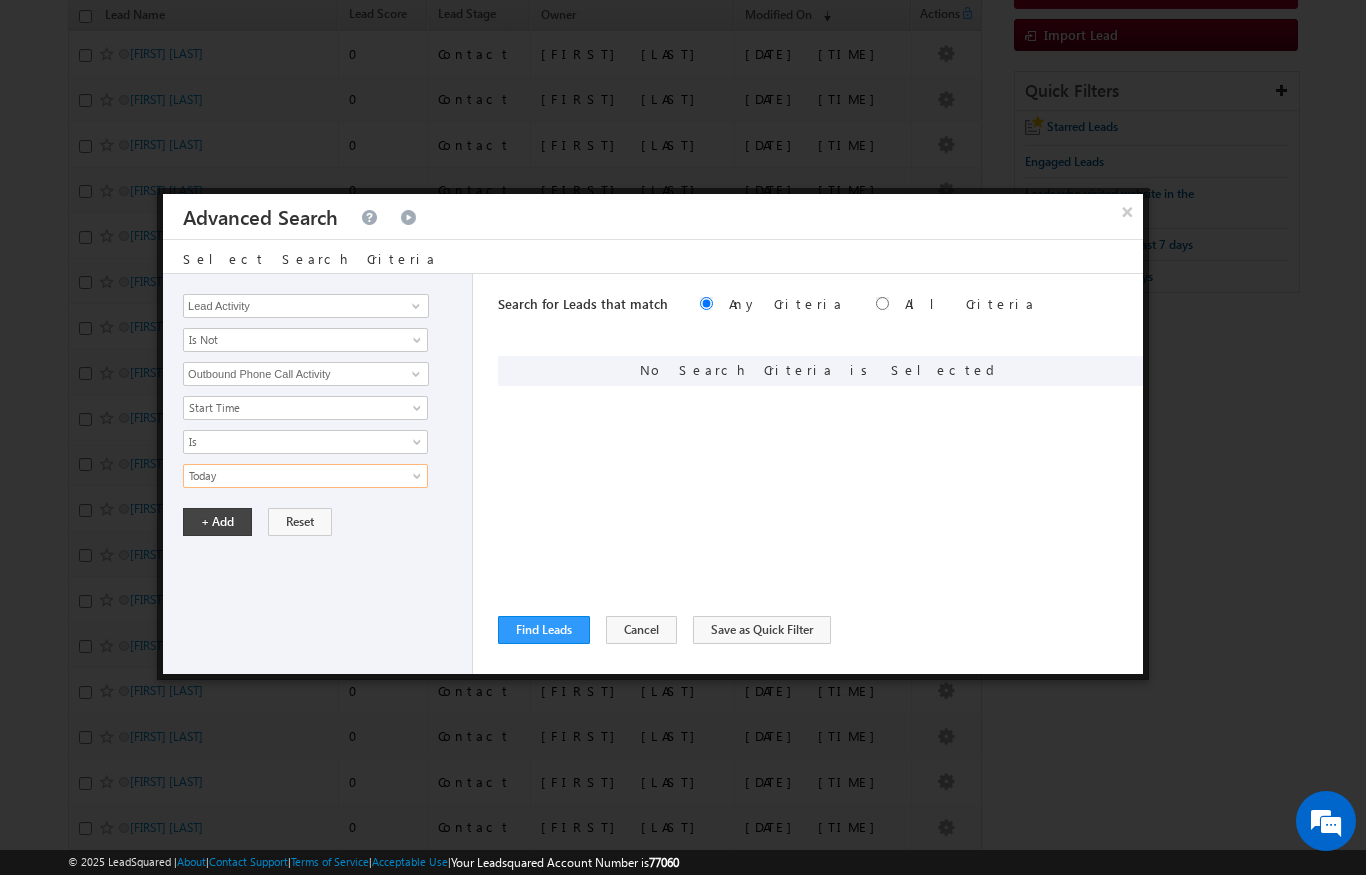 click on "Menu
Niraj Upadhyay
niraj .upad hyay@ indgl obal. ae
obal." at bounding box center [683, 550] 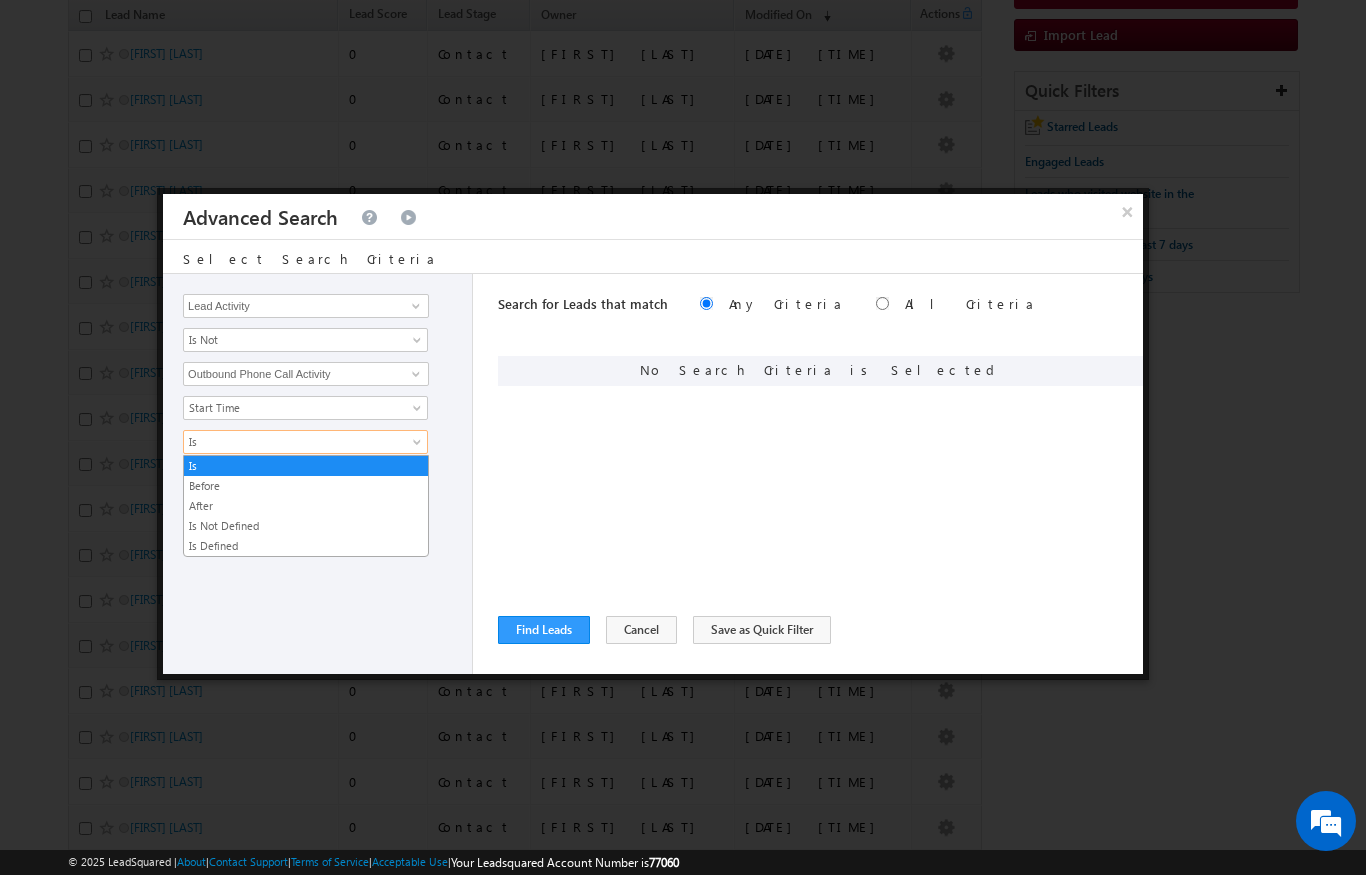 click on "Opportunity Type Lead Activity Task Sales Group  Prospect Id Address 1 Address 2 AML - File Booking Form - File Budget Building Name Buyer Persona Campaign Name Caste City Client Type Company Contact Stage Conversion Referrer URL Country Created By Id Created On Current Opt In Status Customer Type Developer Do Not Call Do Not Email Do Not SMS Do Not Track Do you want to invest in dubai Email Emirate Emirates ID - File Engagement Score Father Name First Name Form Name Grade Job Title Last Activity Last Activity Date Last Name Last Opt In Email Sent Date Latitude Lead Number Lead Origin Lead Remarks Lead Score Lead Source Lead Stage Longitude Master Project meet your team Date Meeting Done Date  Meeting Location Mobile Number Modified By Id Modified On Nationality Not Picked counter Notes Opt In Date Opt In Details Order Value Owner Passport - File Phone Number Possession Procedure Name Project Project Name Project Suggested Prospect Creation Date Purpose of investing in Dubai" at bounding box center [318, 474] 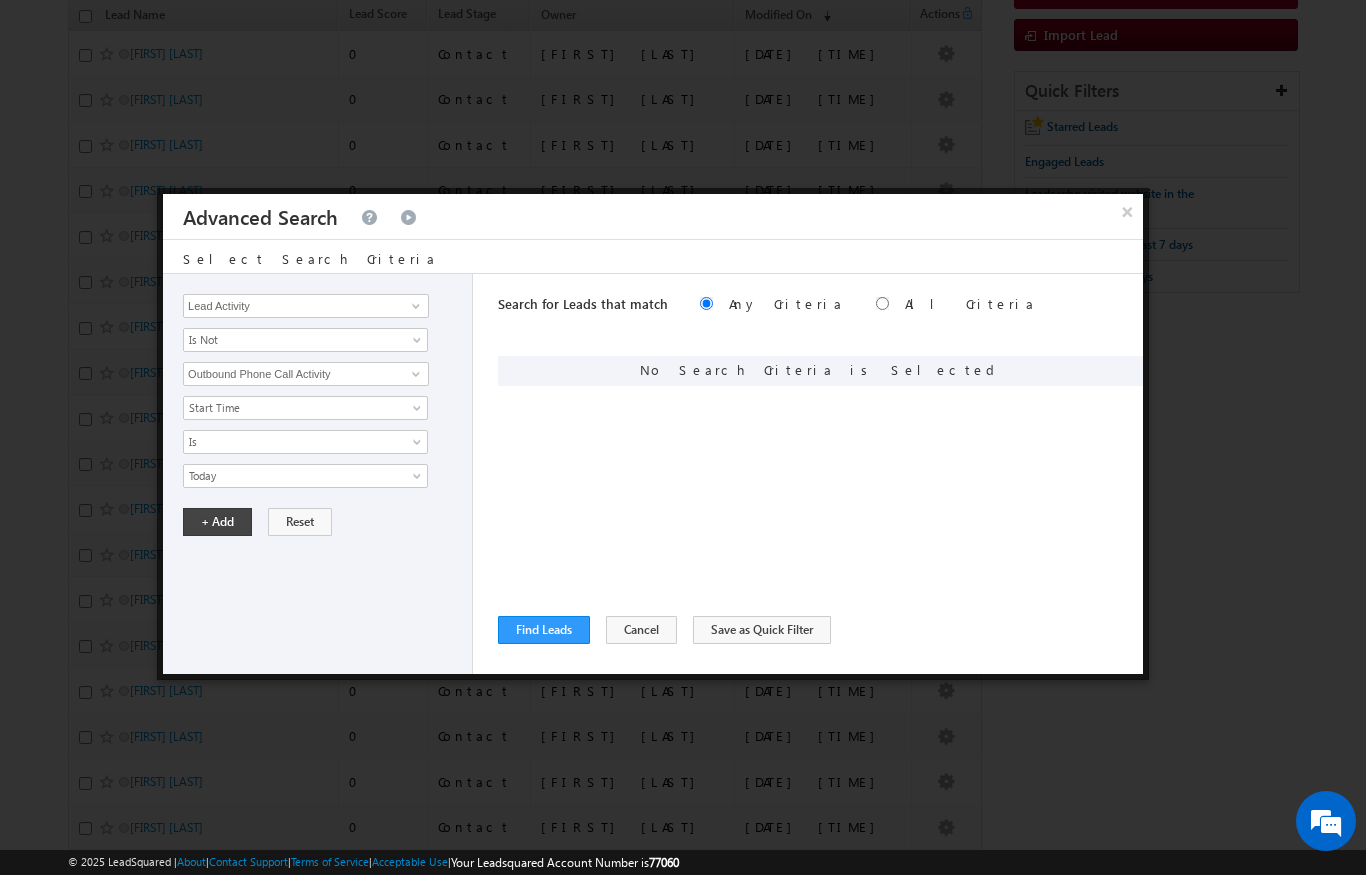 click on "Today" at bounding box center [292, 476] 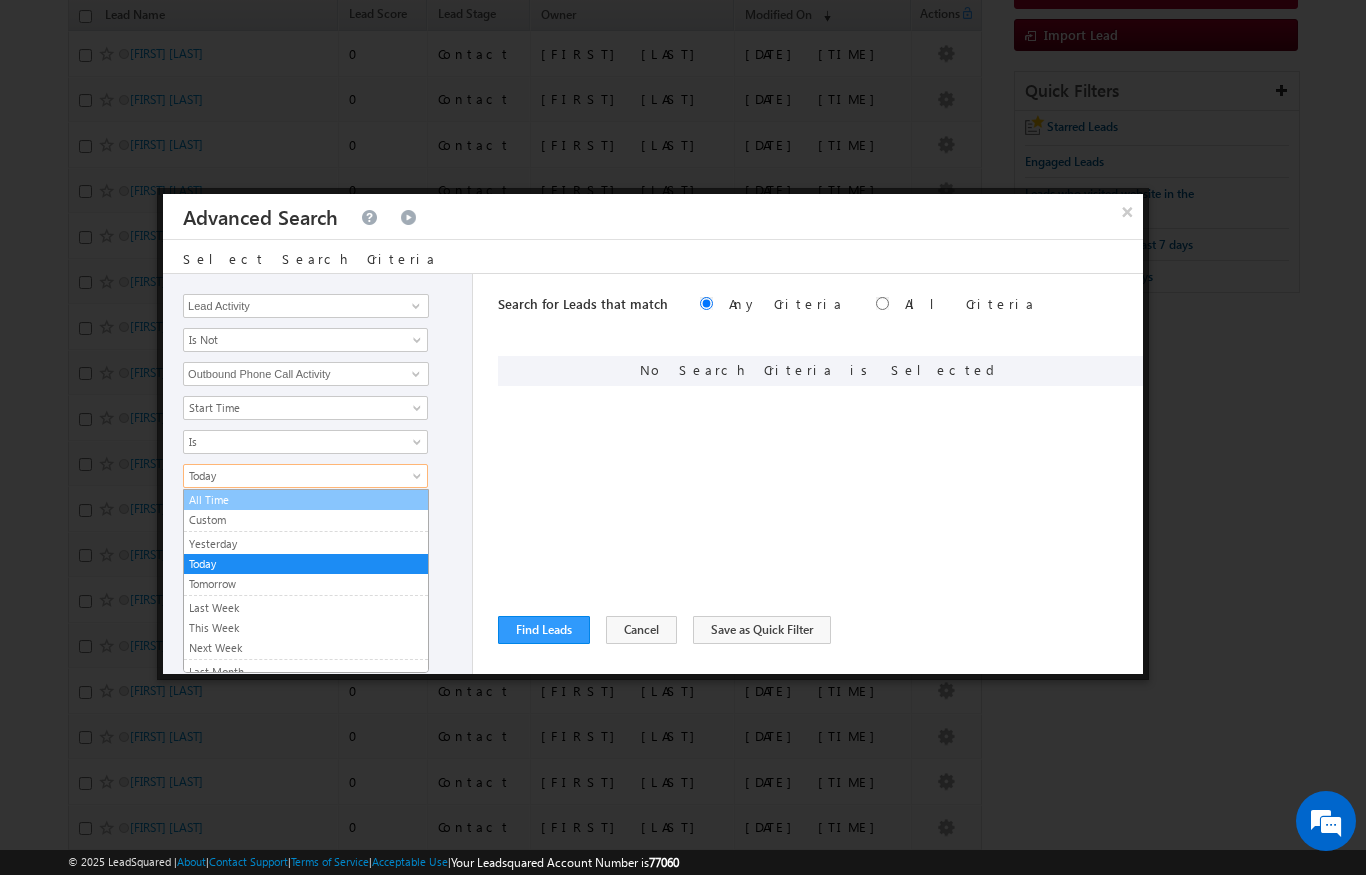 click on "All Time" at bounding box center (306, 500) 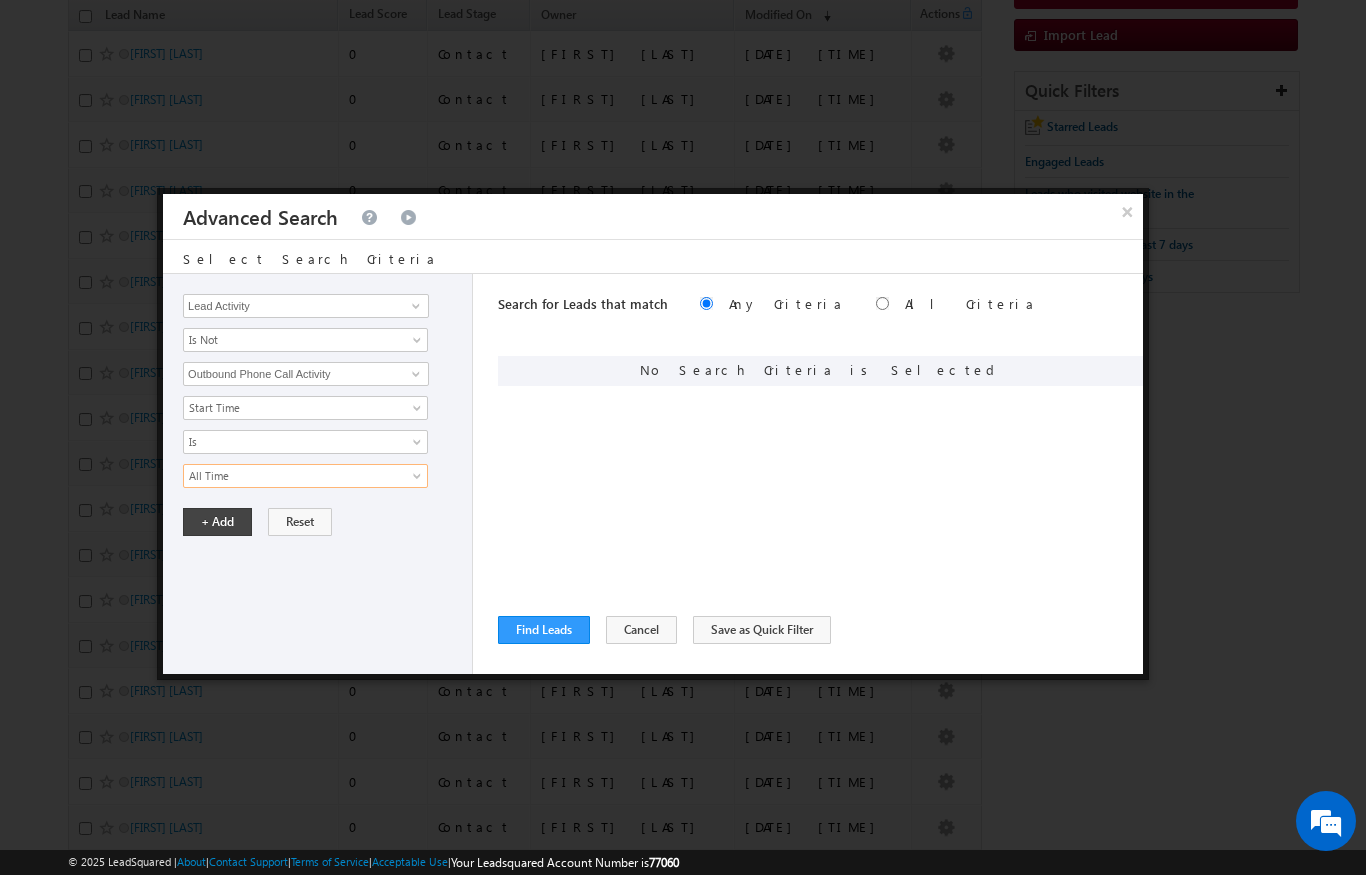 click on "+ Add" at bounding box center [217, 522] 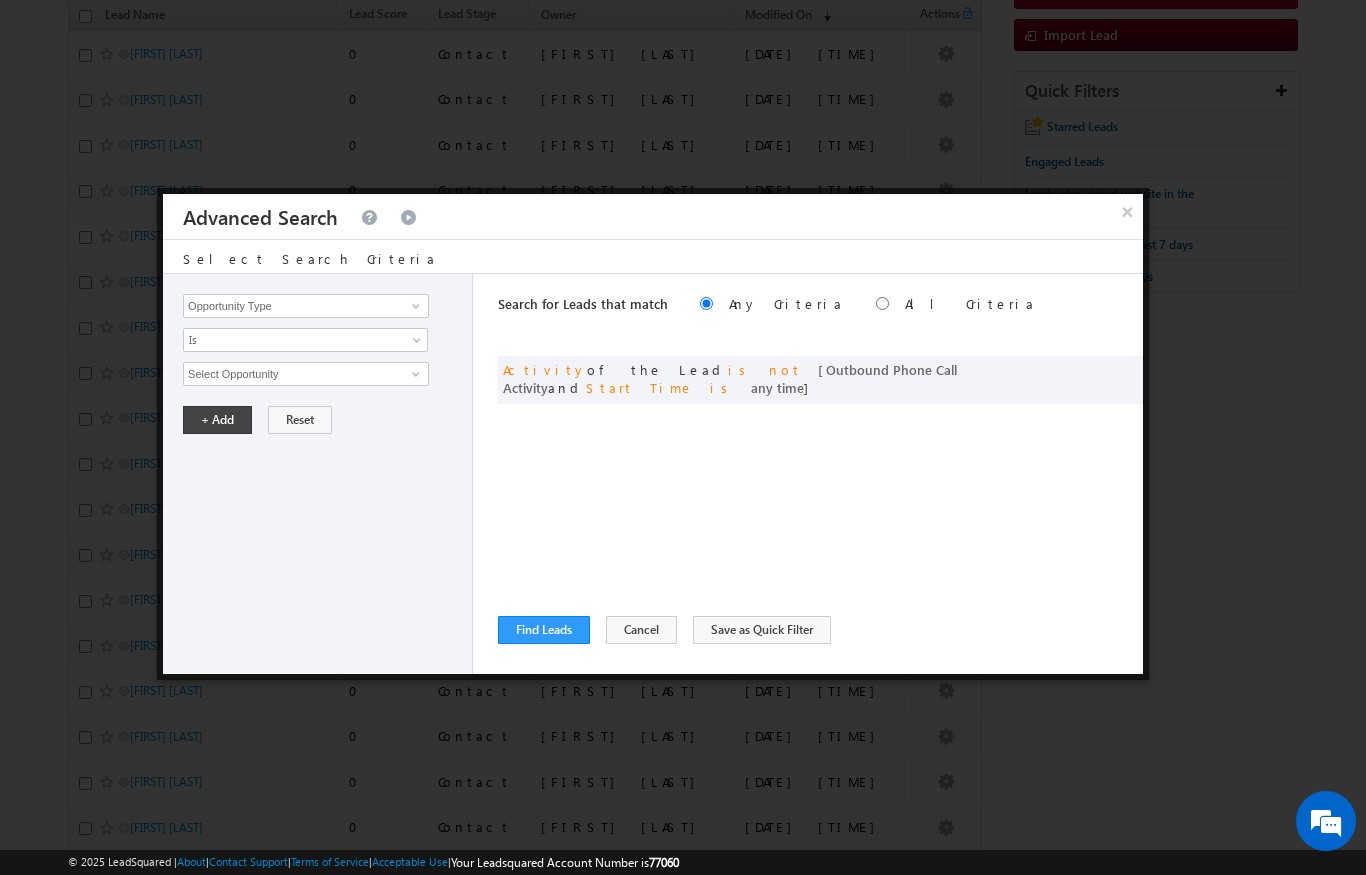 click on "Find Leads" at bounding box center [544, 630] 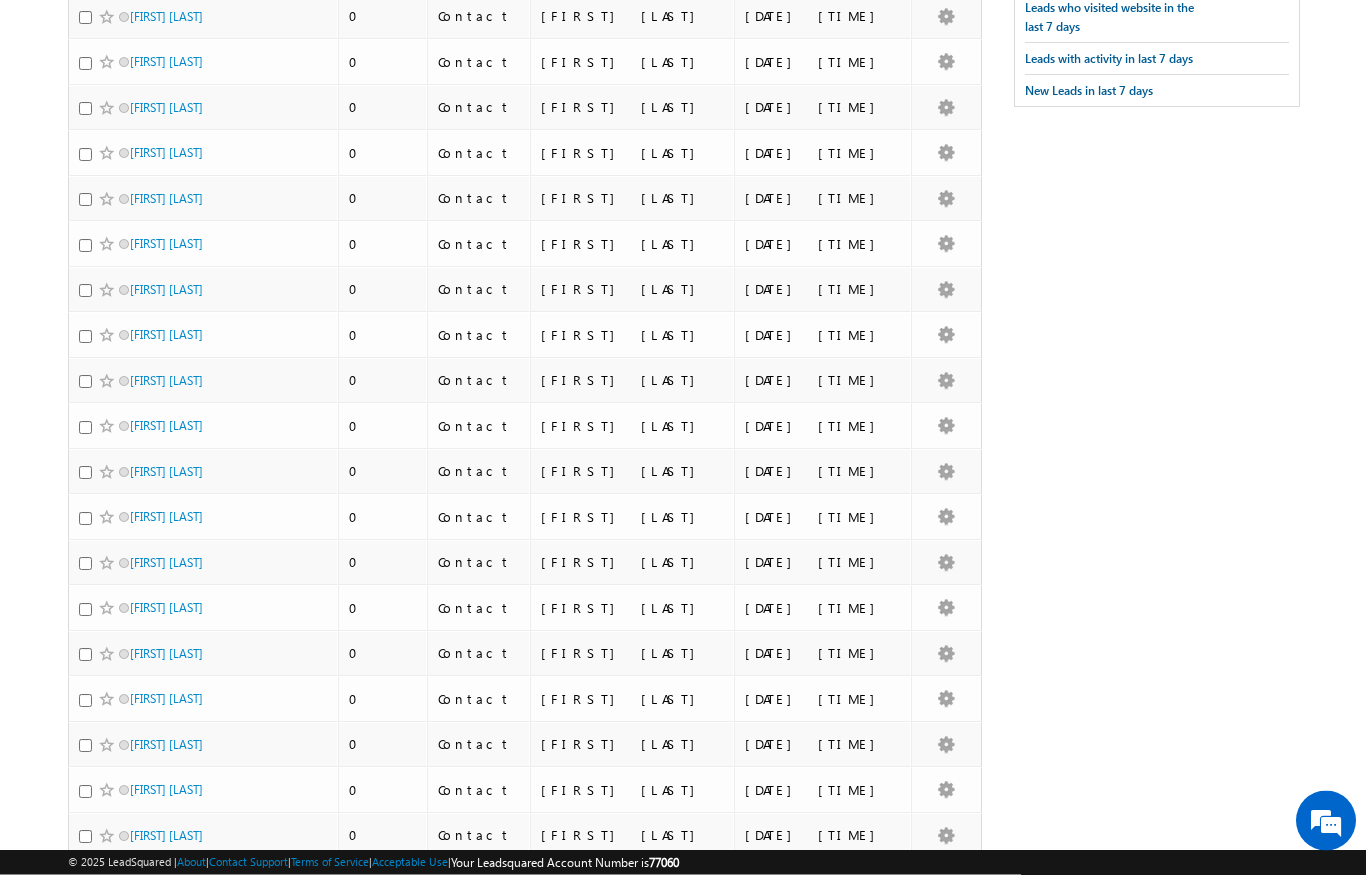 scroll, scrollTop: 0, scrollLeft: 0, axis: both 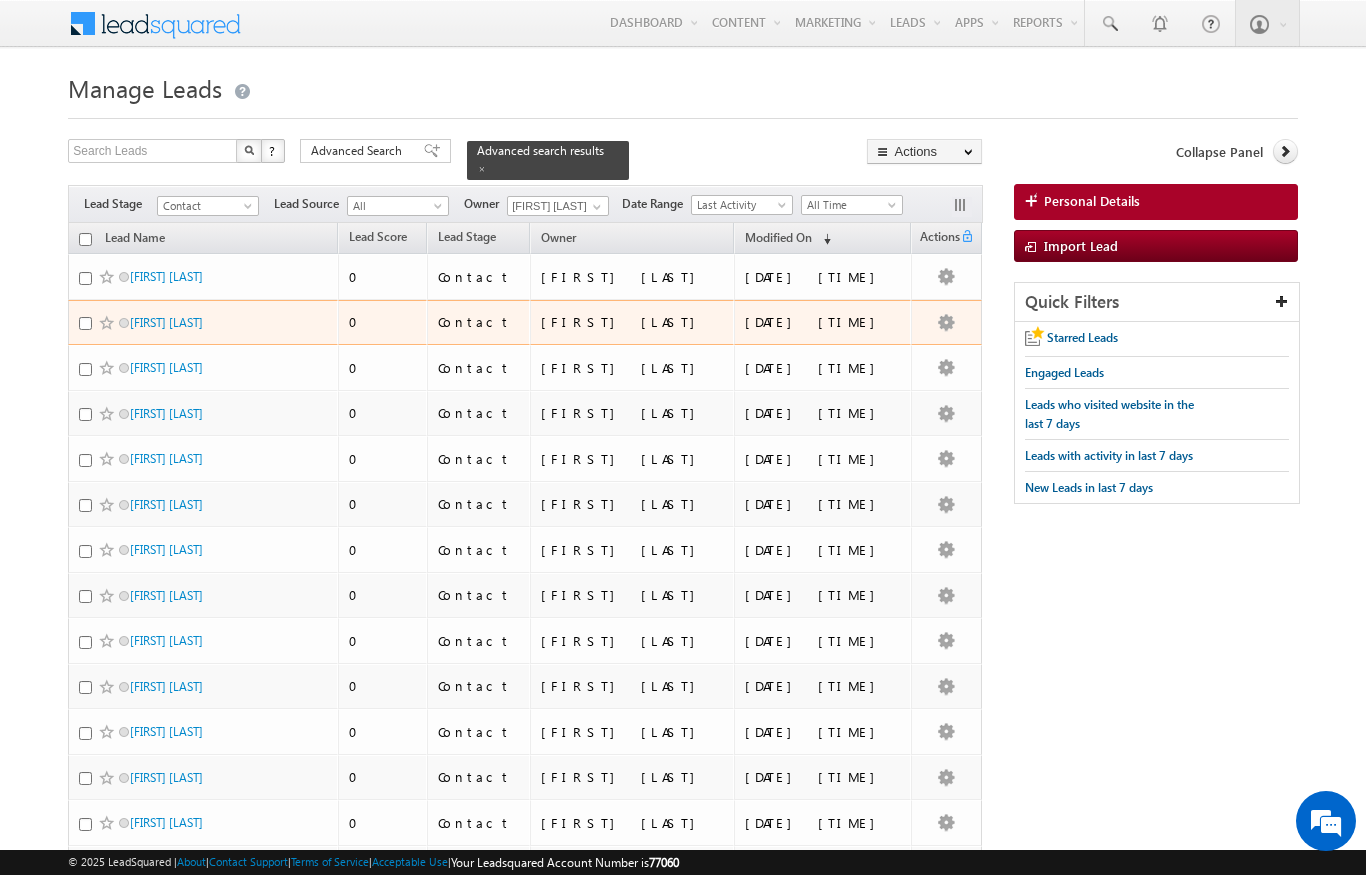 click on "[FIRST] [LAST] [LAST] [LAST]" at bounding box center [166, 322] 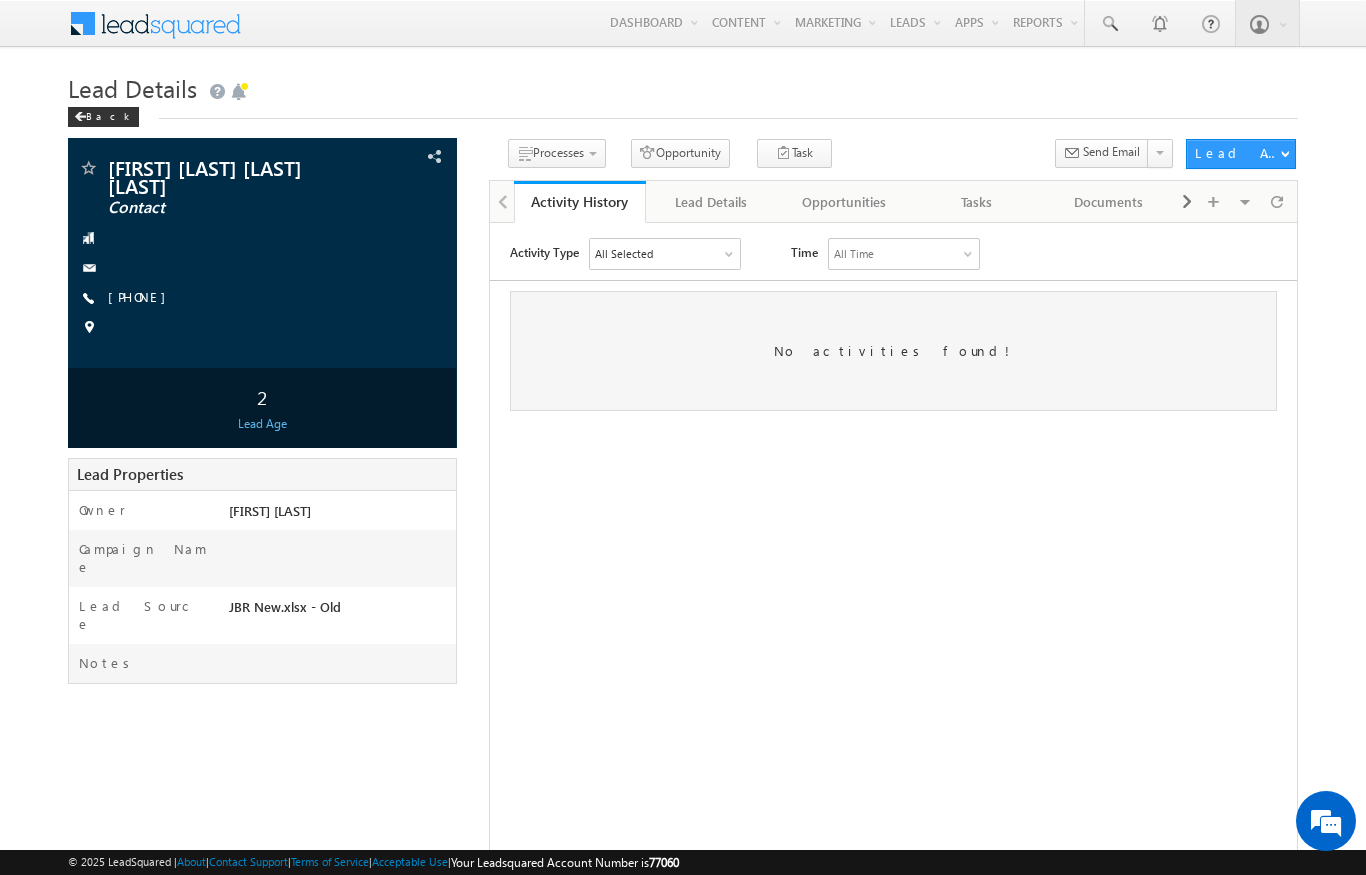 scroll, scrollTop: 0, scrollLeft: 0, axis: both 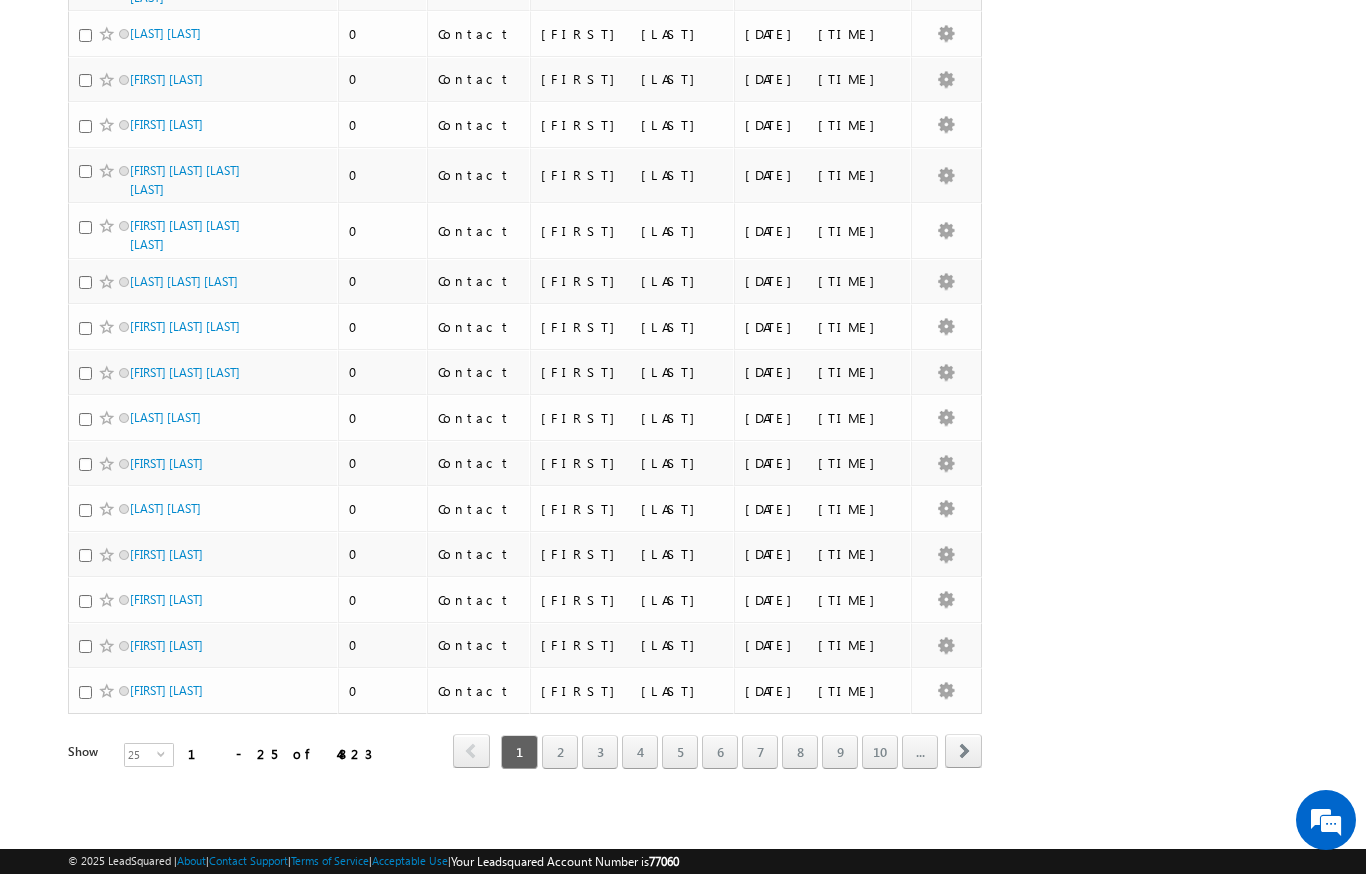 click on "select" at bounding box center [165, 761] 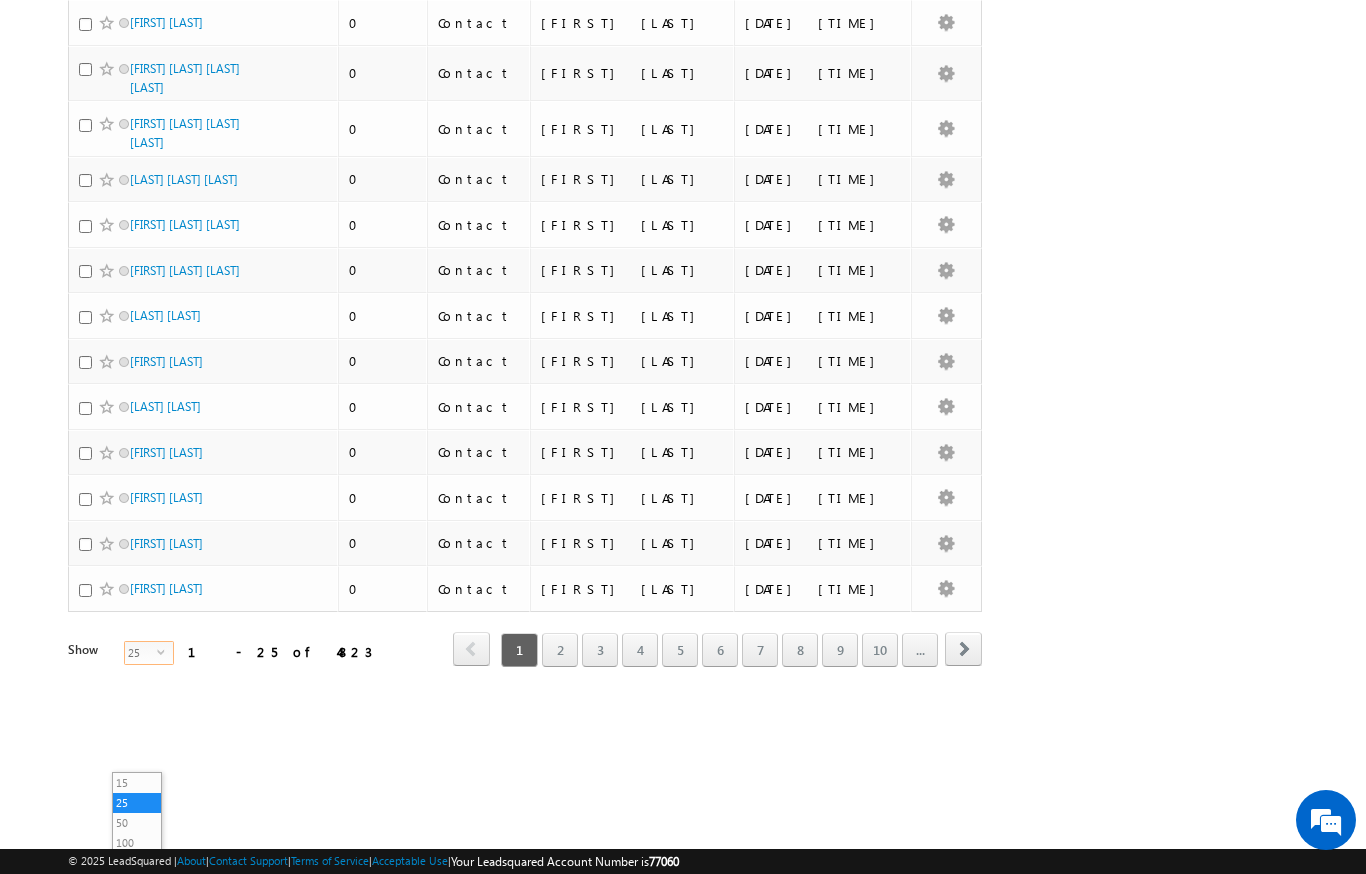 scroll, scrollTop: 0, scrollLeft: 0, axis: both 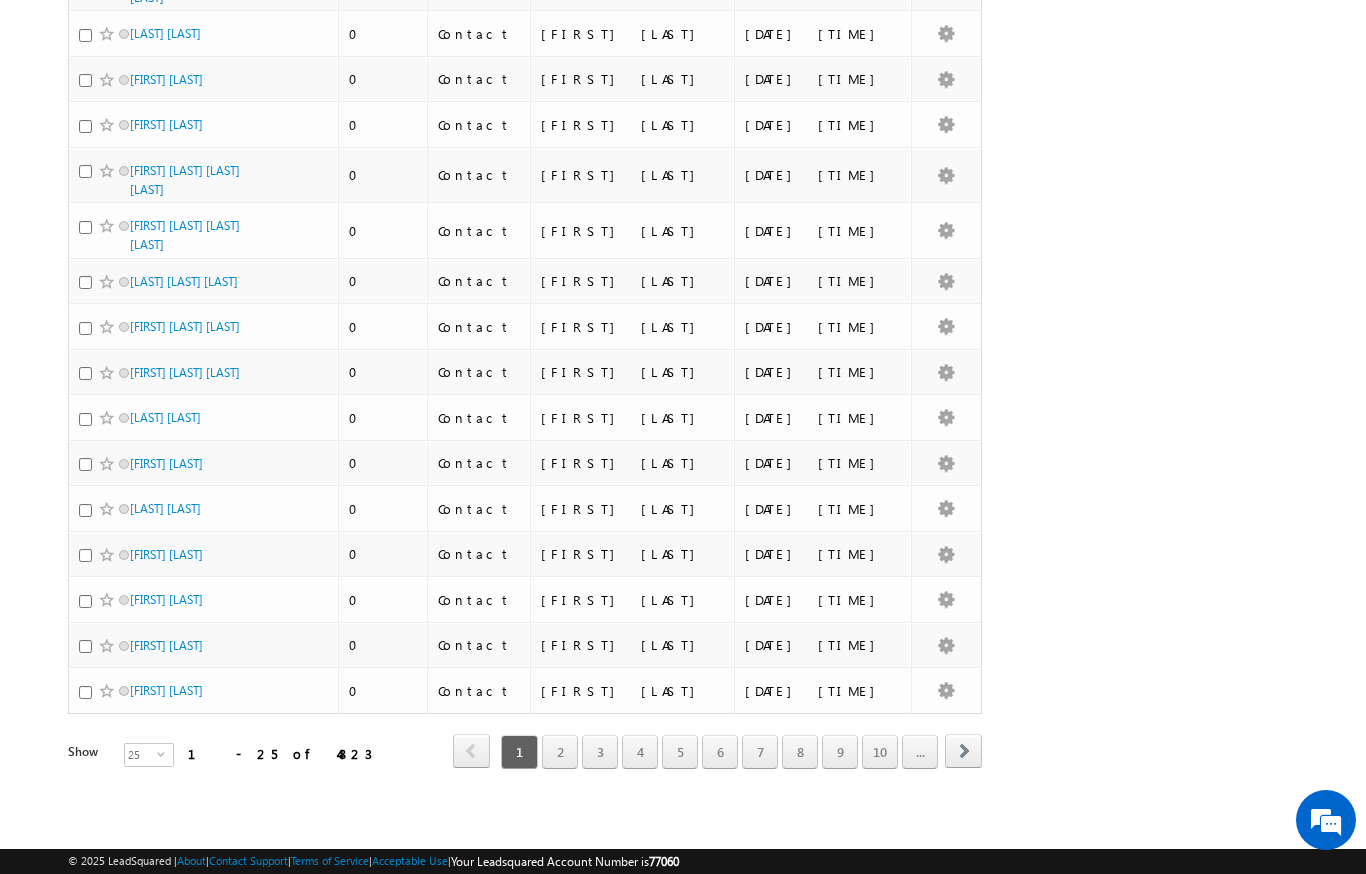 click on "Search Leads X ?   4823 results found
Advanced Search
Advanced Search
Advanced search results
Actions" at bounding box center [682, 117] 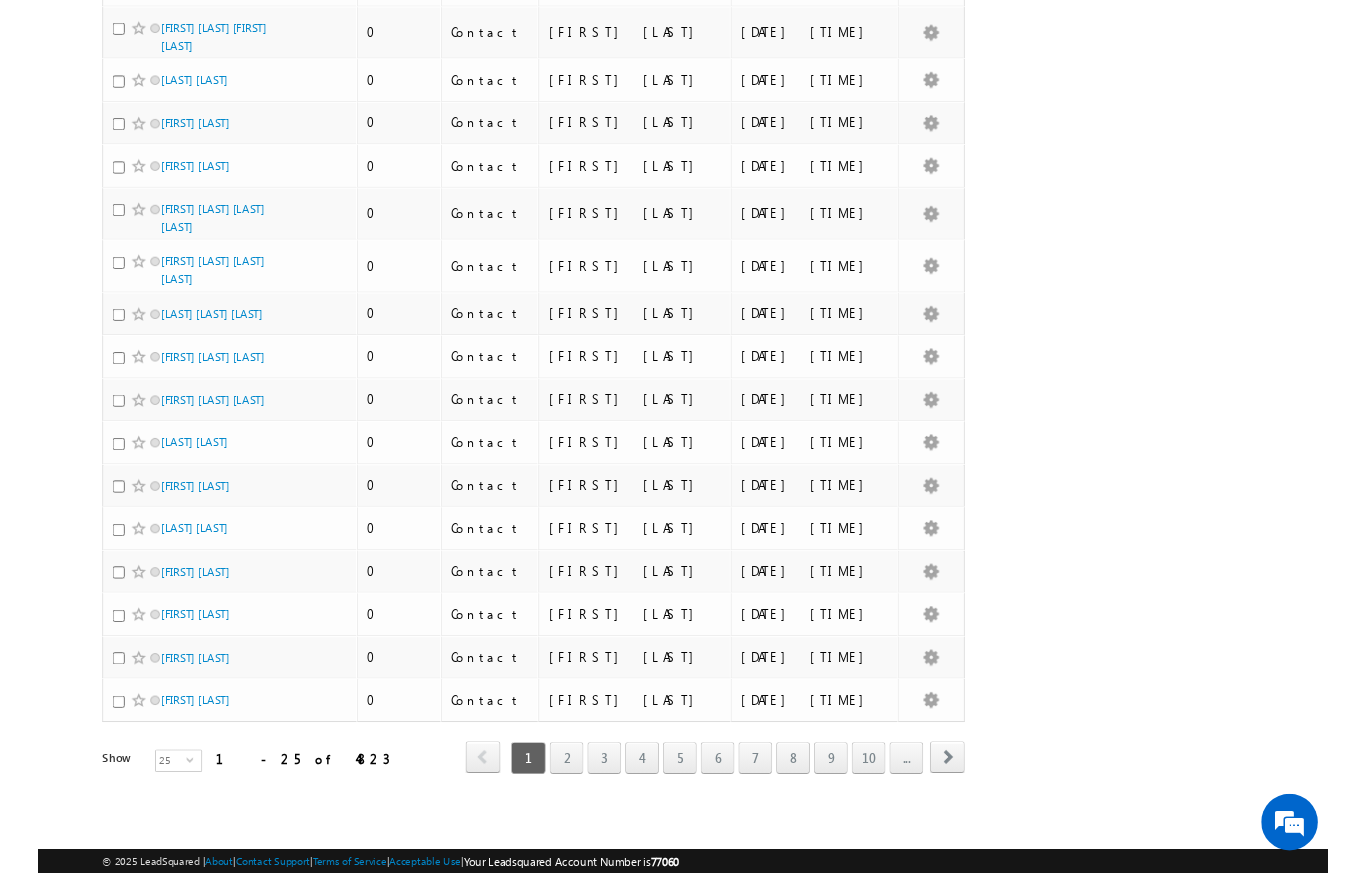 scroll, scrollTop: 835, scrollLeft: 0, axis: vertical 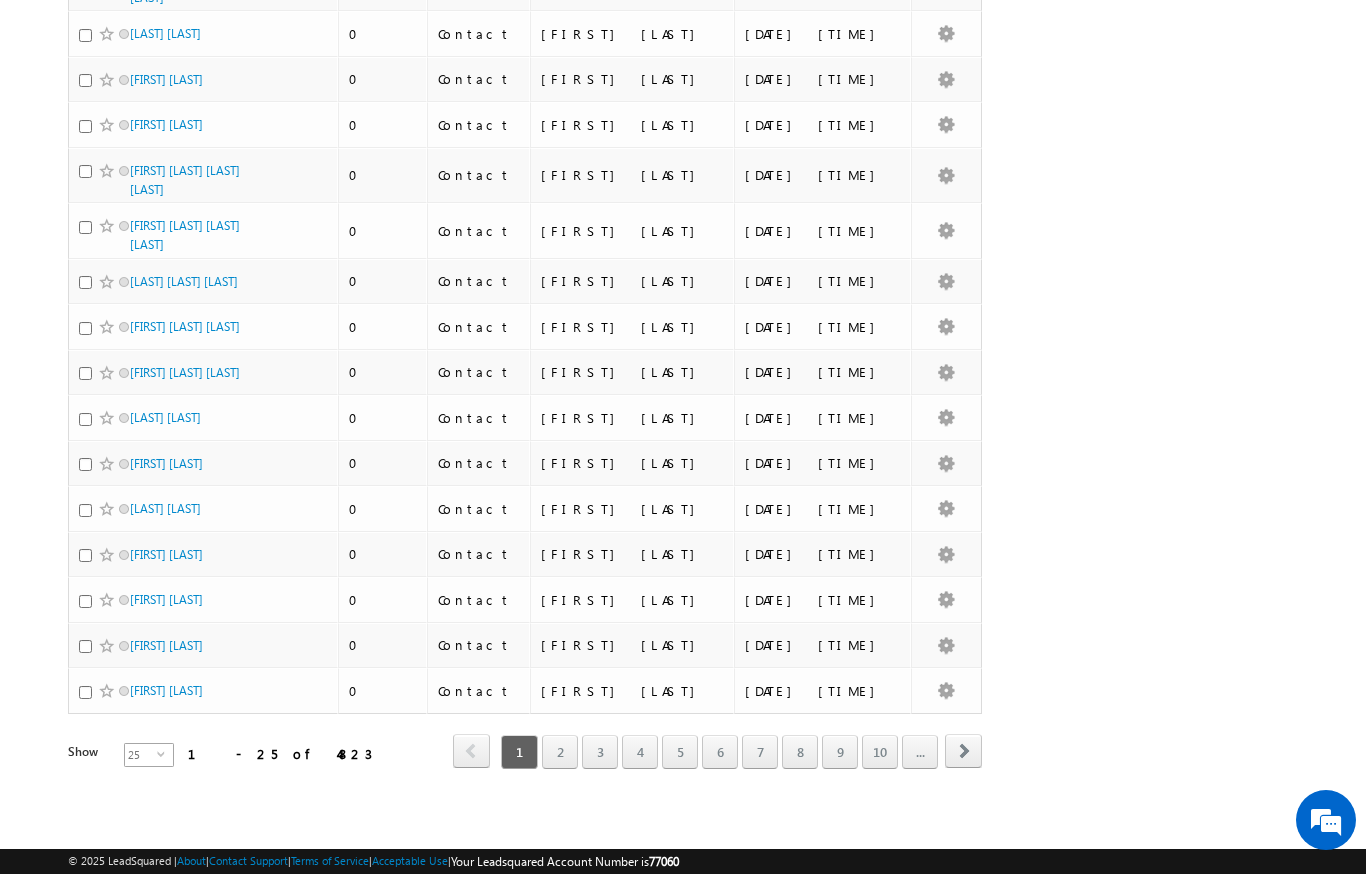 click on "select" at bounding box center (165, 753) 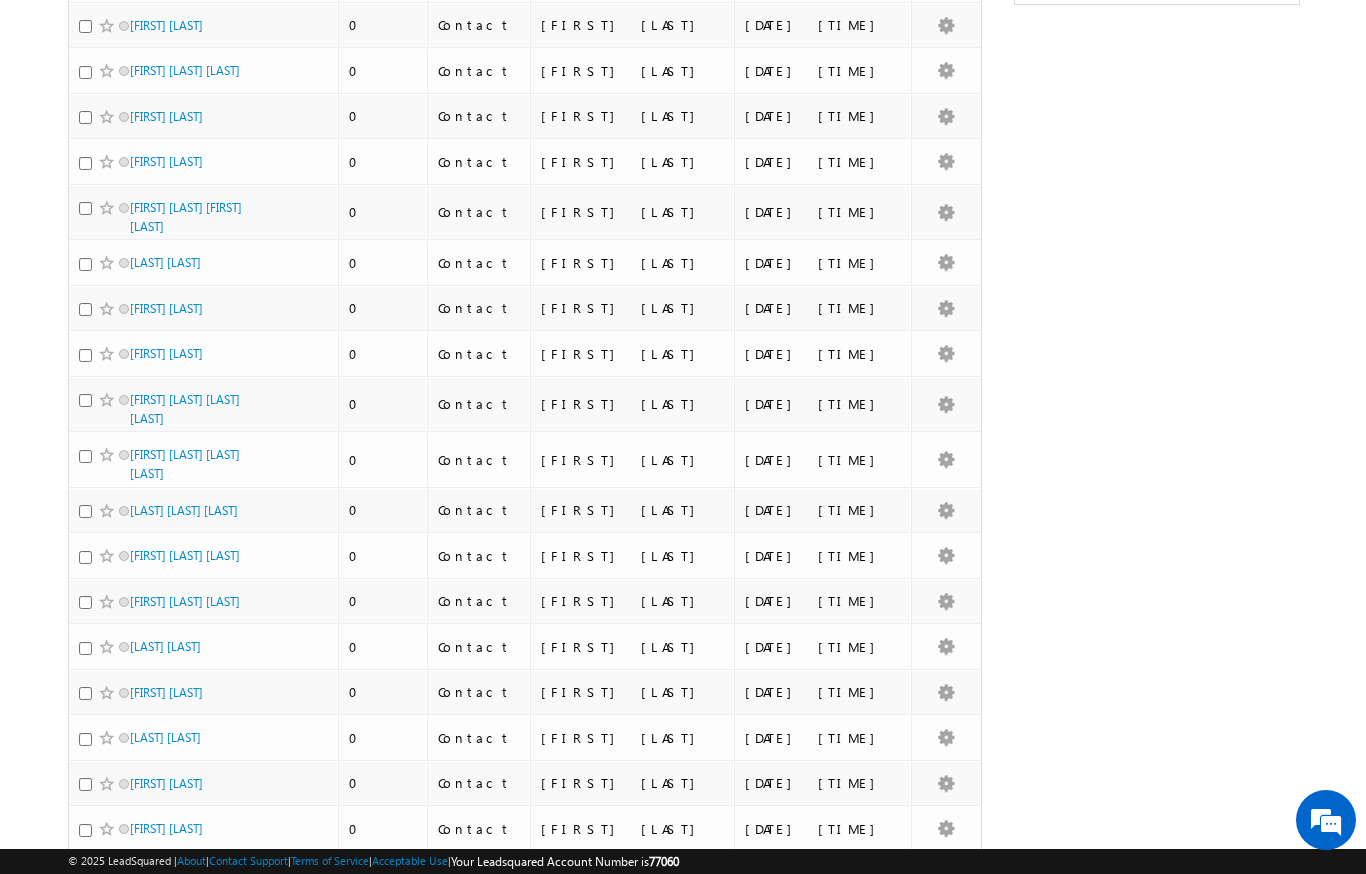 scroll, scrollTop: 0, scrollLeft: 0, axis: both 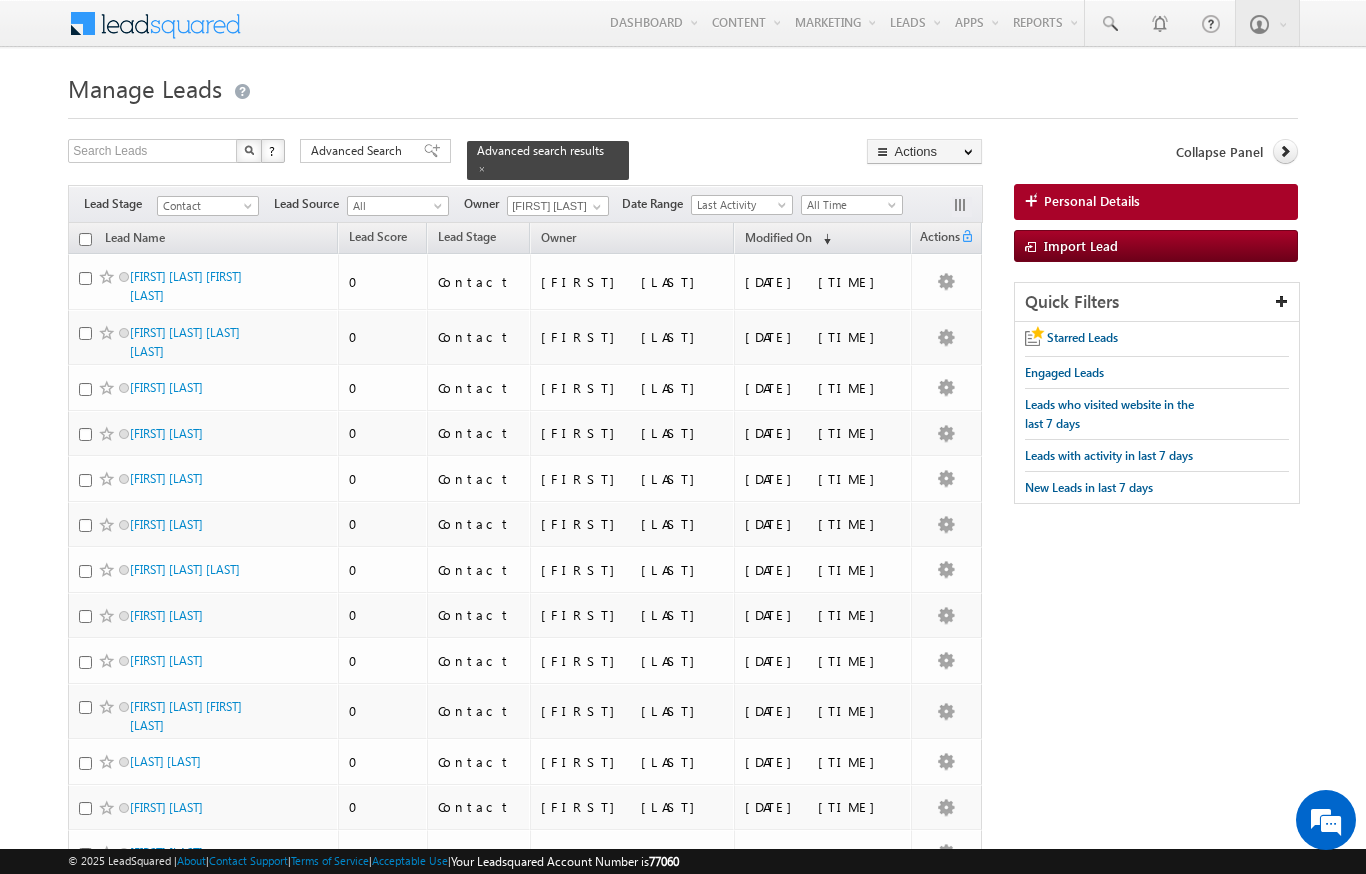 click at bounding box center (85, 239) 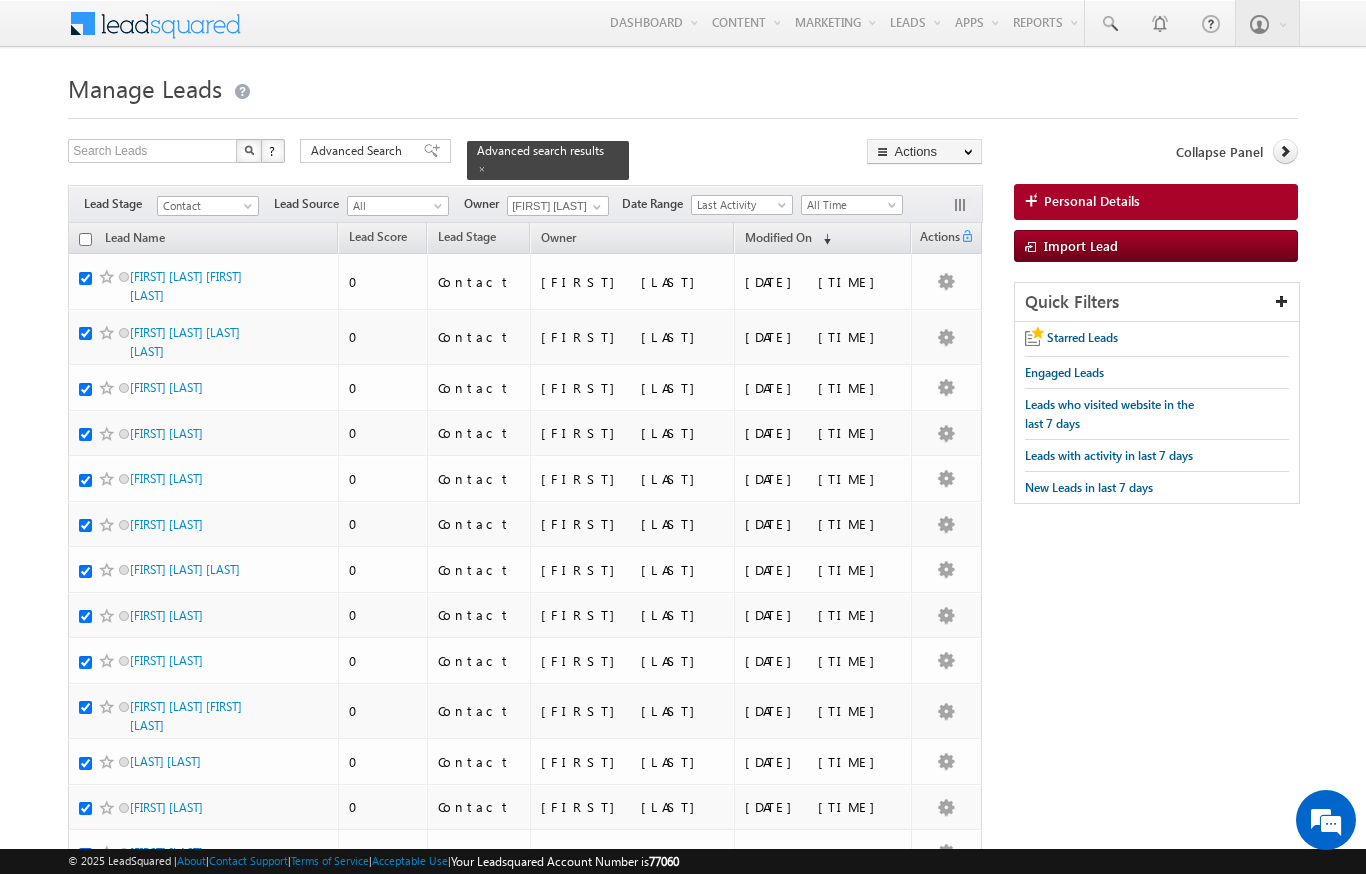 checkbox on "true" 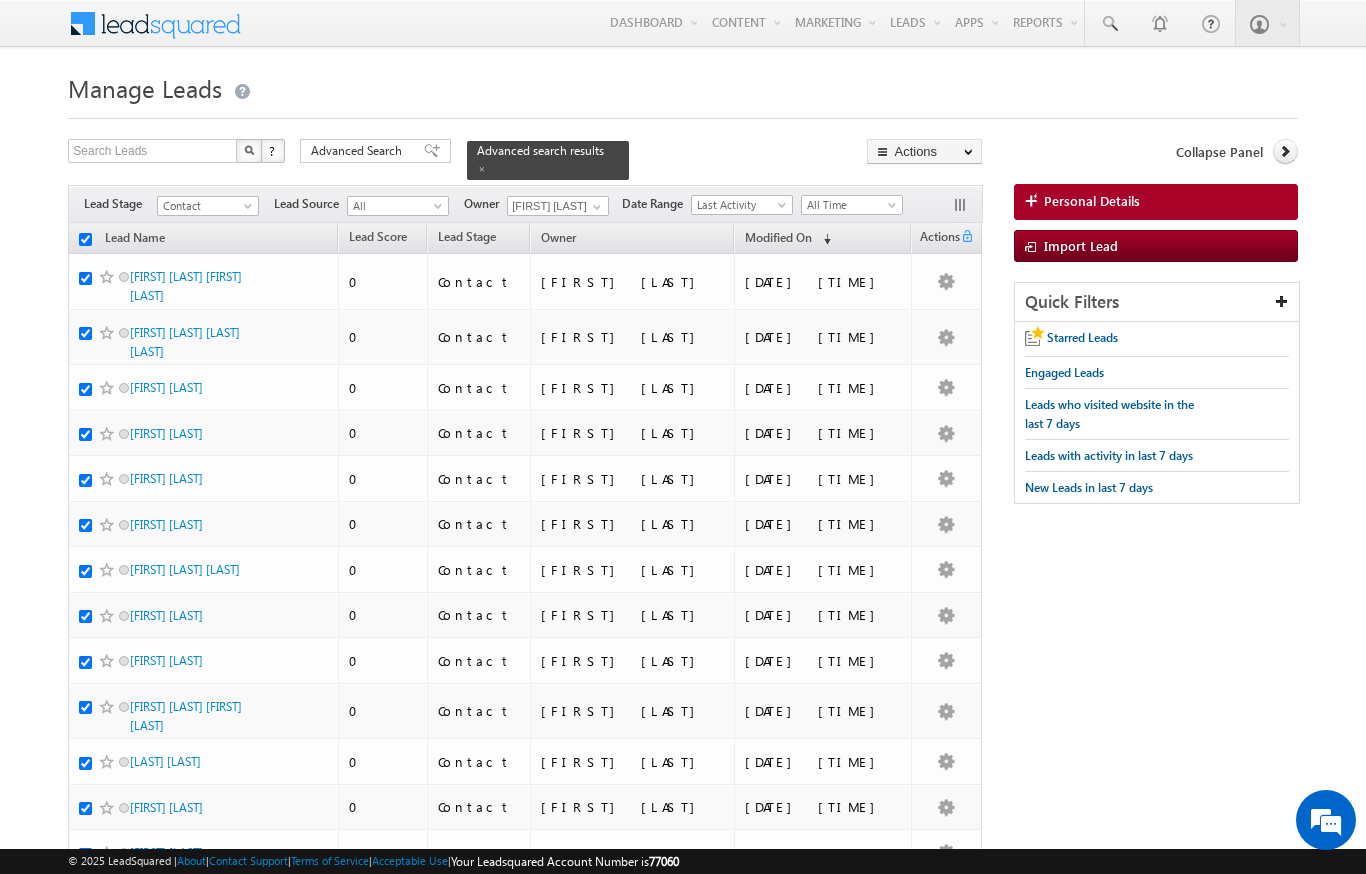 checkbox on "true" 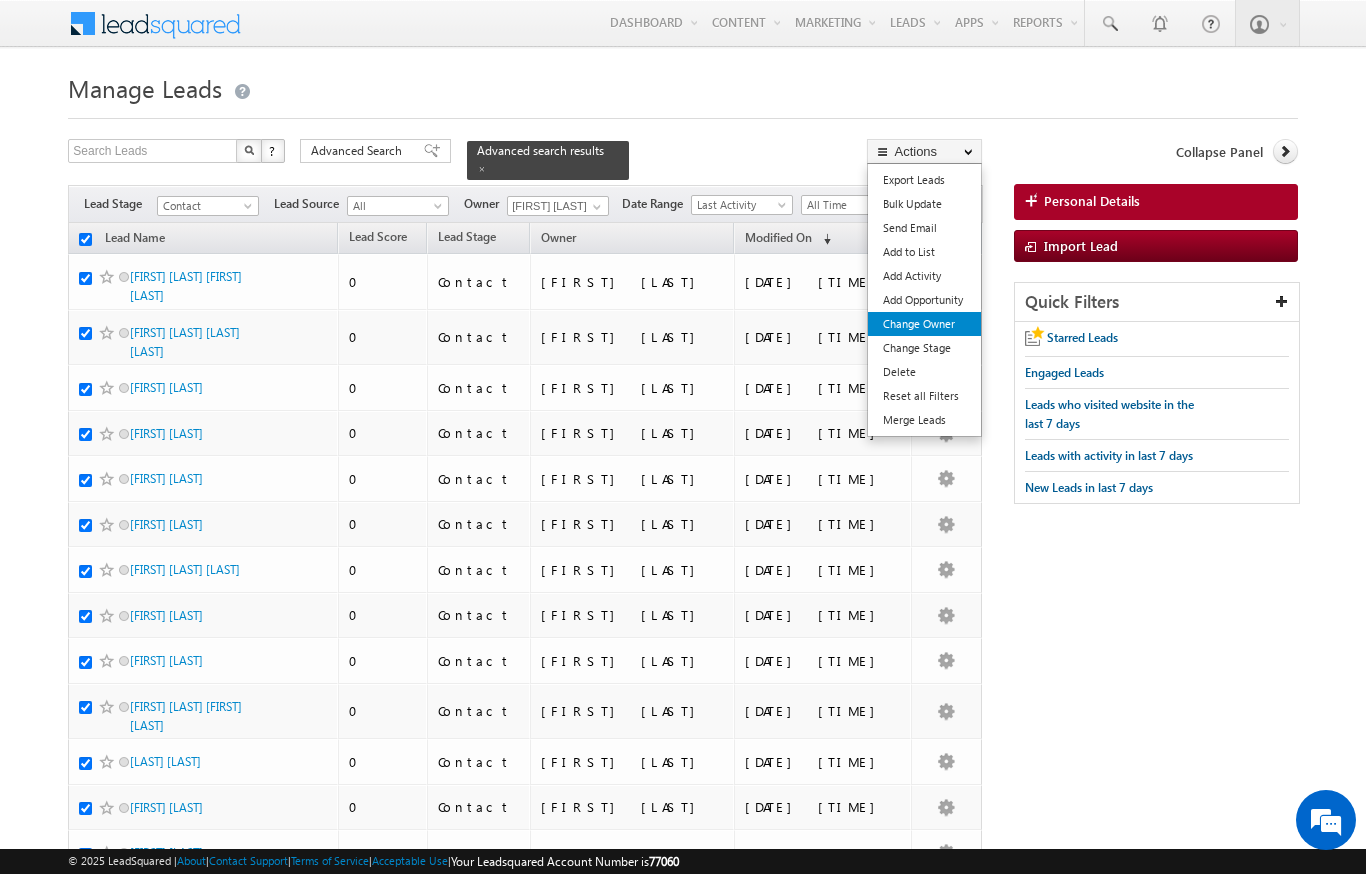 click on "Change Owner" at bounding box center [924, 324] 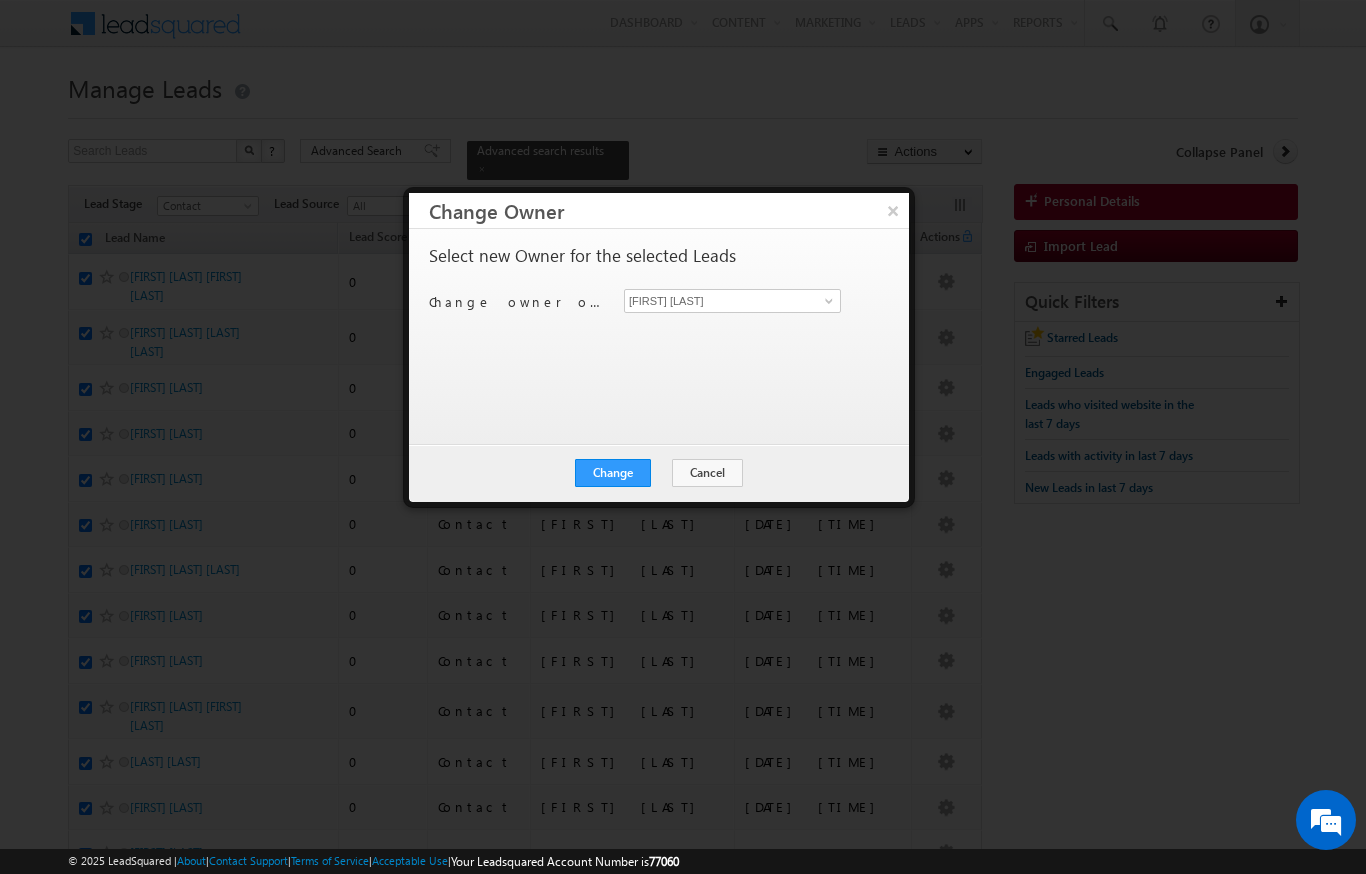click on "Select new Owner for the selected Leads
Change owner of 200 leads to
[FIRST] [LAST]" at bounding box center [657, 327] 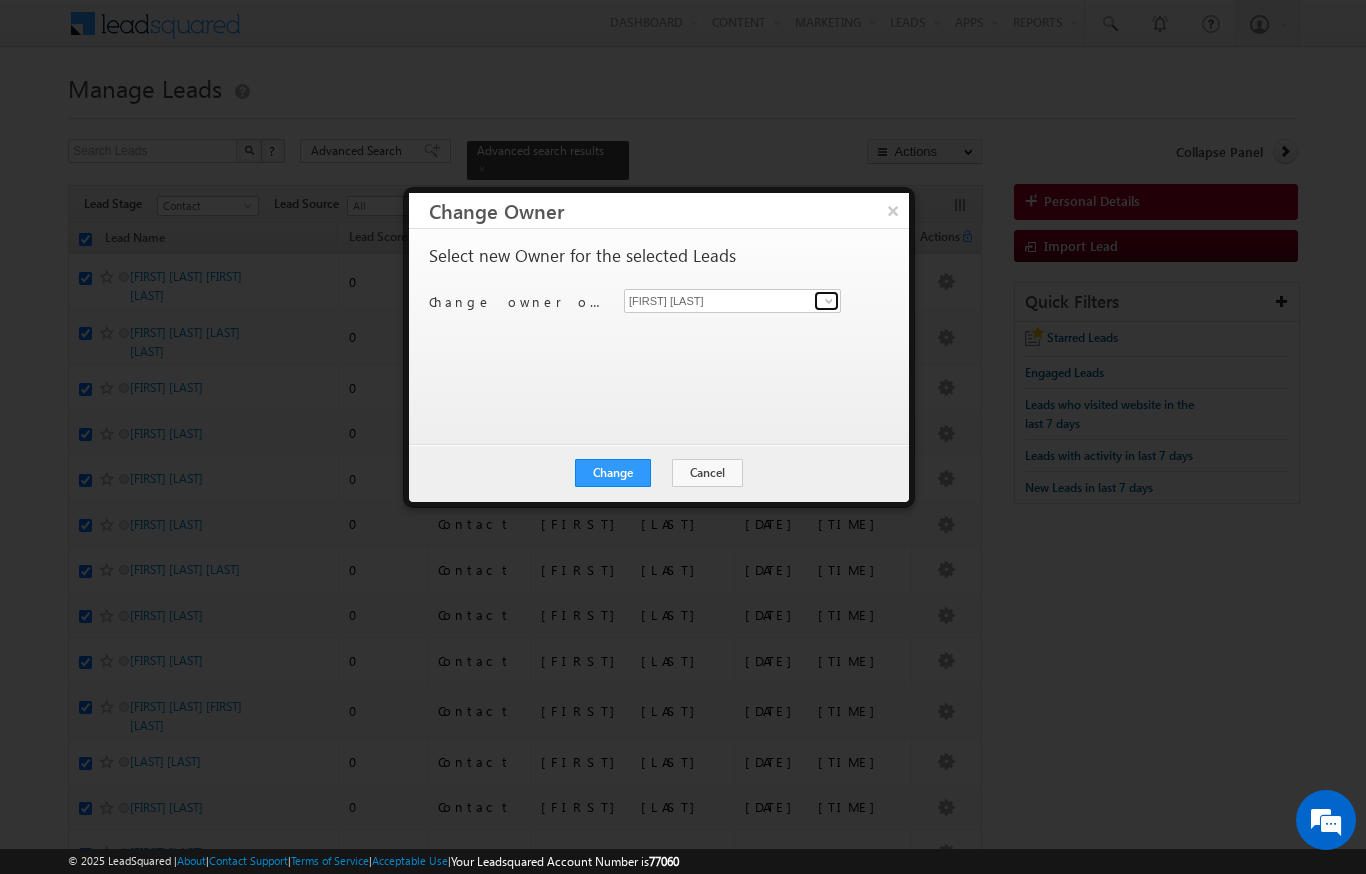 click at bounding box center [829, 301] 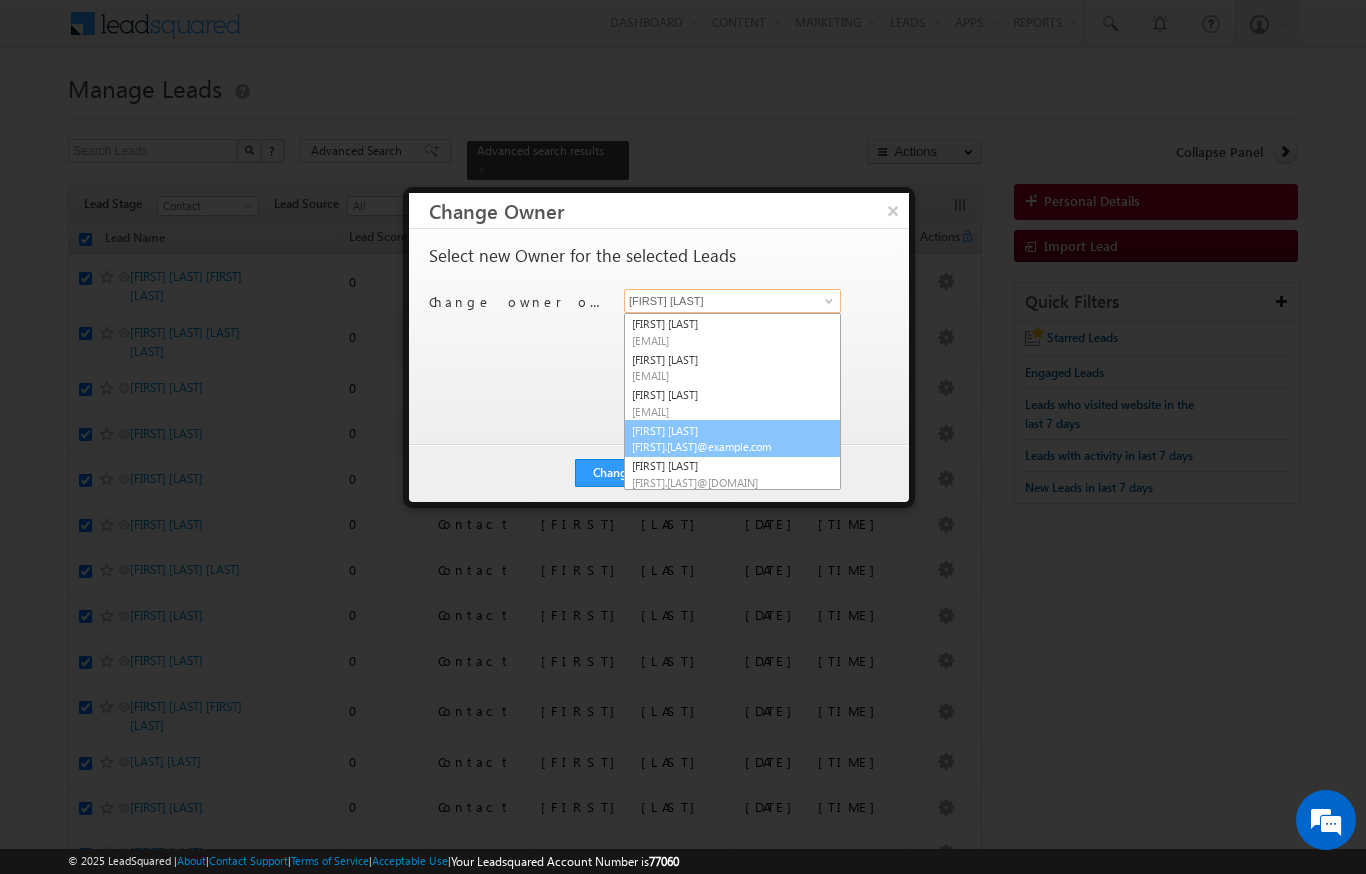click on "[FIRST] [LAST]   [EMAIL]" at bounding box center (732, 439) 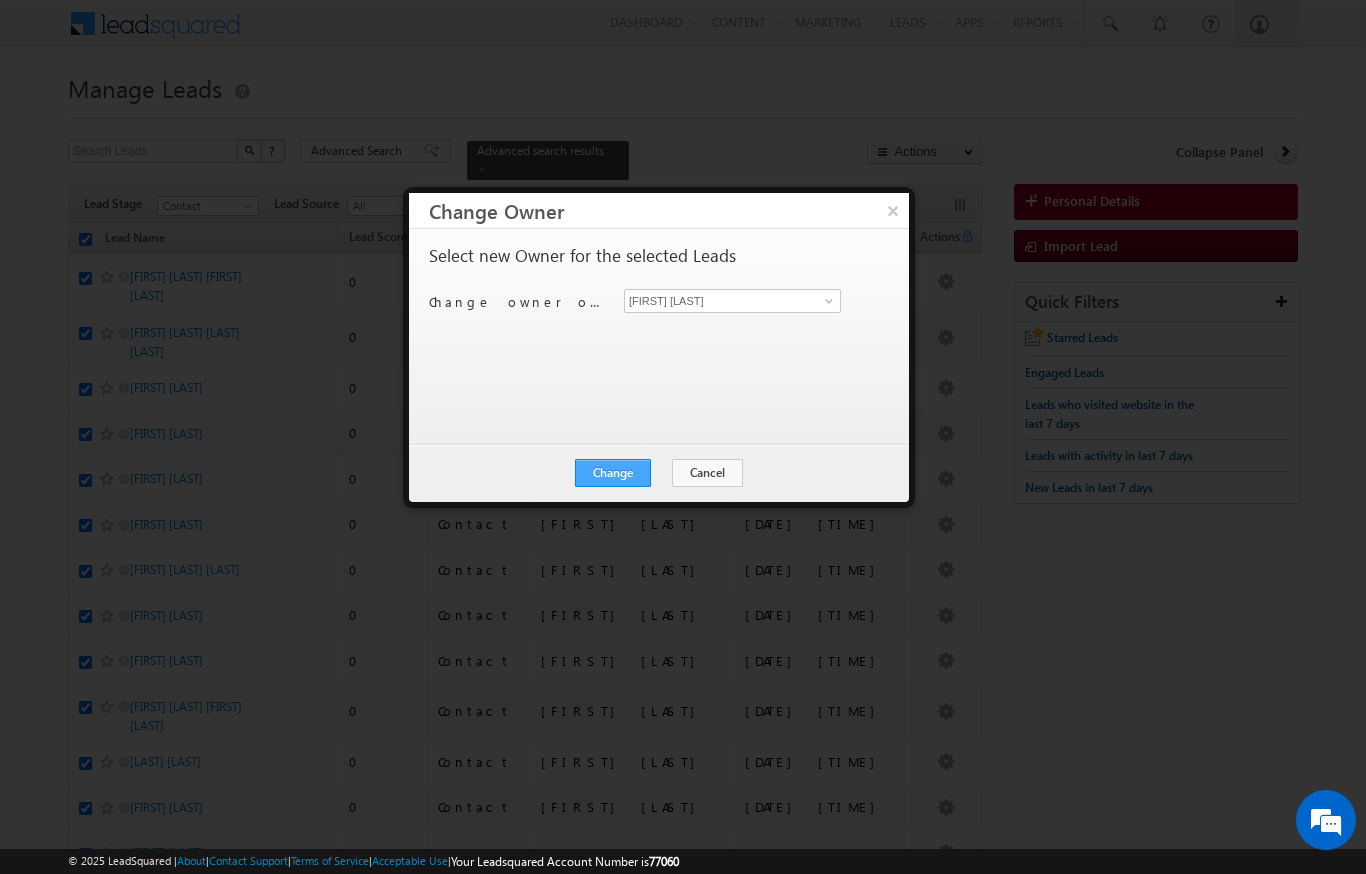 click on "Change" at bounding box center (613, 473) 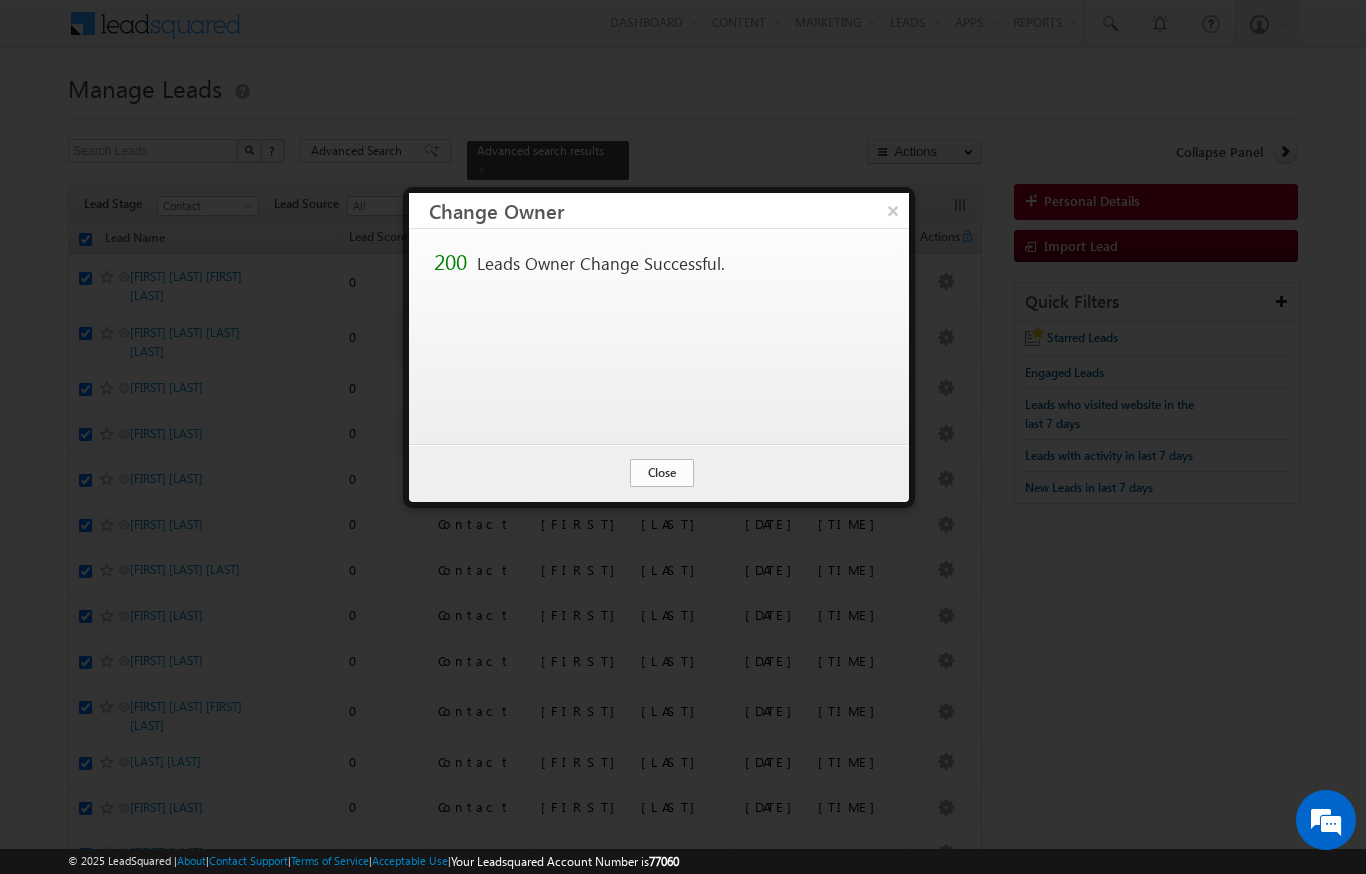 click on "Close" at bounding box center [662, 473] 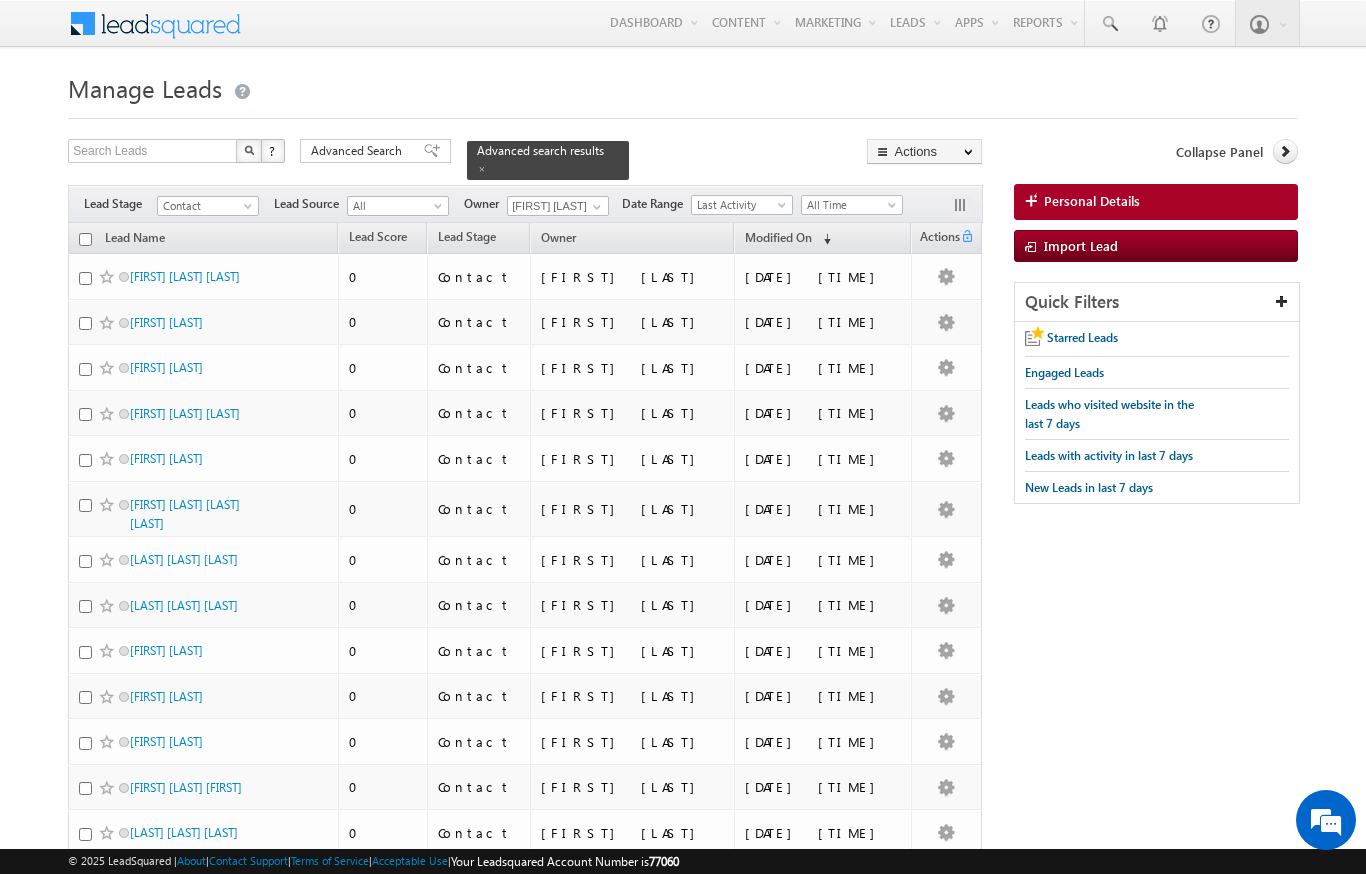 click at bounding box center (85, 239) 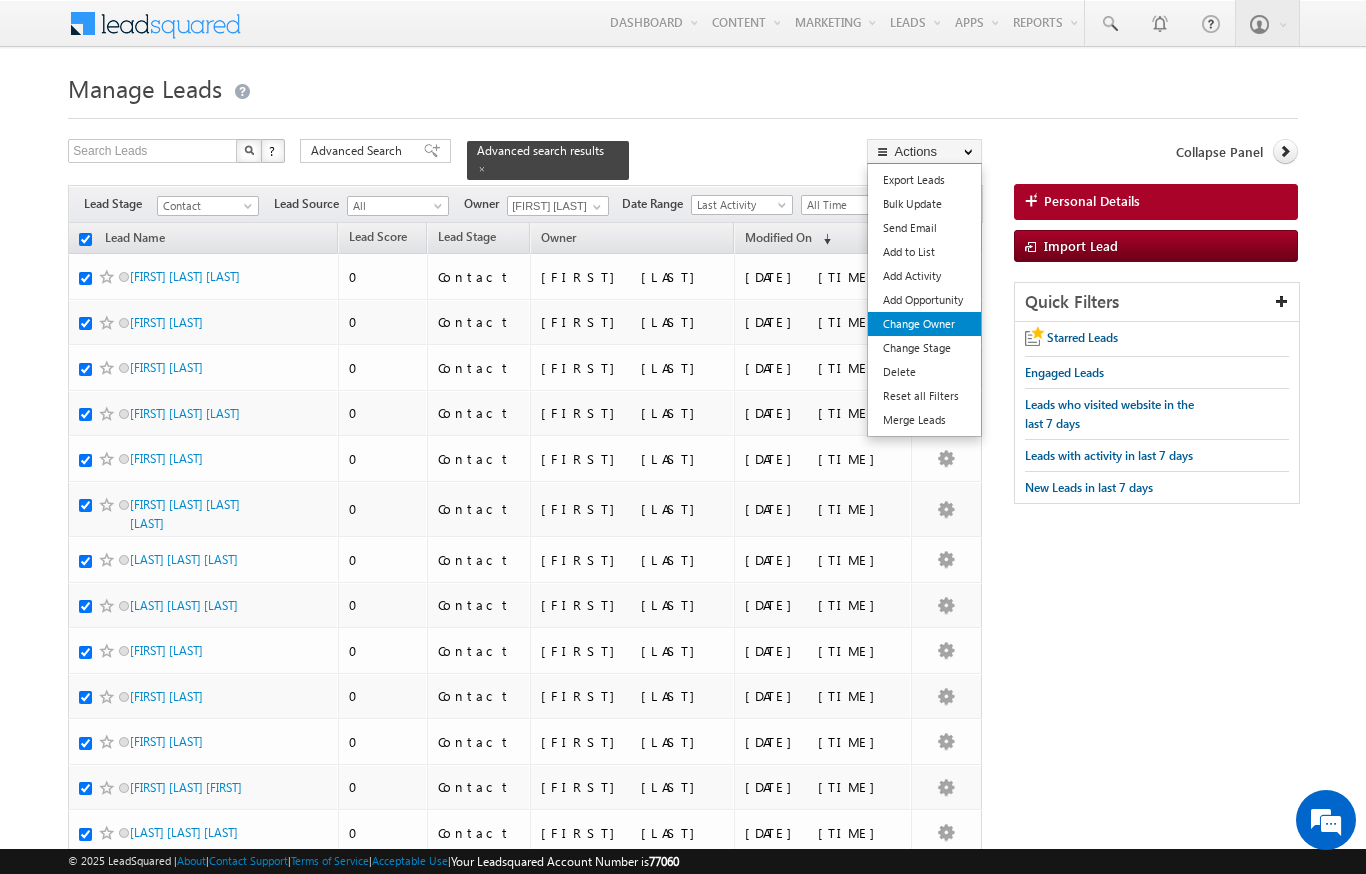 click on "Change Owner" at bounding box center [924, 324] 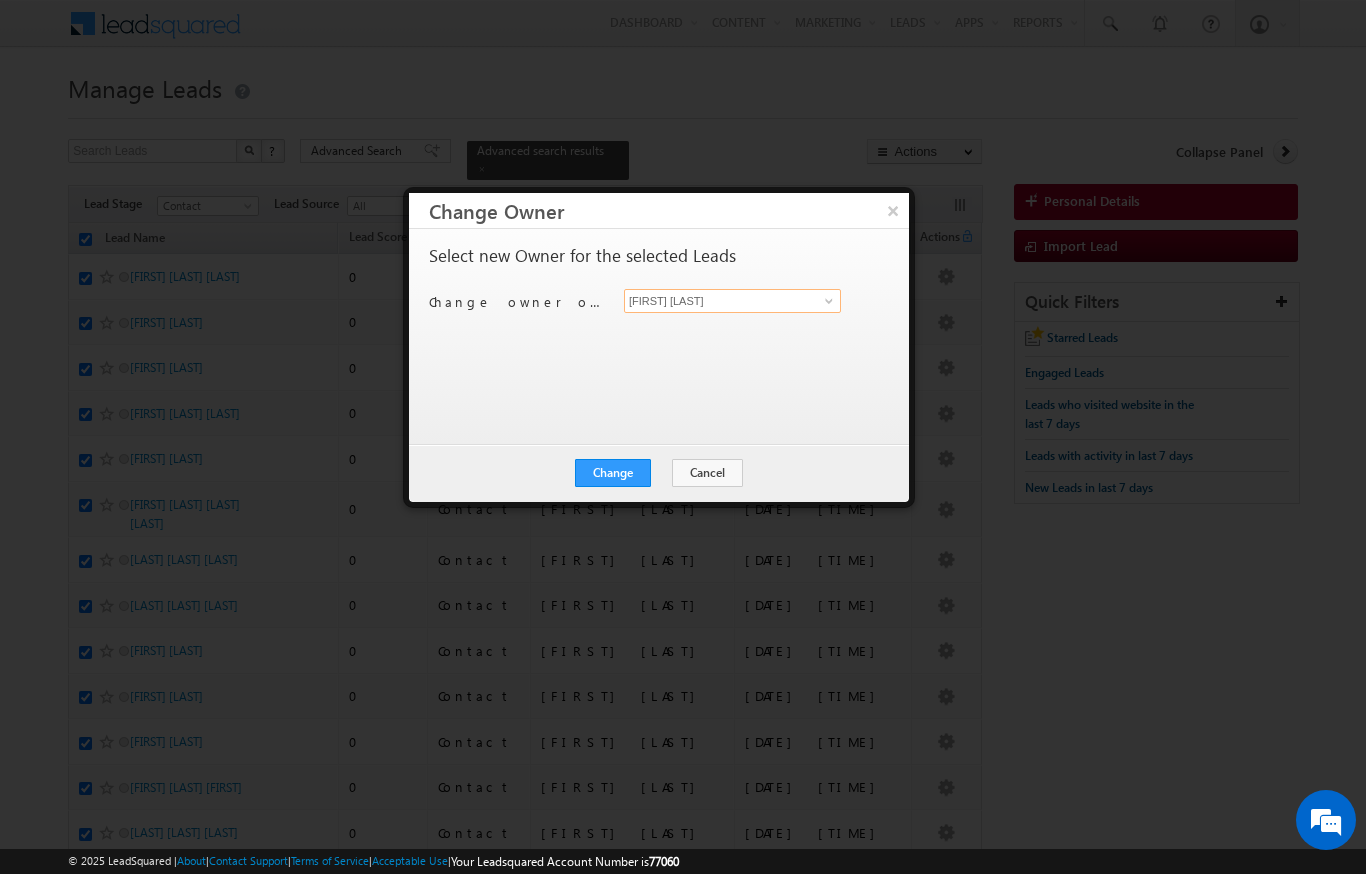 click on "[FIRST] [LAST]" at bounding box center (732, 301) 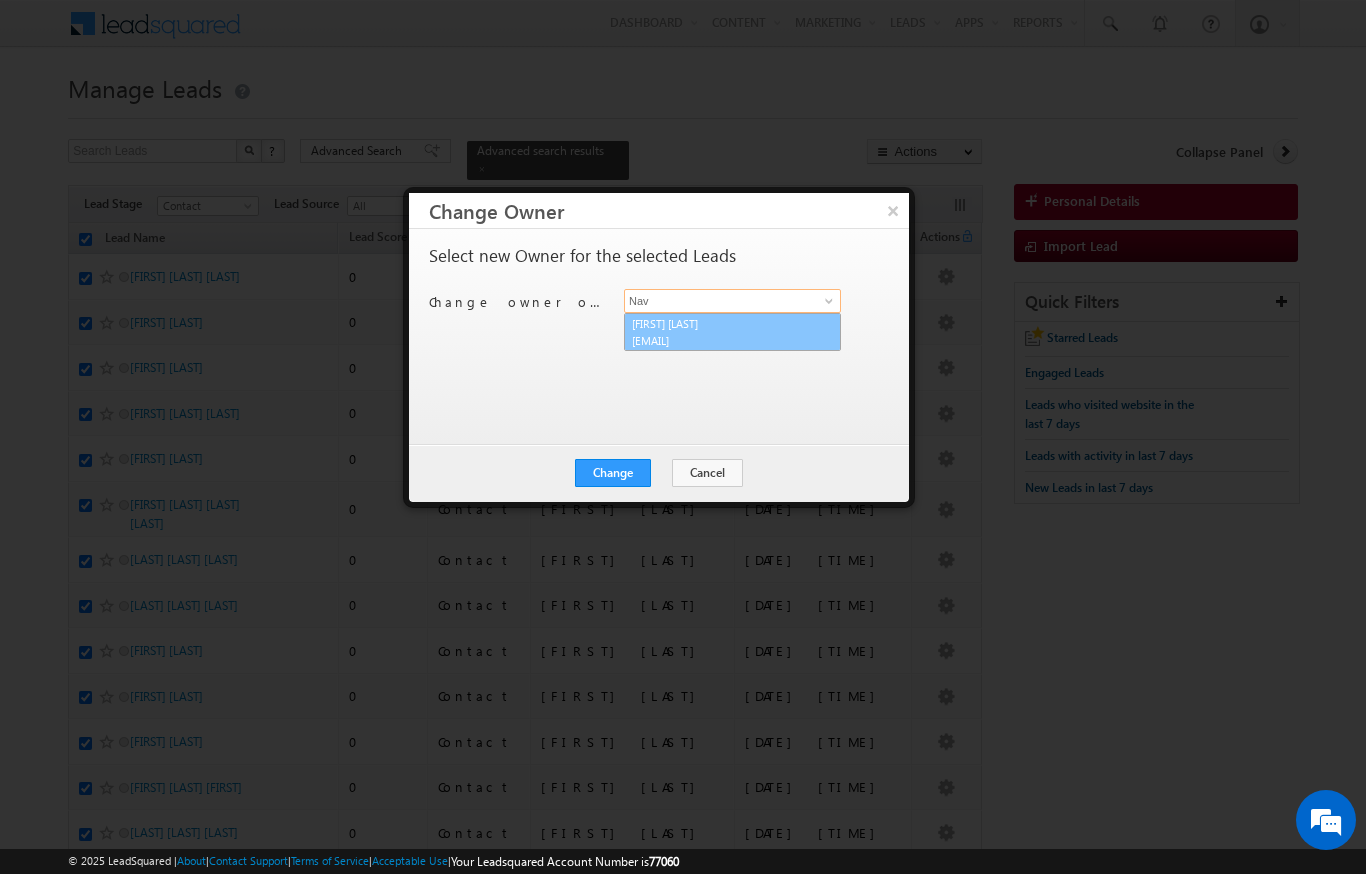 click on "[FIRST] [LAST] [EMAIL]" at bounding box center (732, 332) 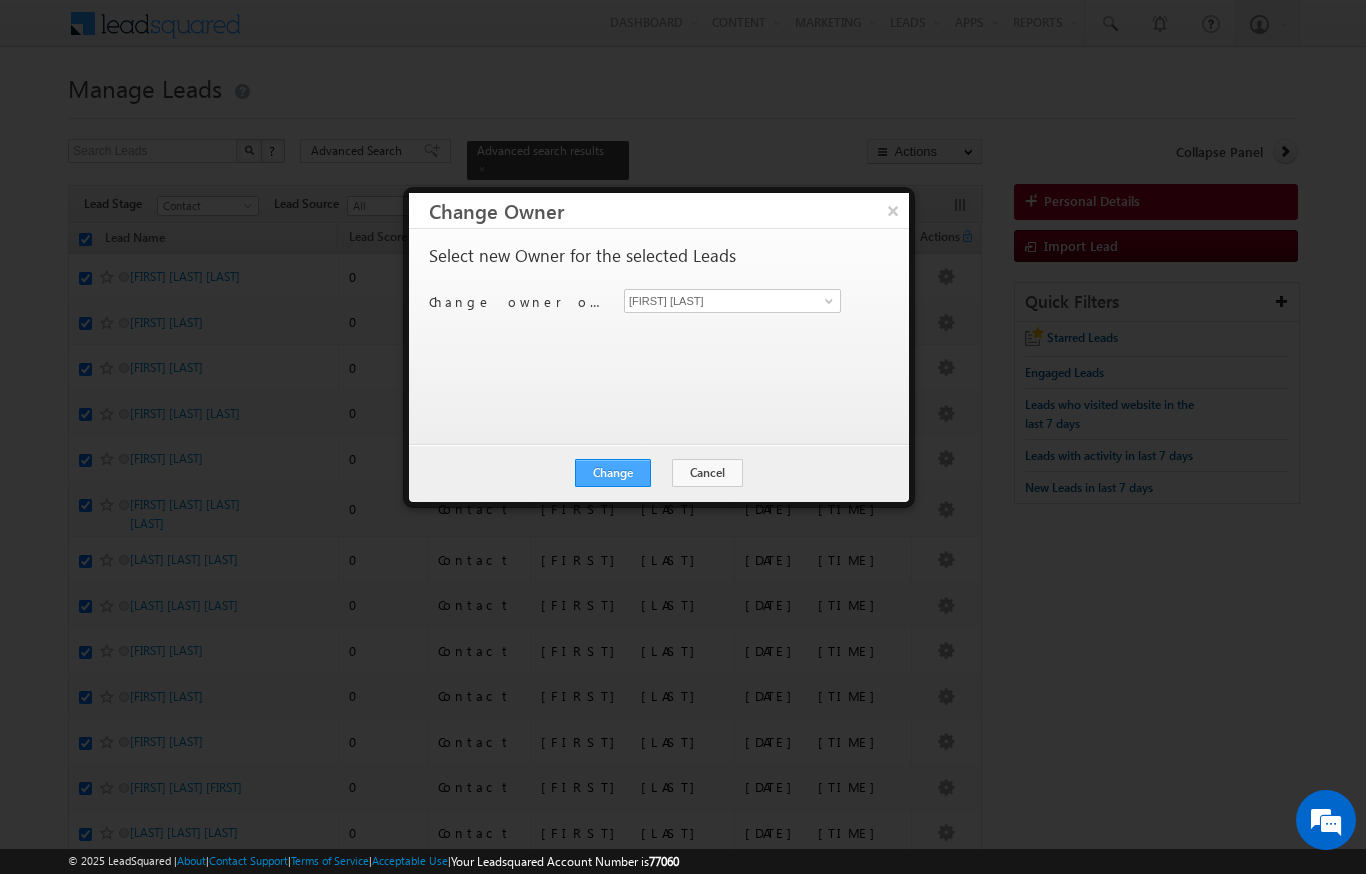 click on "Change" at bounding box center (613, 473) 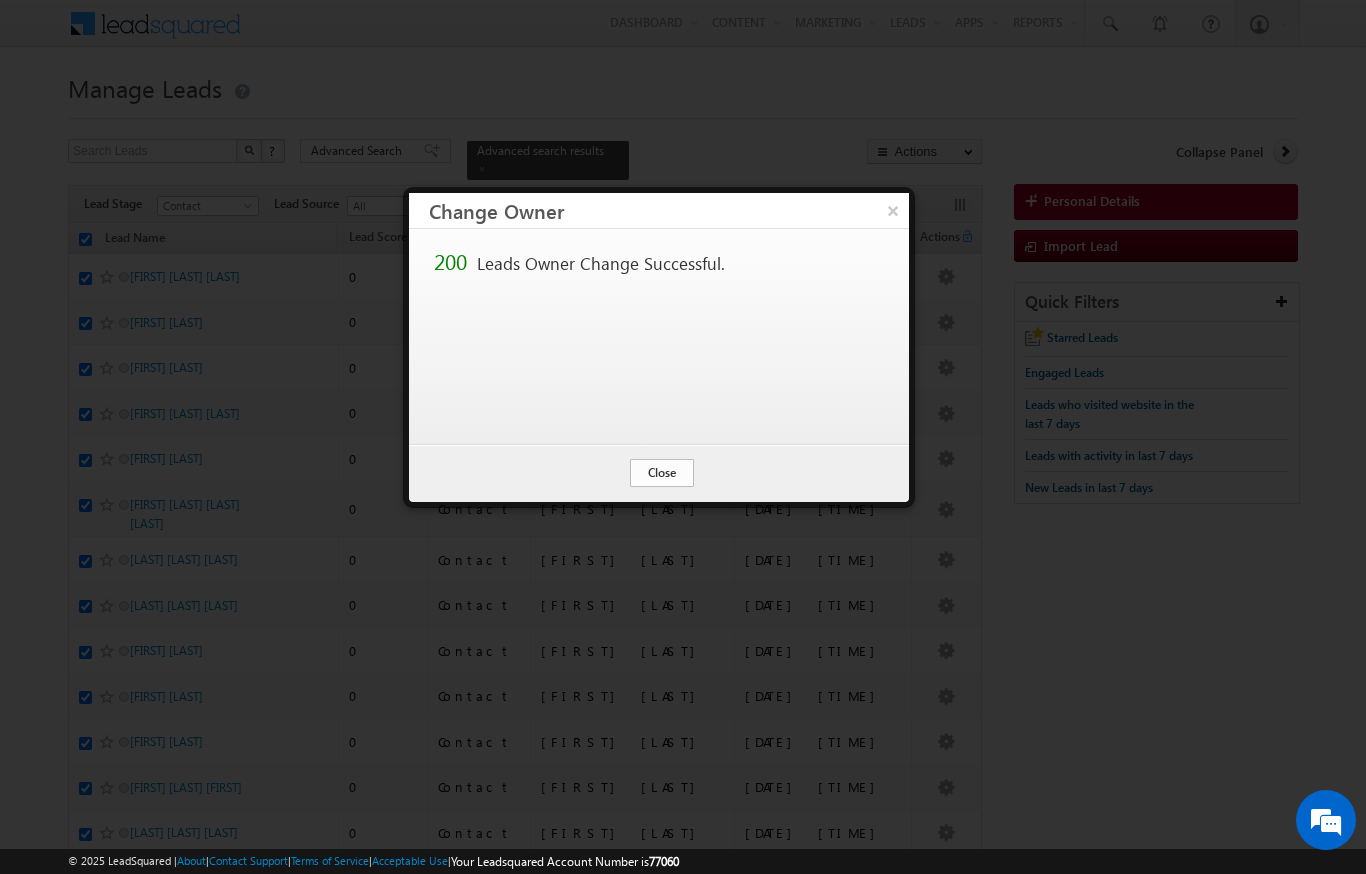 click on "Close" at bounding box center (662, 473) 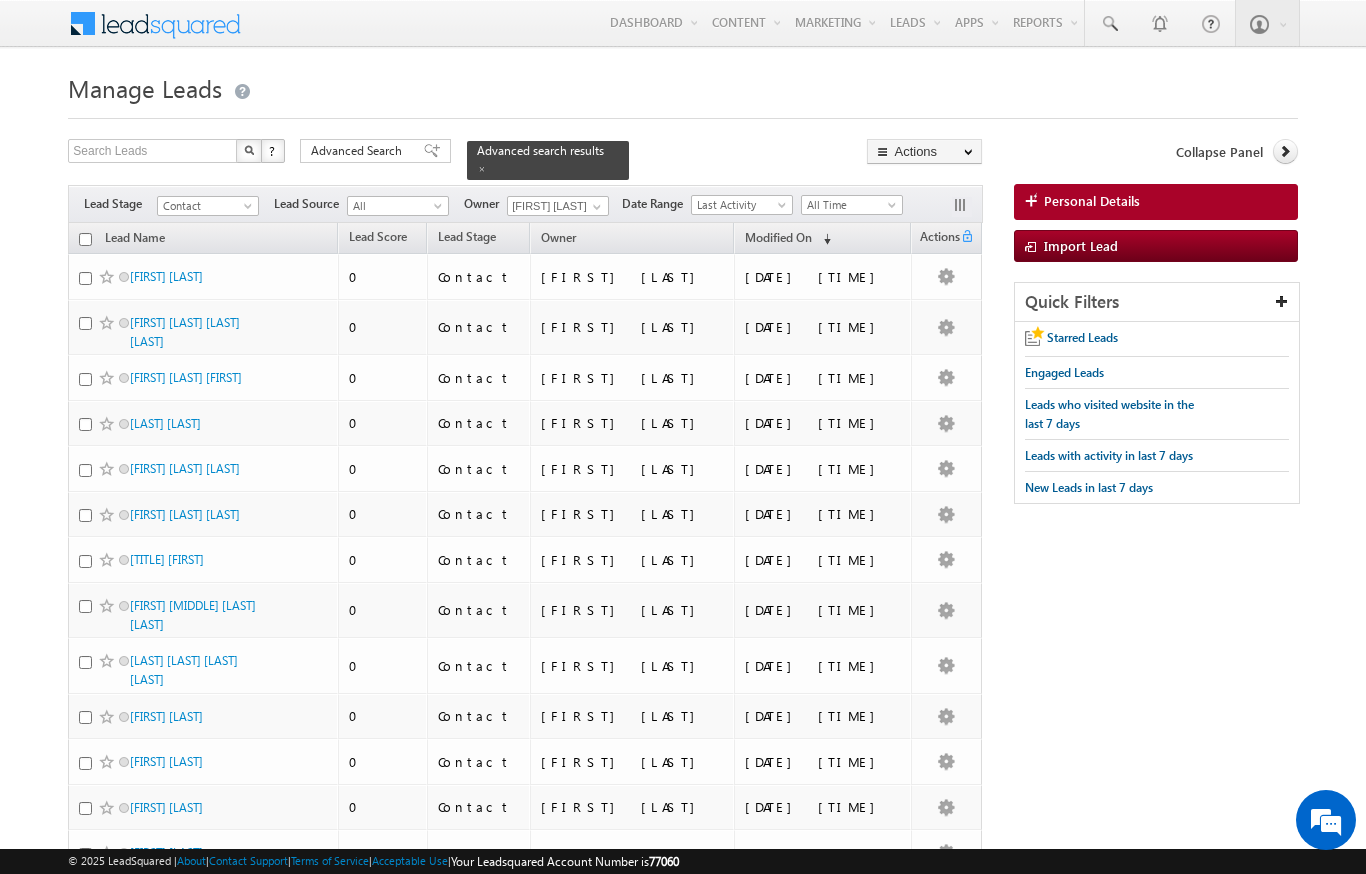 click on "Lead Name" at bounding box center (203, 238) 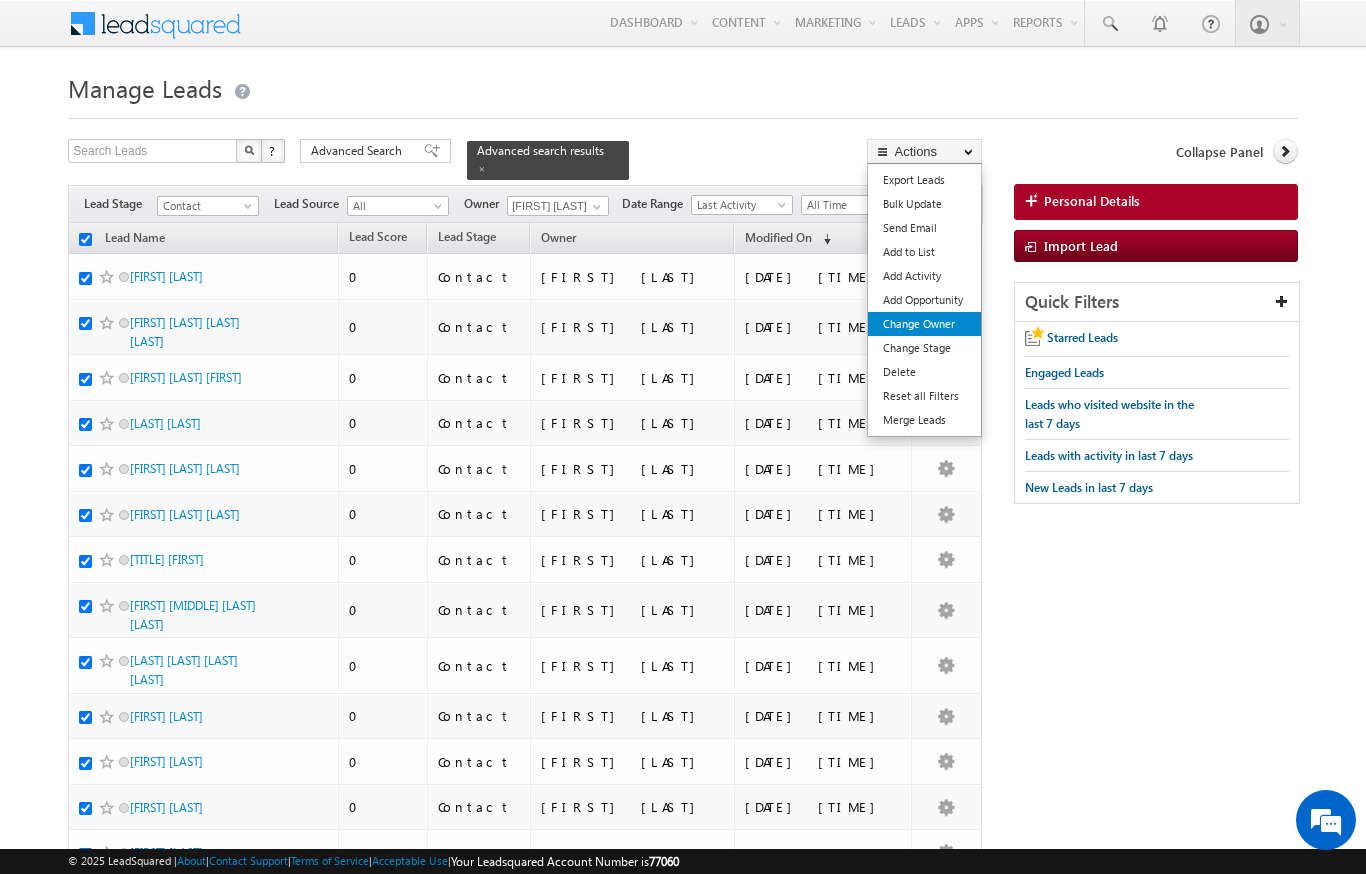 click on "Change Owner" at bounding box center [924, 324] 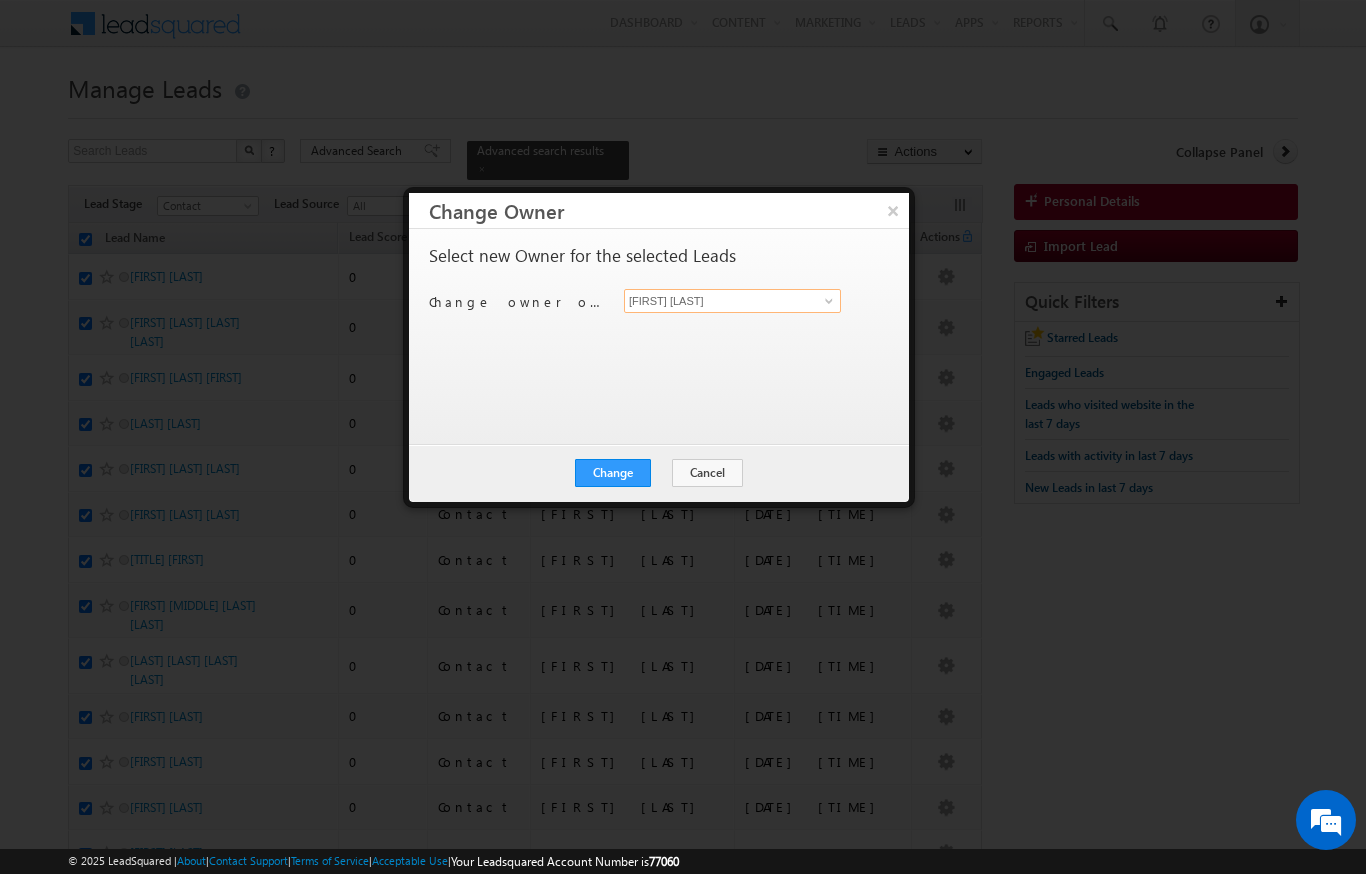 click on "[FIRST] [LAST]" at bounding box center [732, 301] 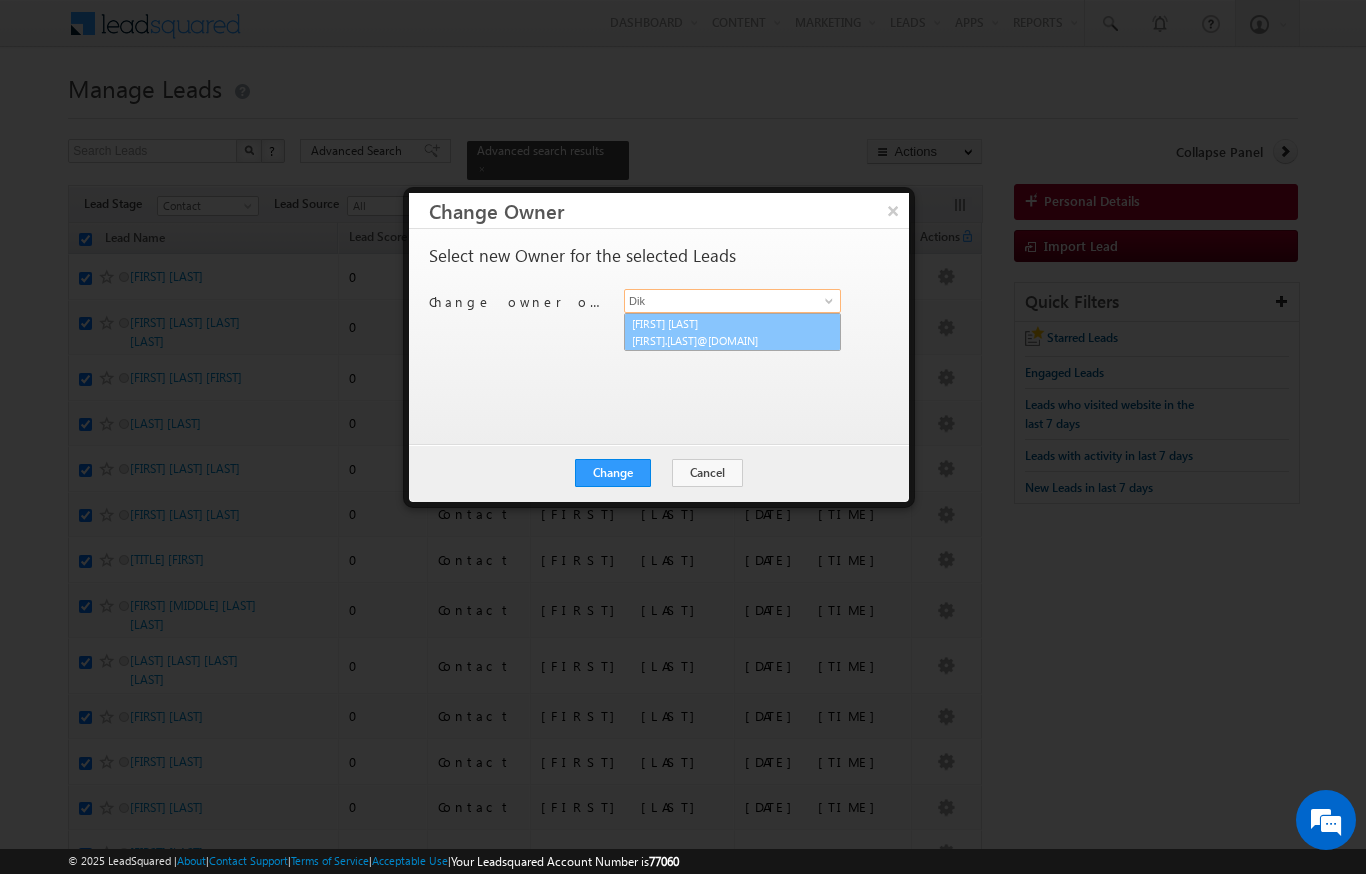 click on "[FIRST].[LAST]@[DOMAIN]" at bounding box center [722, 340] 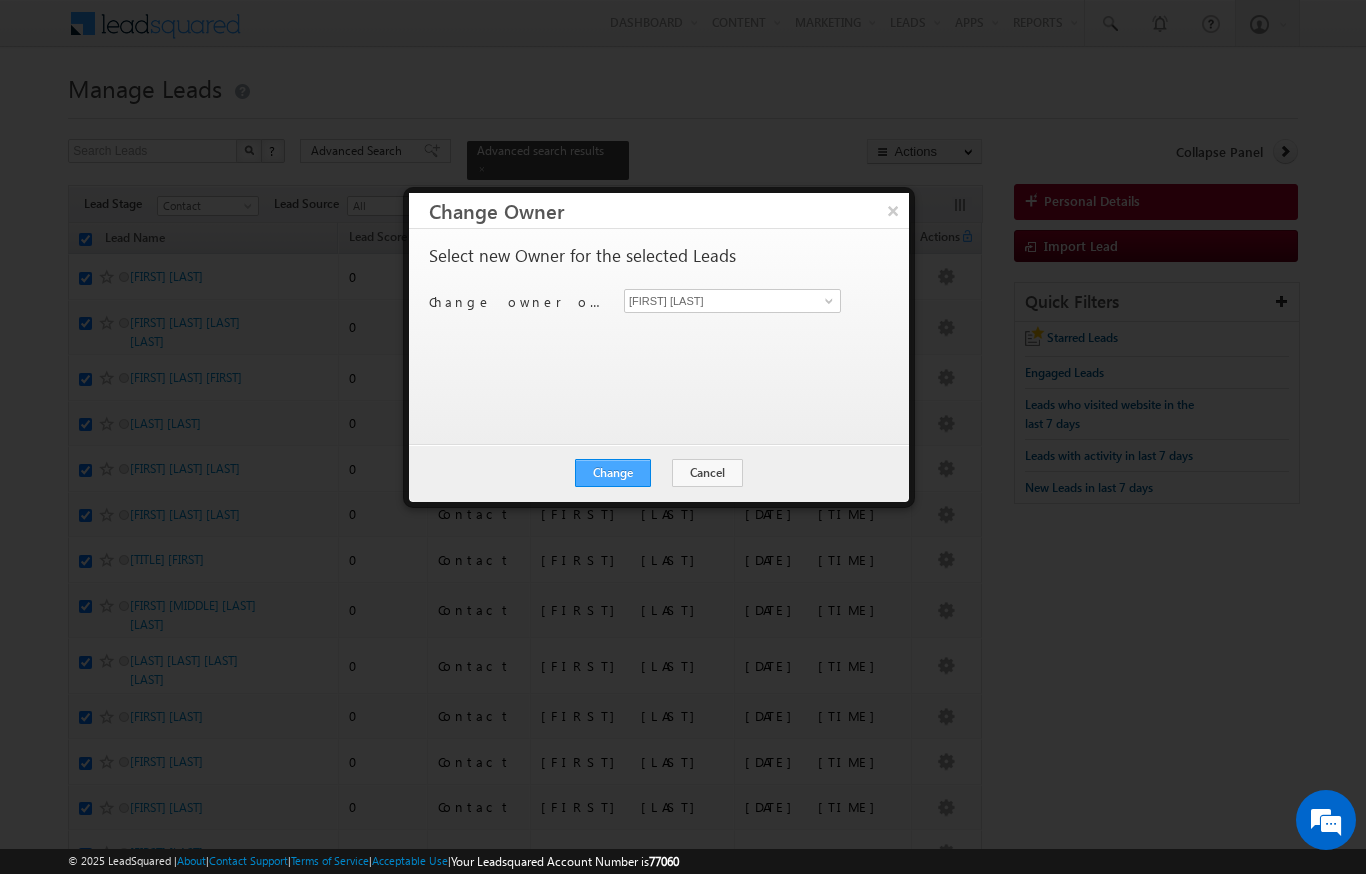 click on "Change" at bounding box center (613, 473) 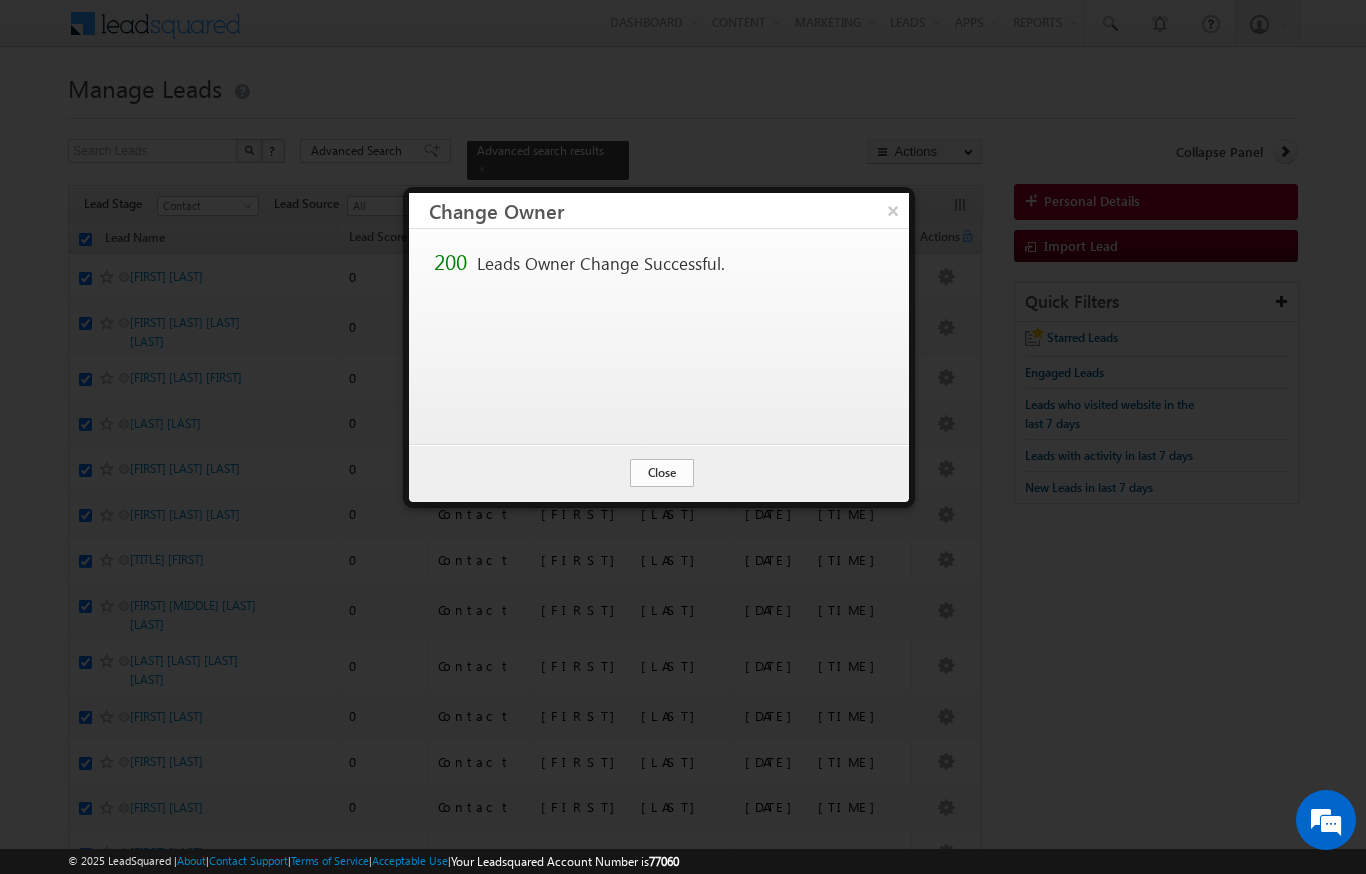 click on "Close" at bounding box center [662, 473] 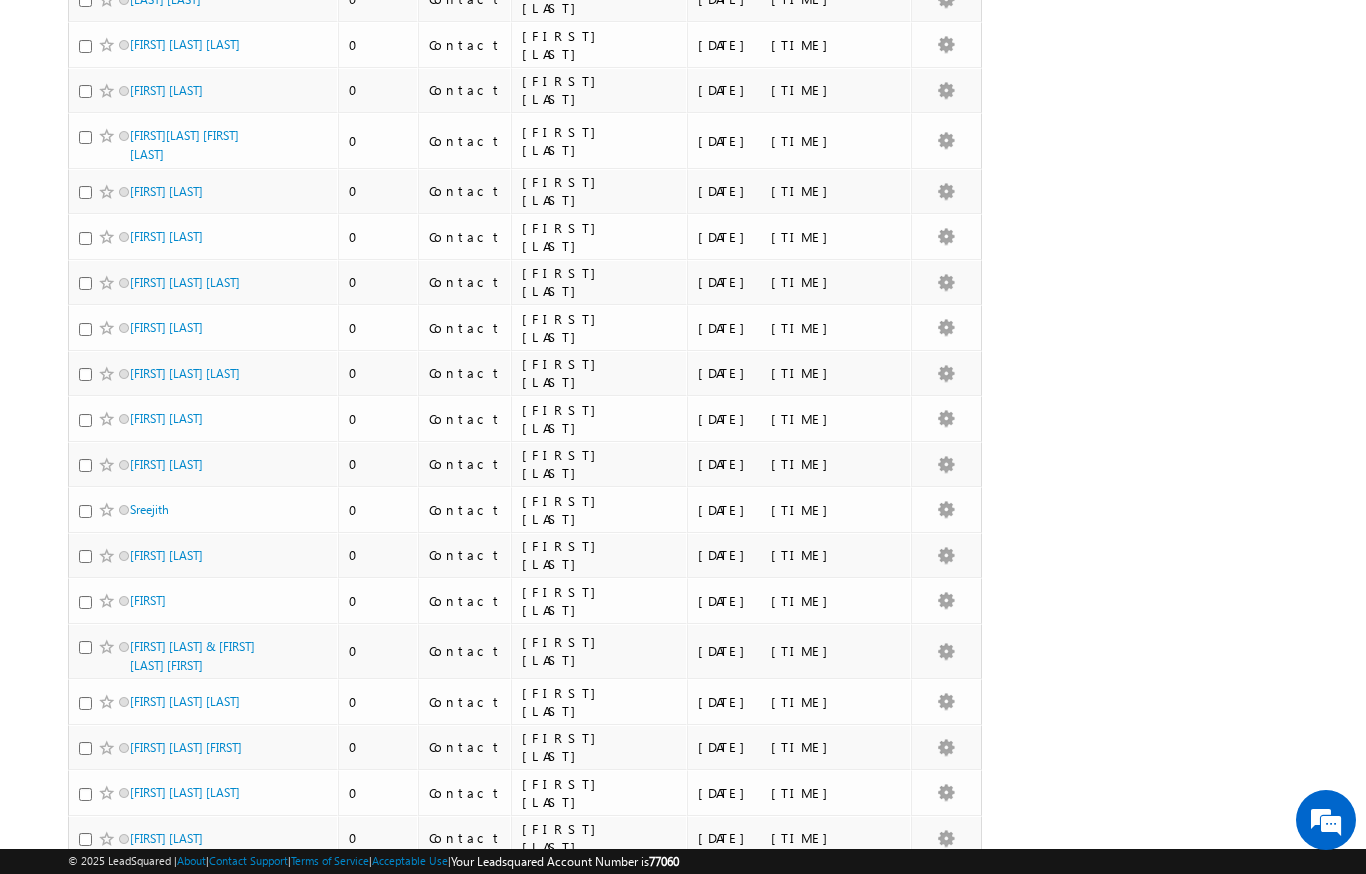 scroll, scrollTop: 0, scrollLeft: 0, axis: both 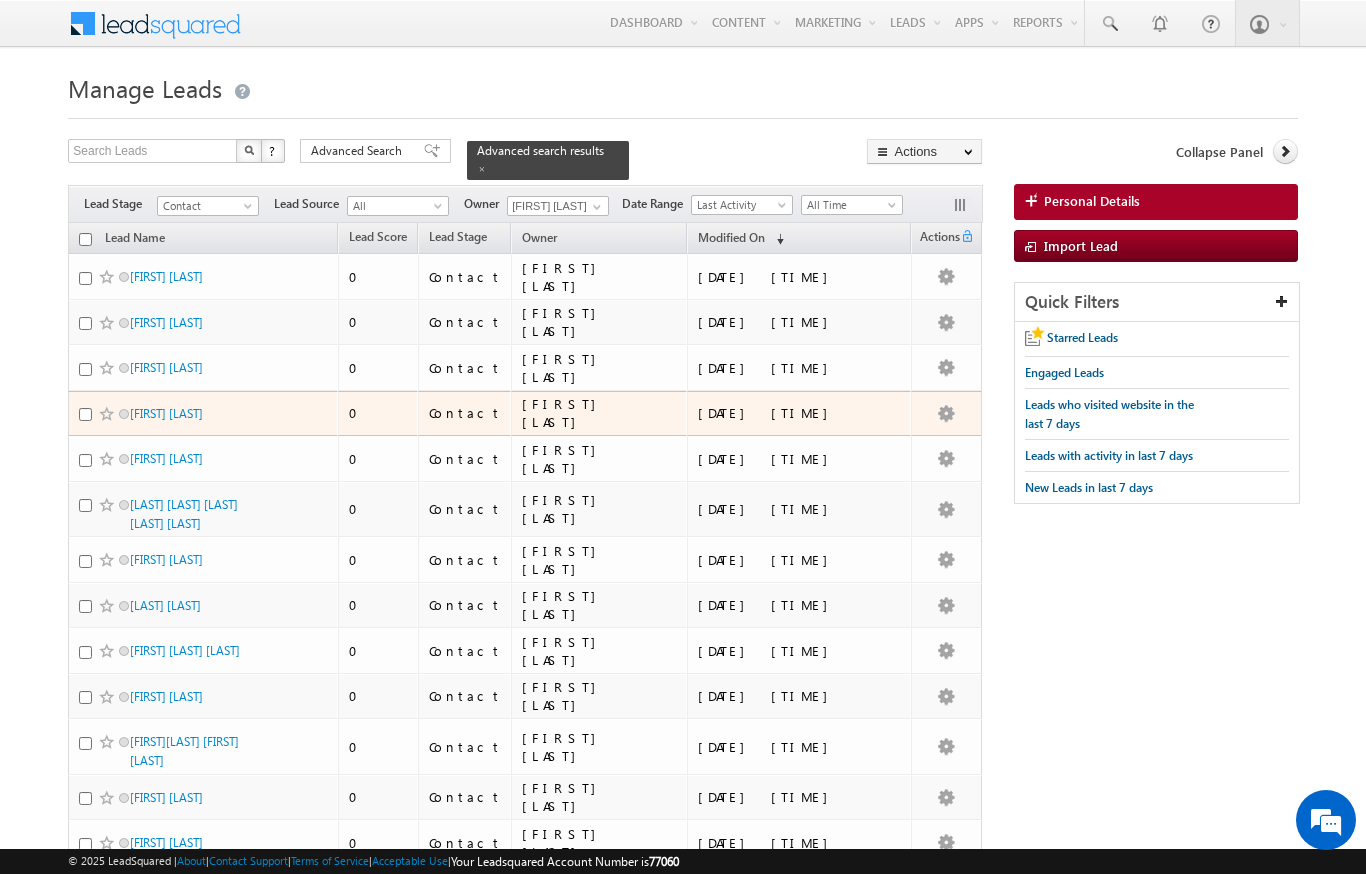 click on "[FIRST] [LAST]" at bounding box center [203, 414] 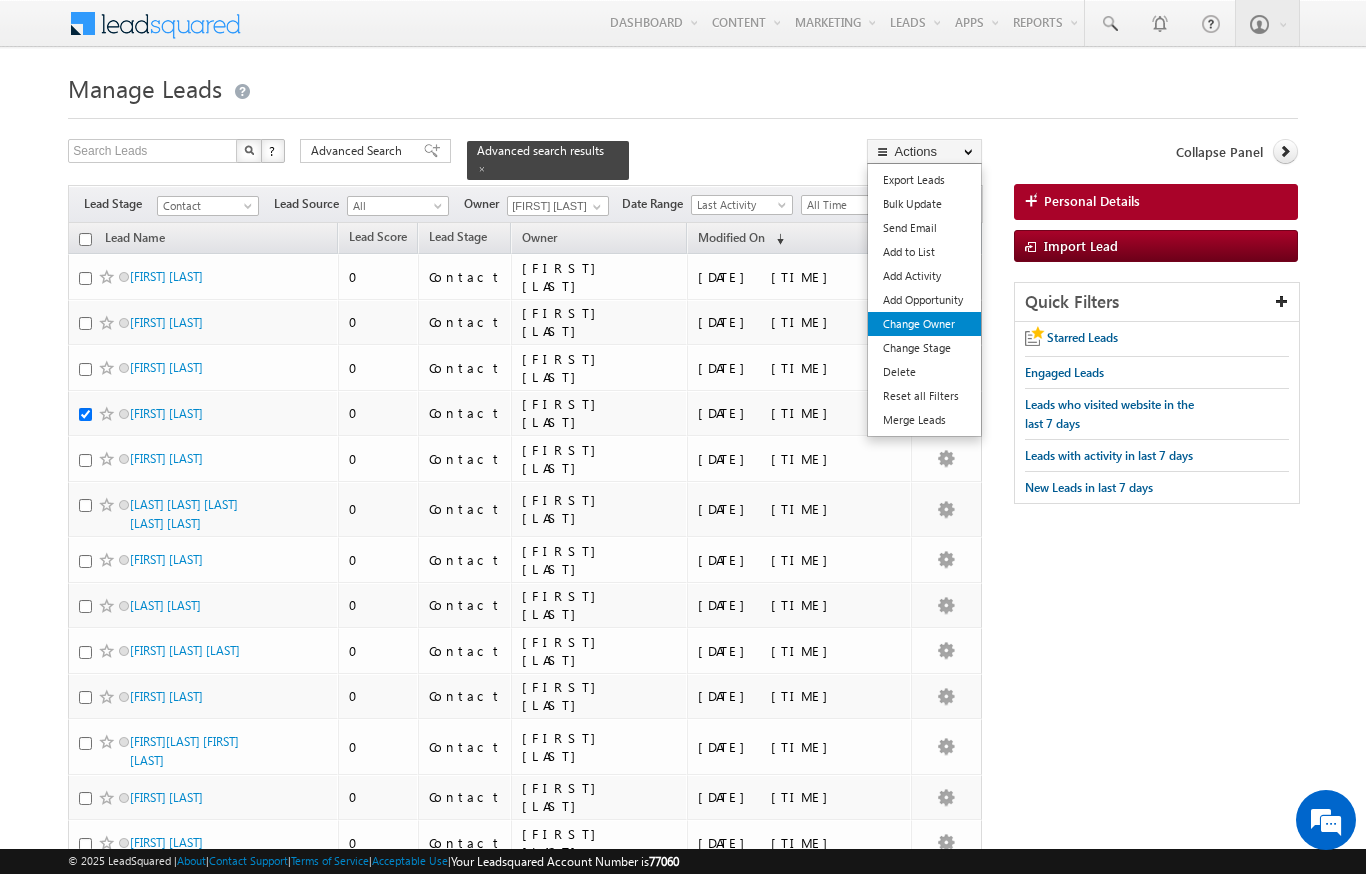 click on "Change Owner" at bounding box center [924, 324] 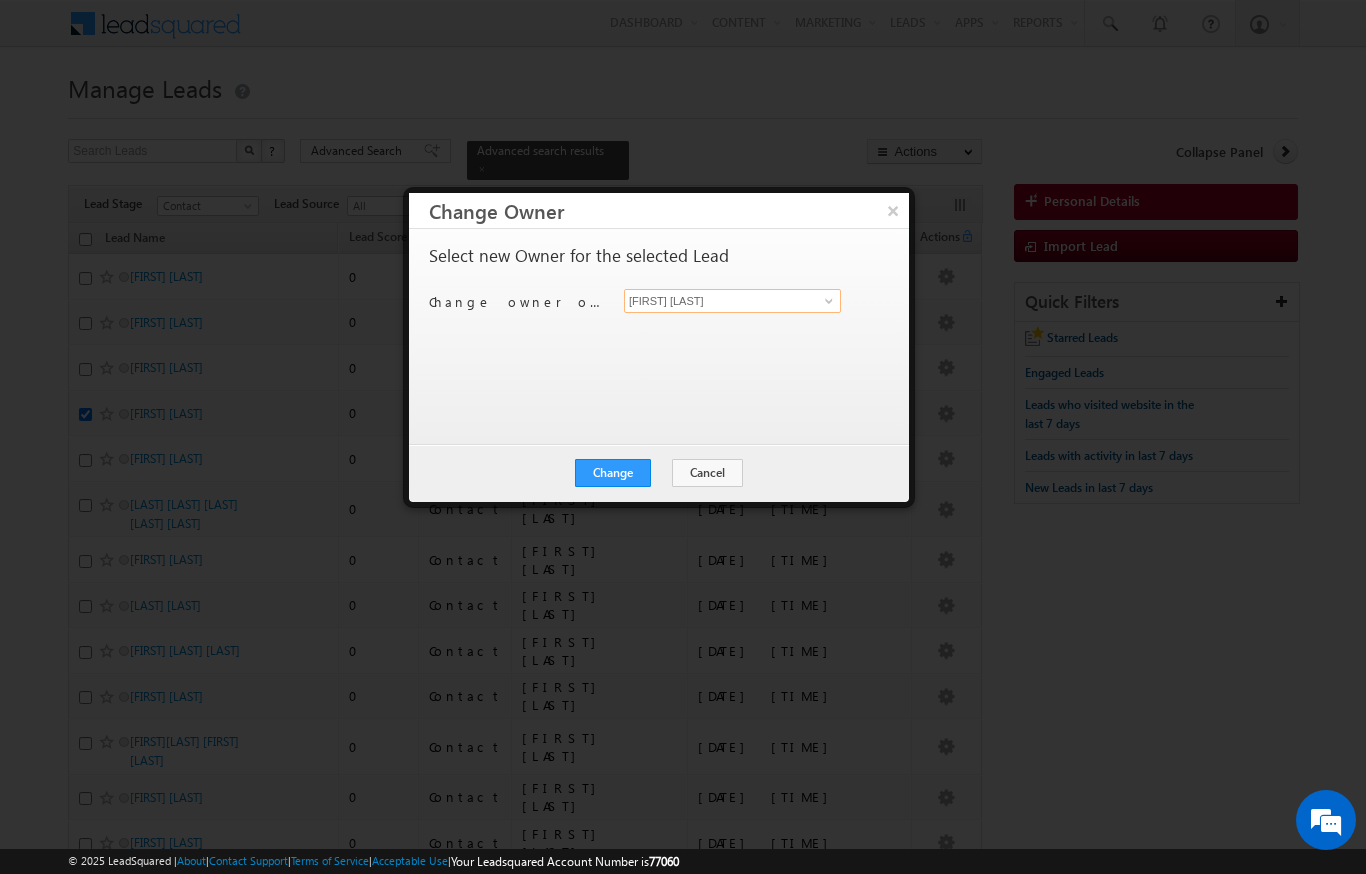 click on "[FIRST] [LAST]" at bounding box center [732, 301] 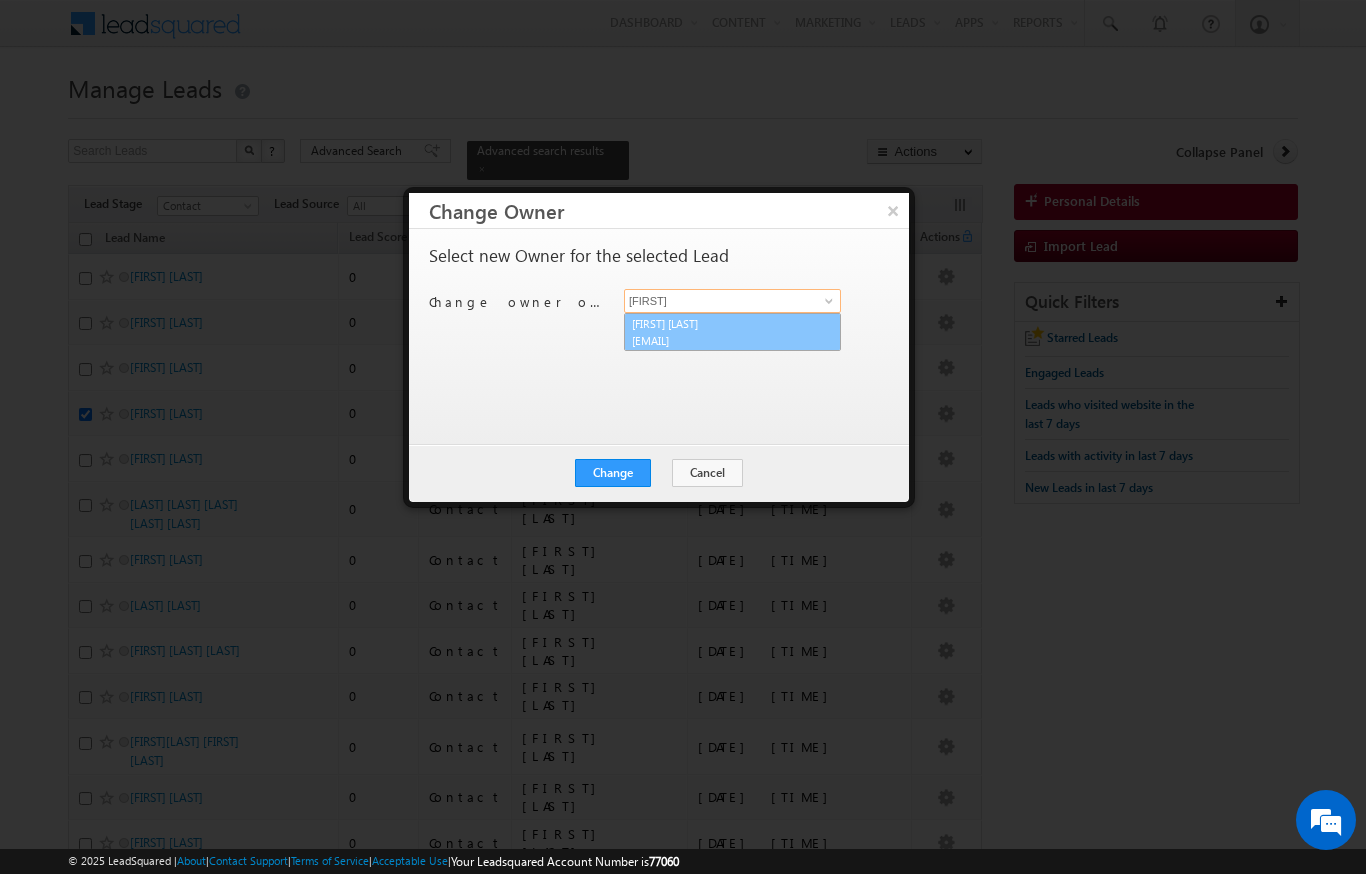 click on "[EMAIL]" at bounding box center (722, 340) 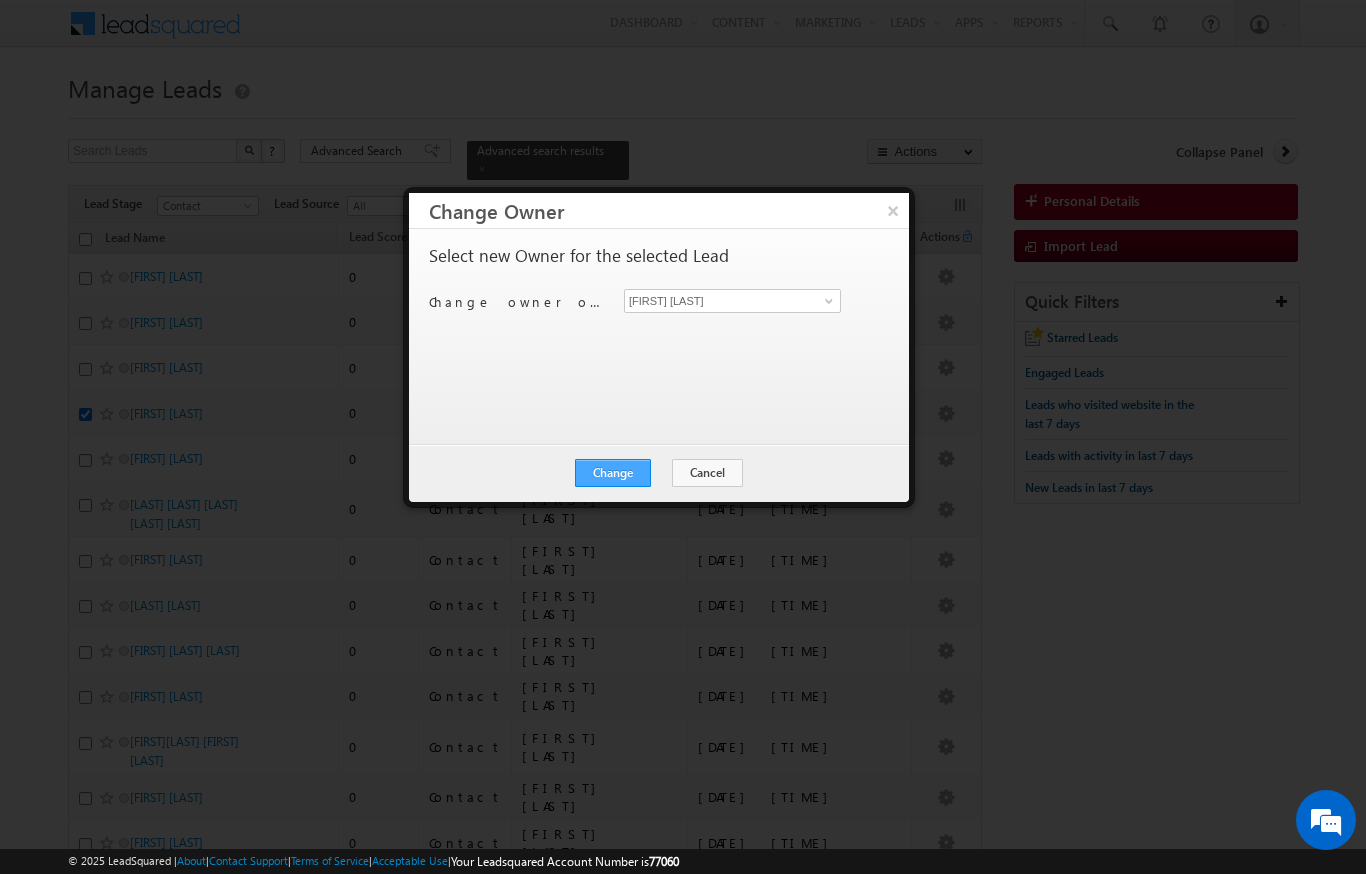 click on "Change" at bounding box center [613, 473] 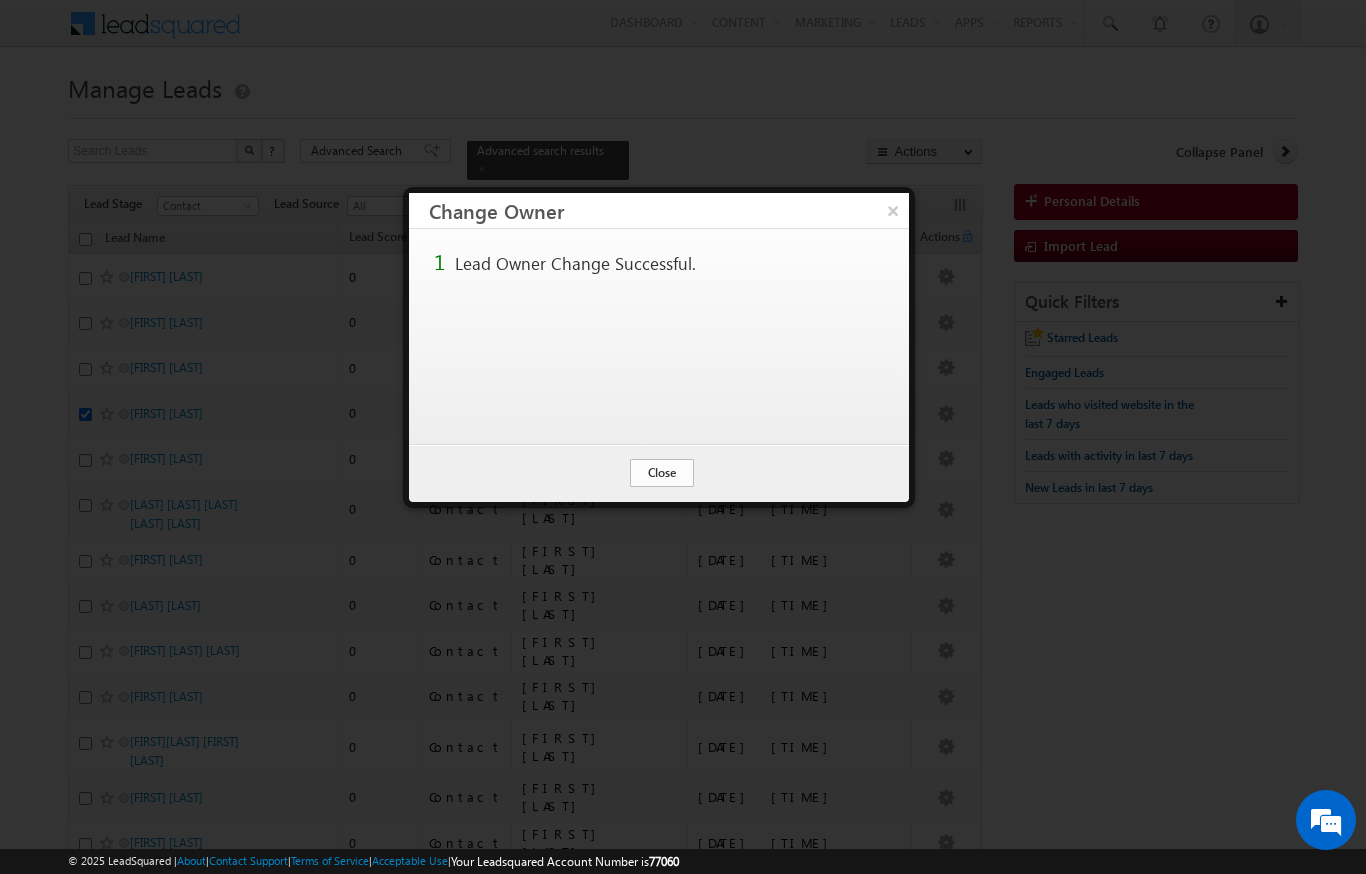 click on "Close" at bounding box center [662, 473] 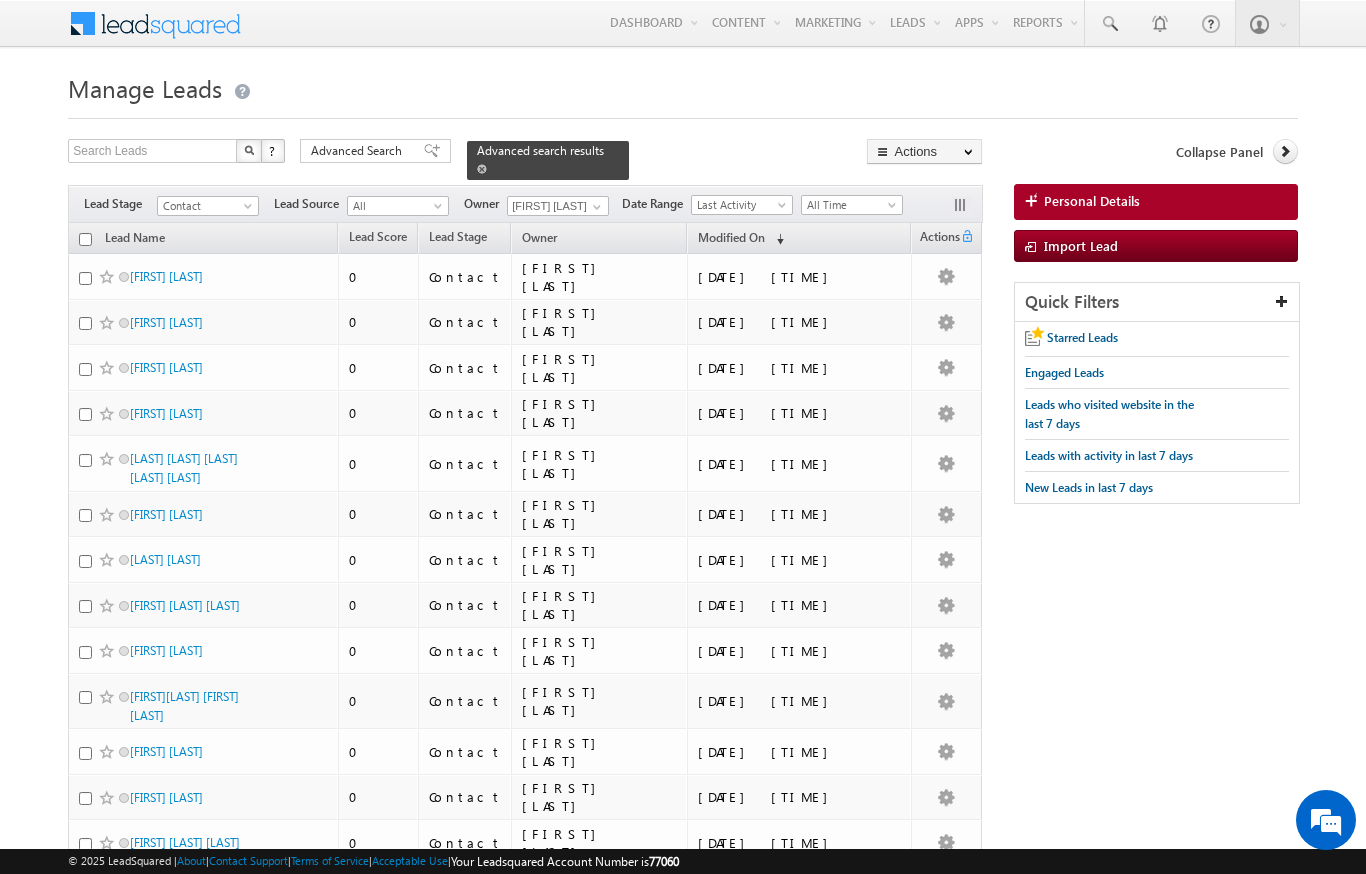 click at bounding box center (482, 169) 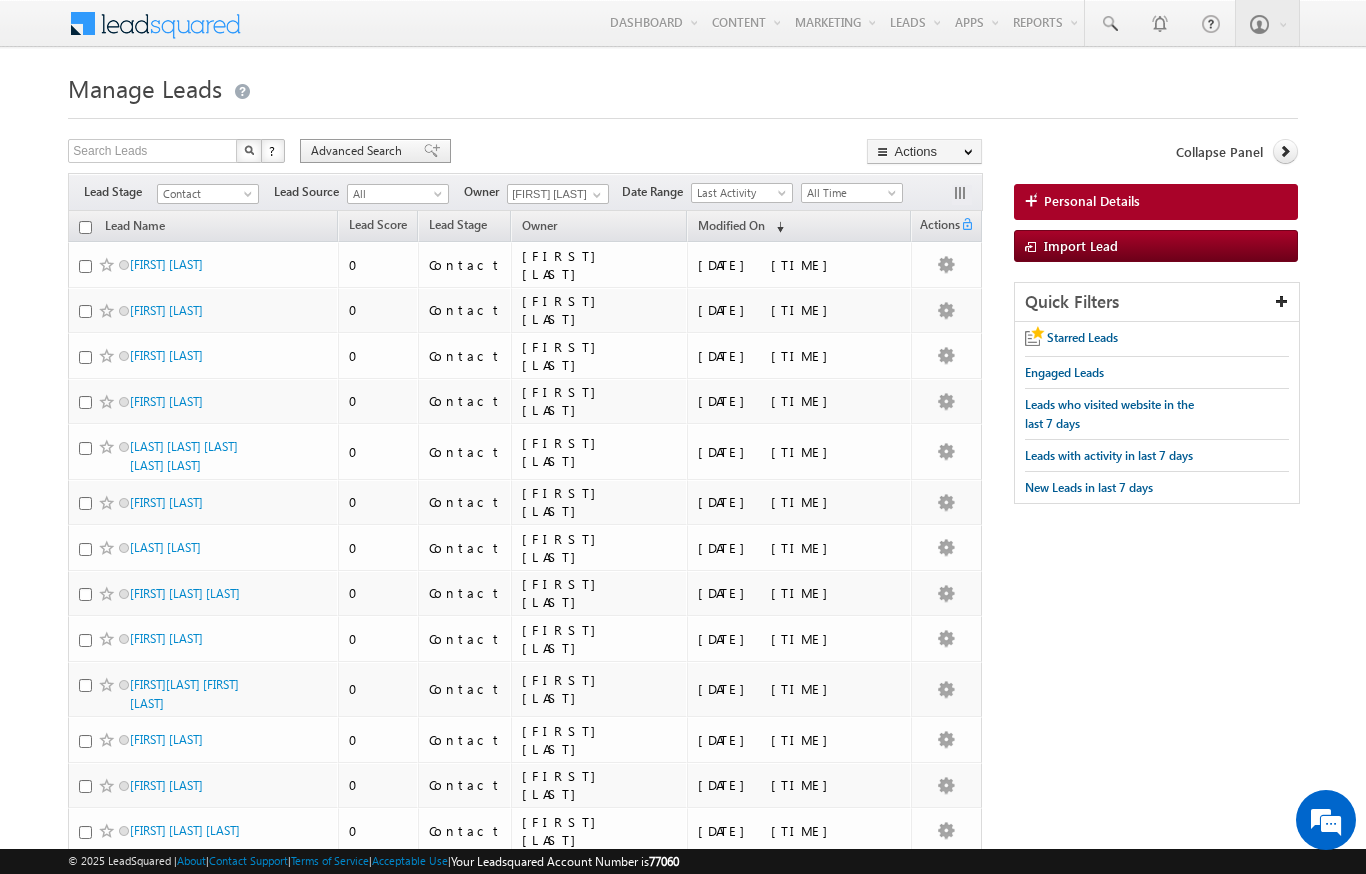 click on "Advanced Search" at bounding box center (359, 151) 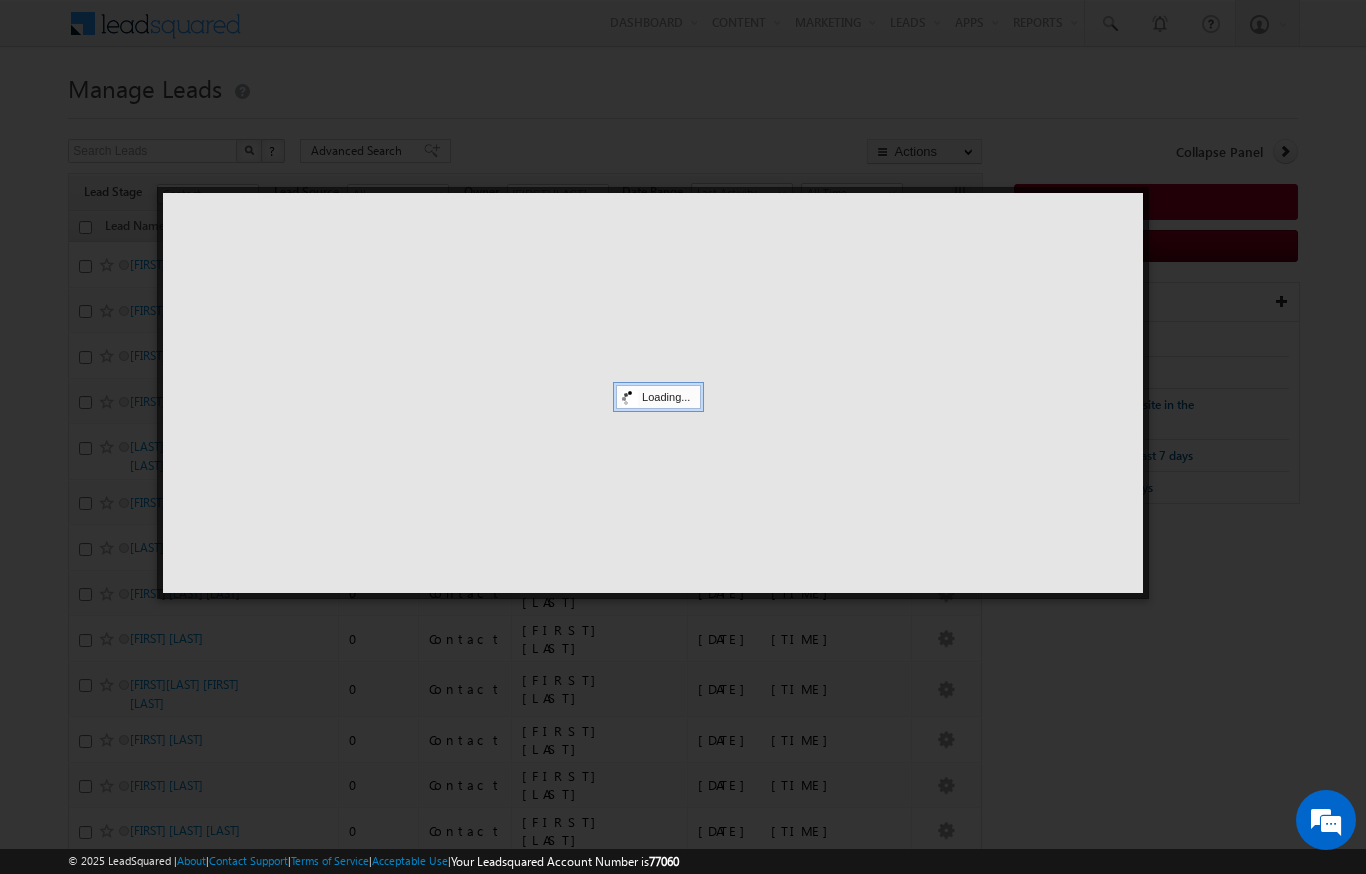 click at bounding box center (683, 437) 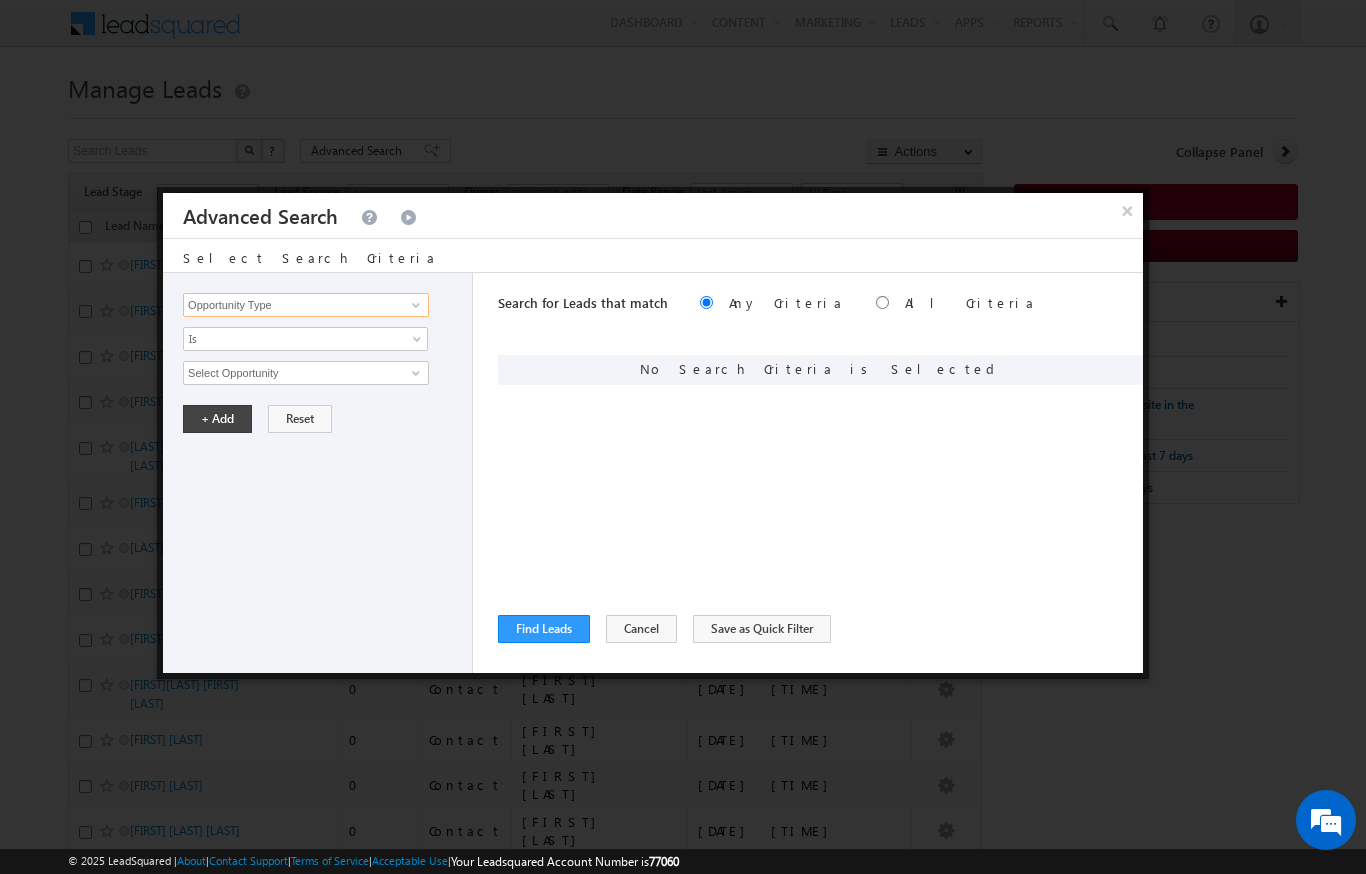 click on "Opportunity Type" at bounding box center (306, 305) 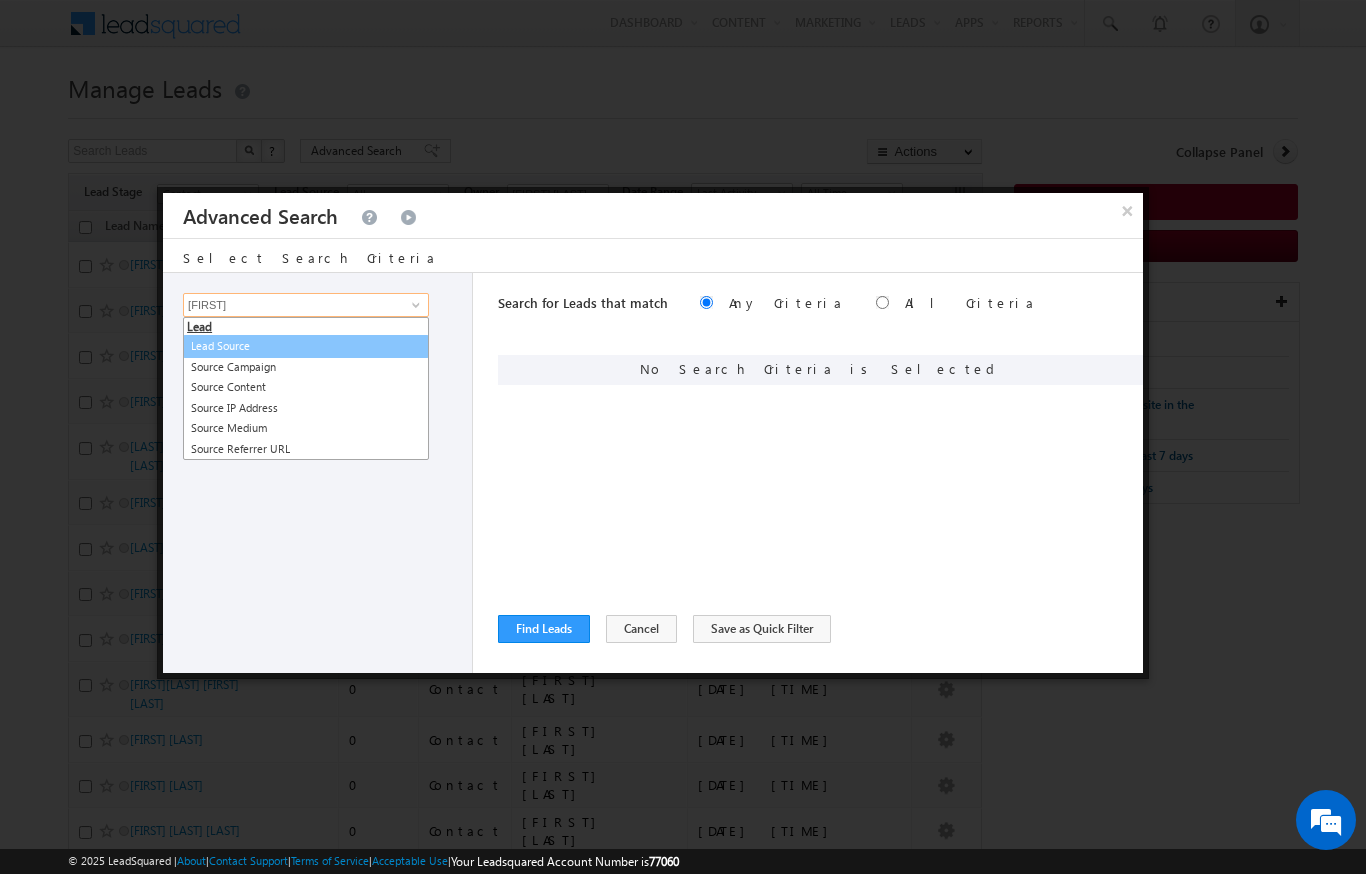 click on "Lead Source" at bounding box center [306, 346] 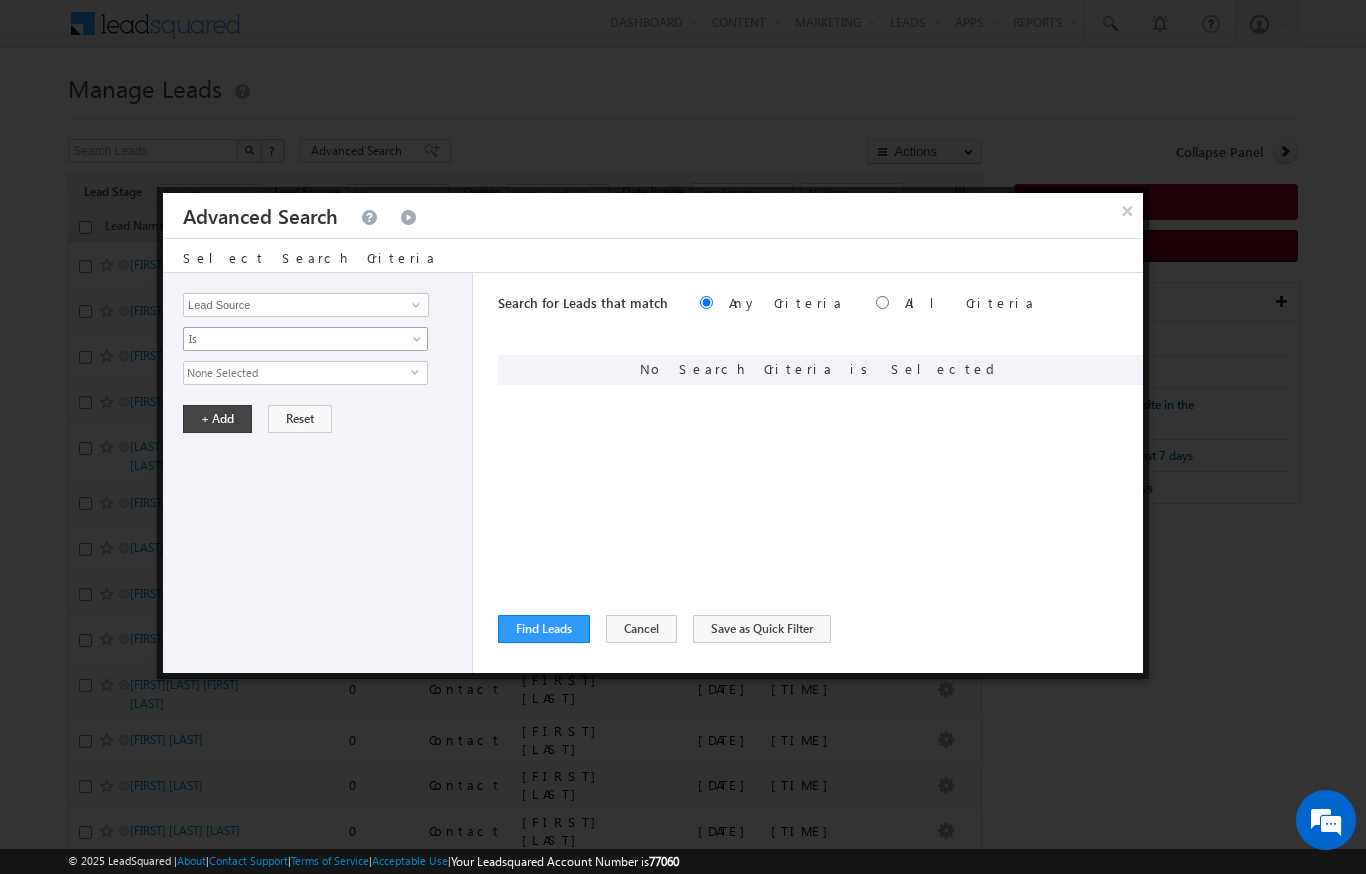 click on "Is" at bounding box center [292, 339] 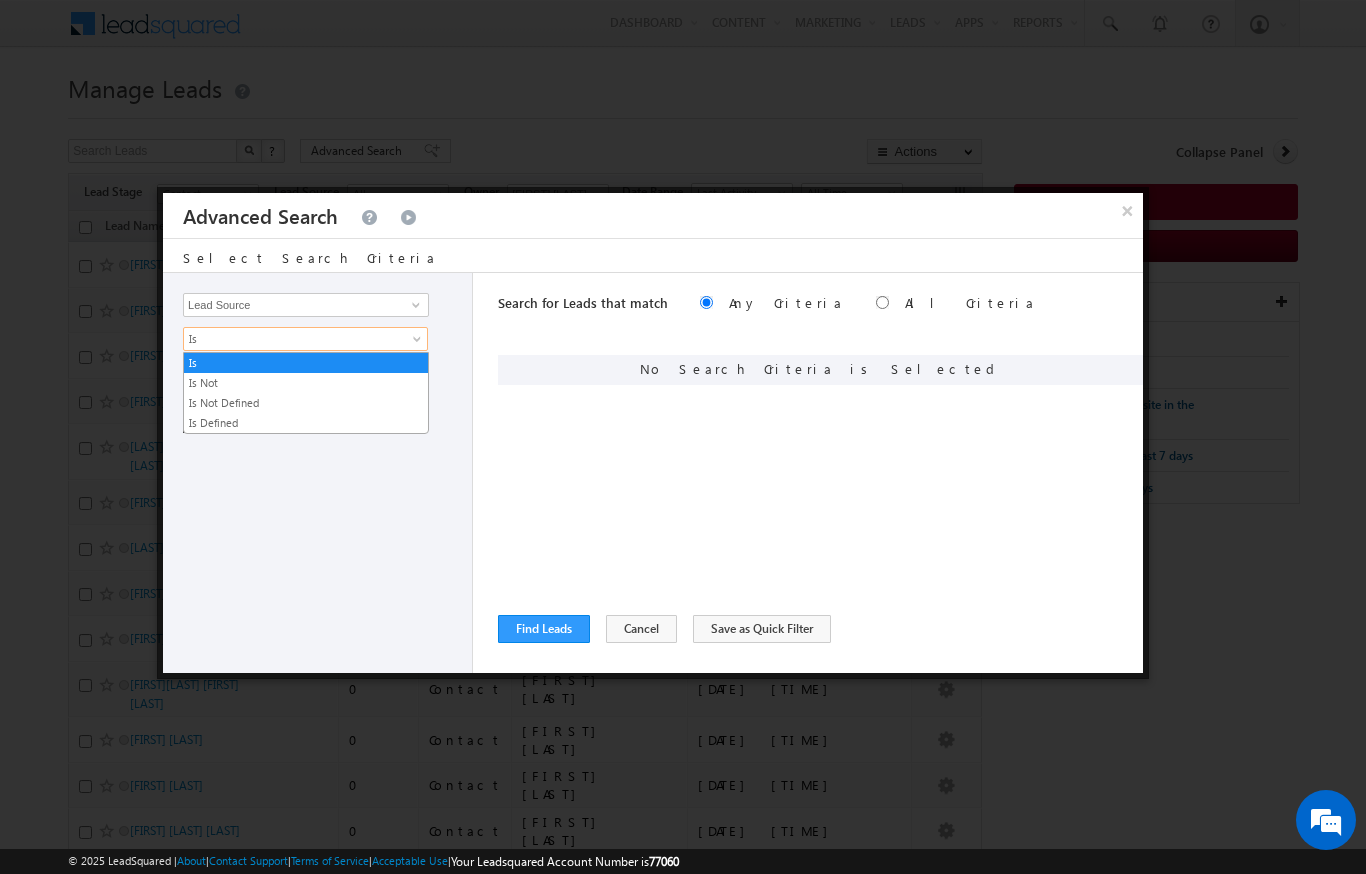 click on "Opportunity Type Lead Activity Task Sales Group  Prospect Id Address 1 Address 2 AML - File Booking Form - File Budget Building Name Buyer Persona Campaign Name Caste City Client Type Company Contact Stage Conversion Referrer URL Country Created By Id Created On Current Opt In Status Customer Type Developer Do Not Call Do Not Email Do Not SMS Do Not Track Do you want to invest in dubai Email Emirate Emirates ID - File Engagement Score Father Name First Name Form Name Grade Job Title Last Activity Last Activity Date Last Name Last Opt In Email Sent Date Latitude Lead Number Lead Origin Lead Remarks Lead Score Lead Source Lead Stage Longitude Master Project meet your team Date Meeting Done Date  Meeting Location Mobile Number Modified By Id Modified On Nationality Not Picked counter Notes Opt In Date Opt In Details Order Value Owner Passport - File Phone Number Possession Procedure Name Project Project Name Project Suggested Prospect Creation Date Purpose of investing in Dubai" at bounding box center (318, 473) 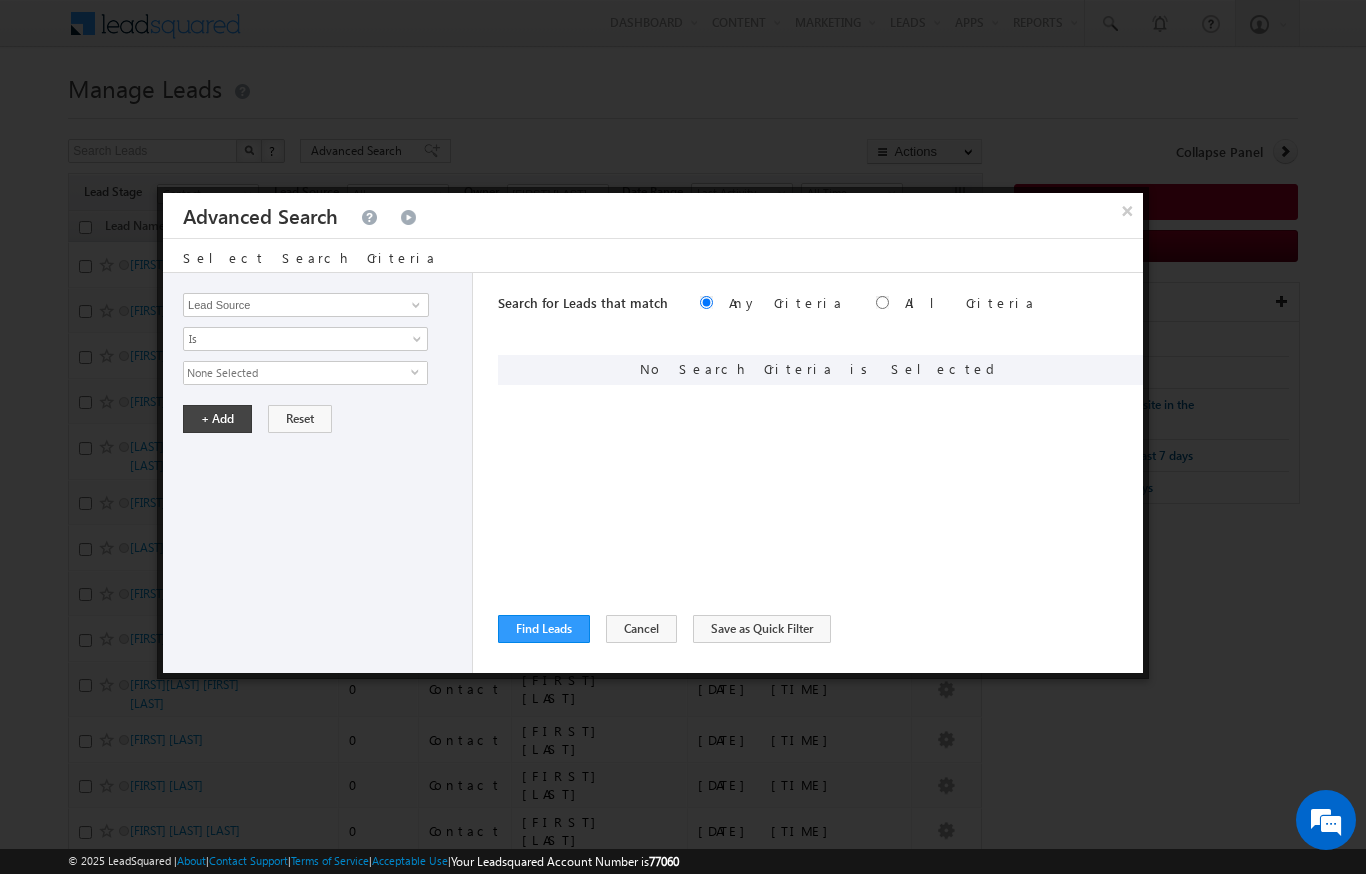 click on "None Selected" at bounding box center (297, 373) 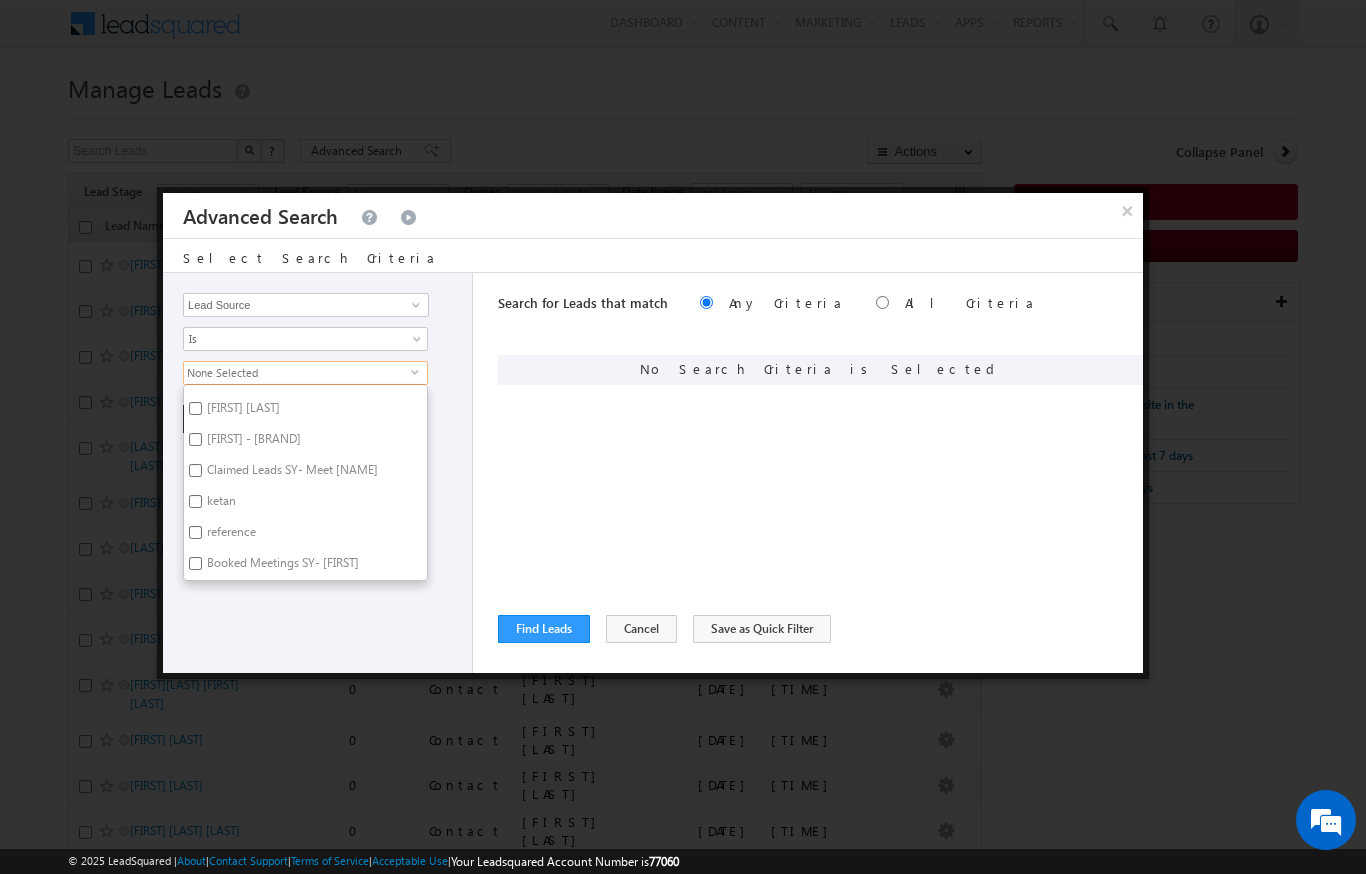 scroll, scrollTop: 0, scrollLeft: 0, axis: both 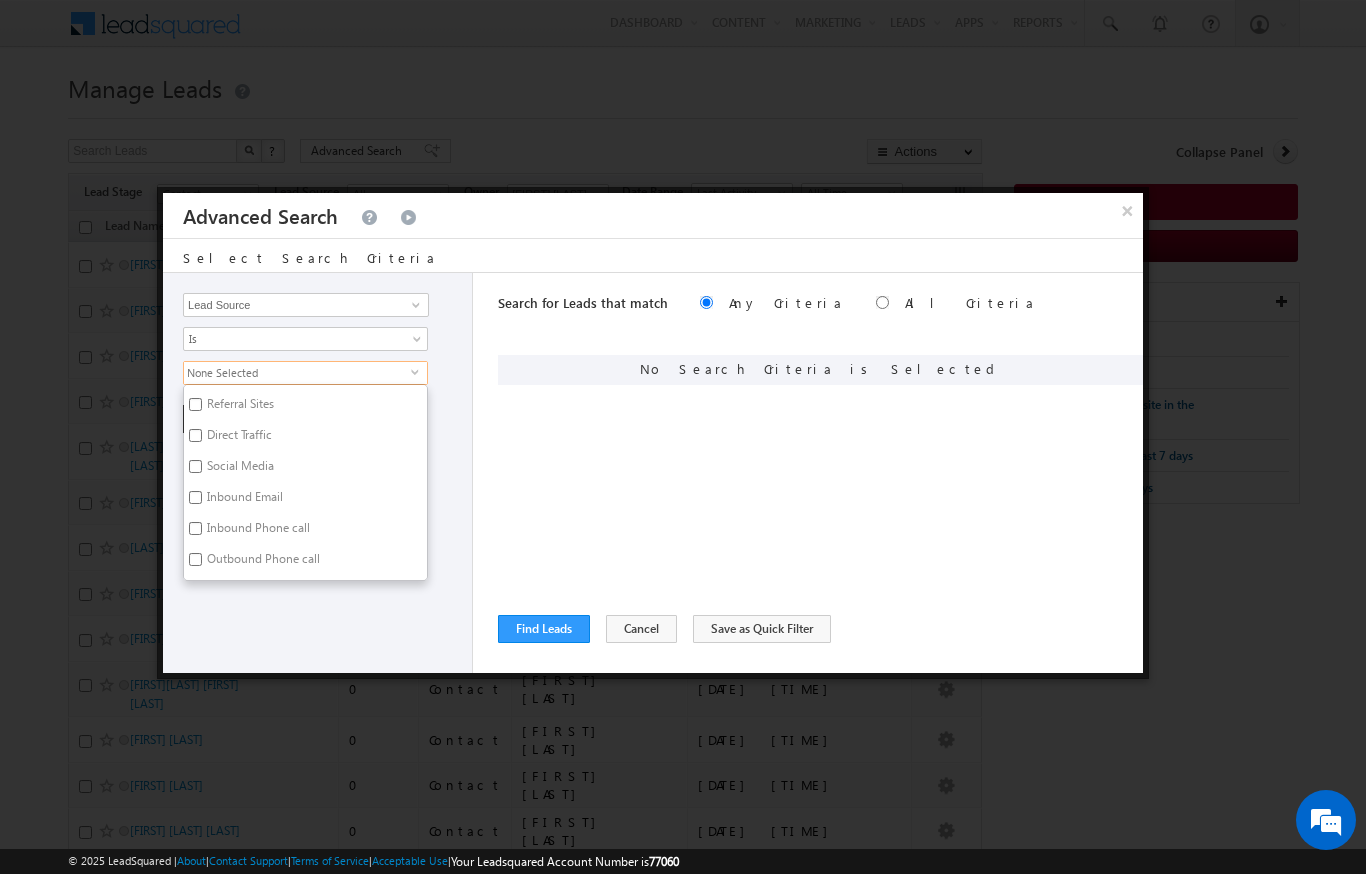 click on "None Selected" at bounding box center [297, 373] 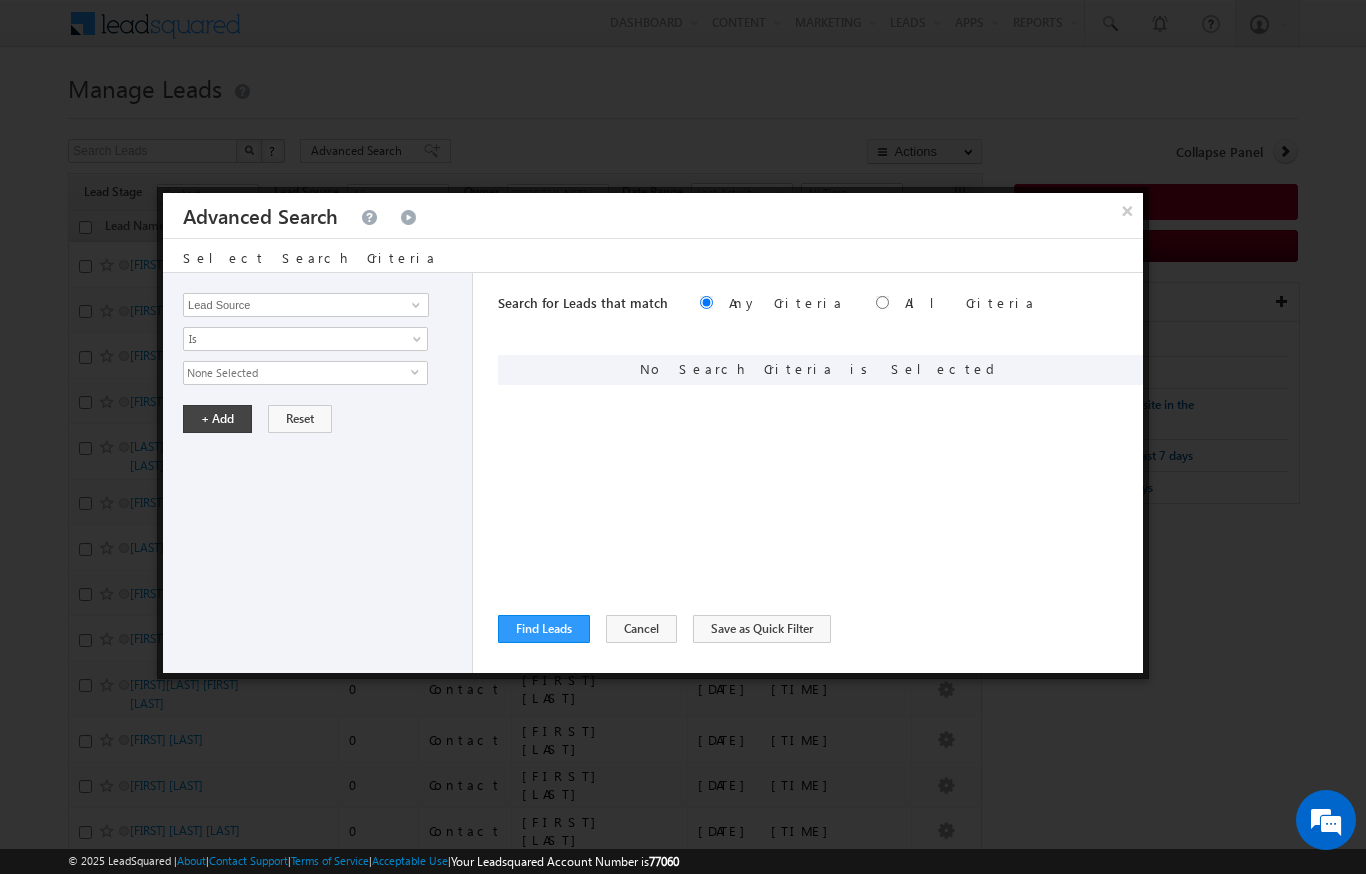 click on "None Selected" at bounding box center [297, 373] 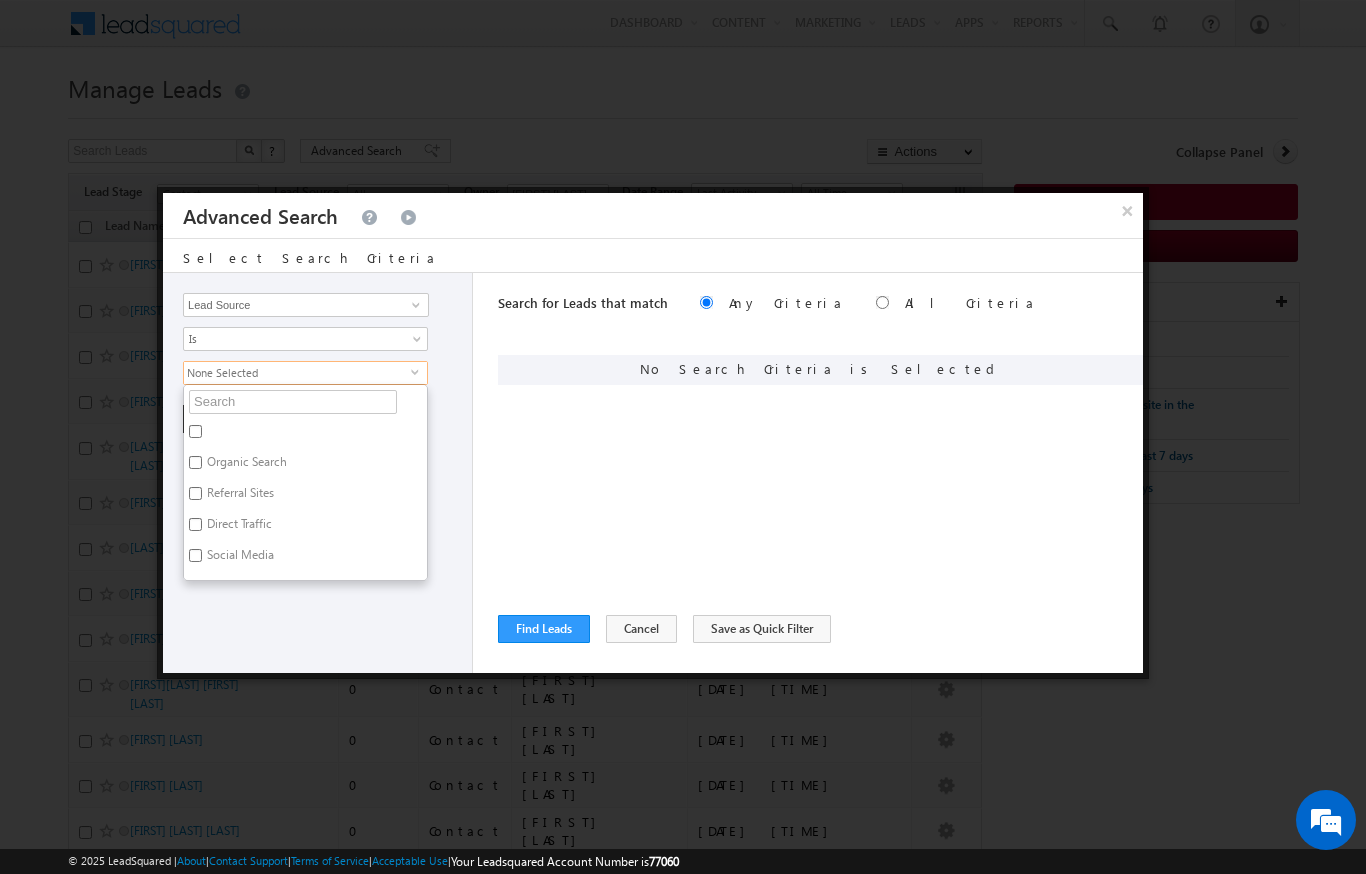 scroll, scrollTop: 0, scrollLeft: 0, axis: both 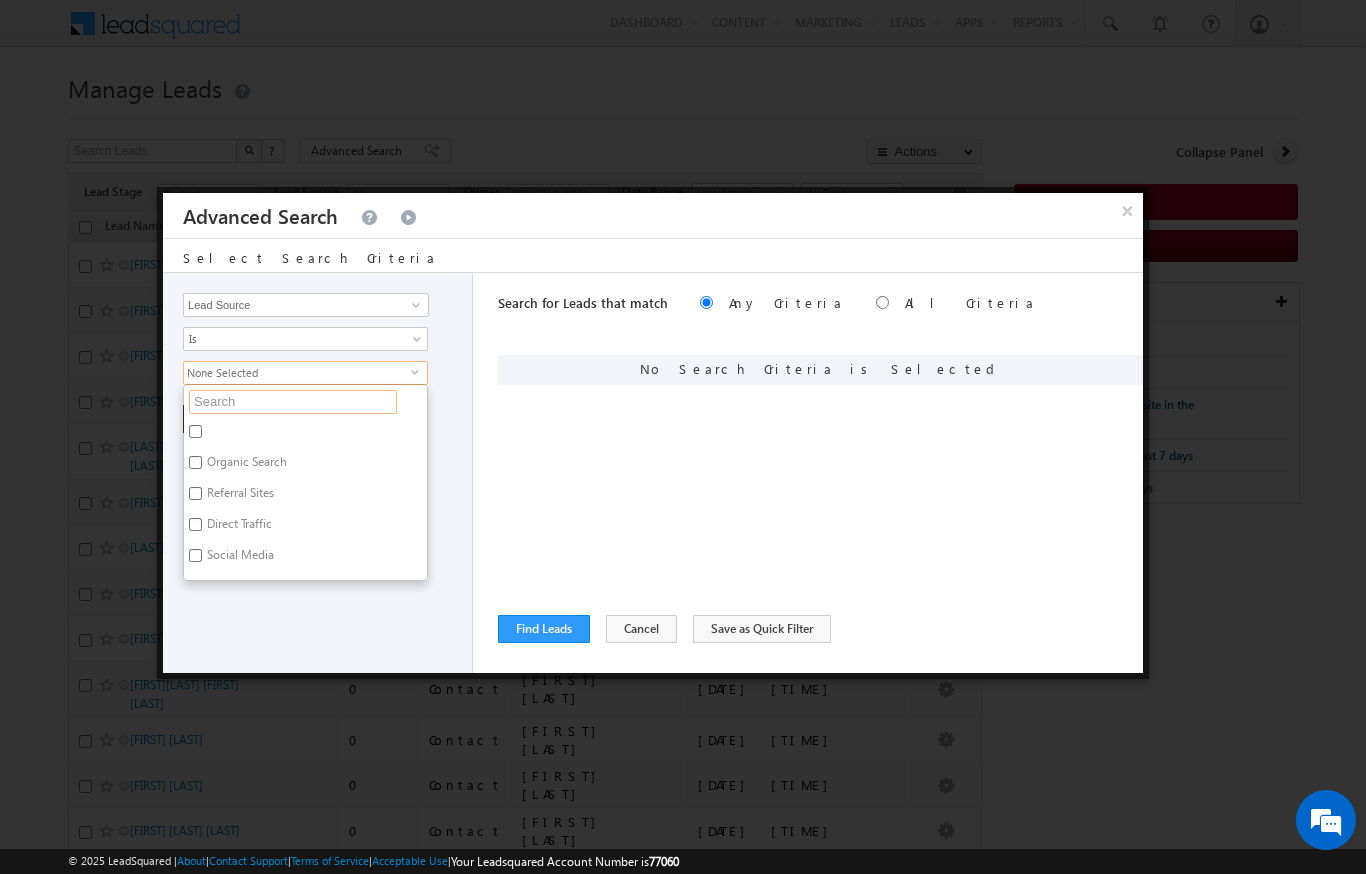 click at bounding box center (293, 402) 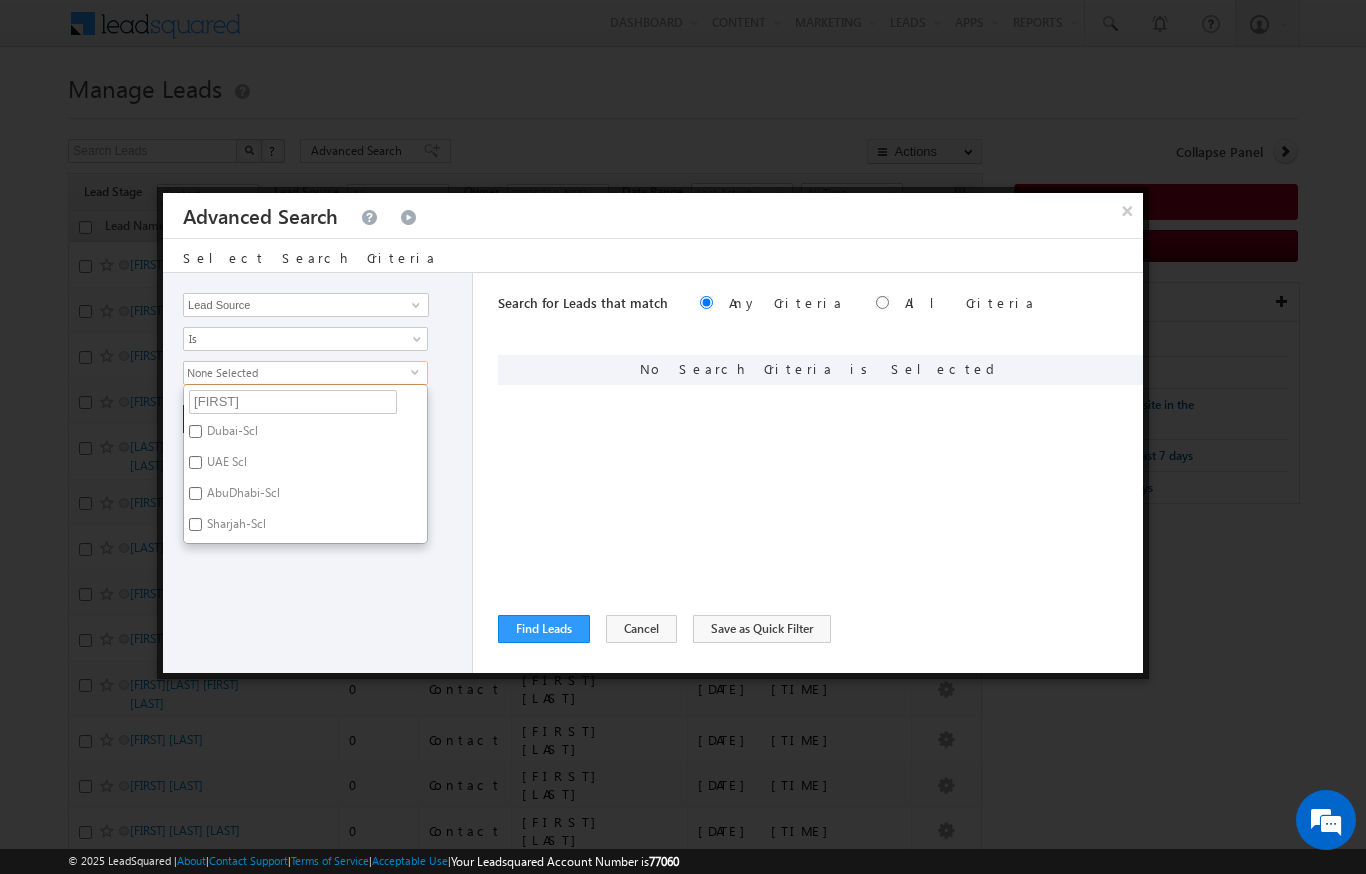 click on "Sharjah-Scl" at bounding box center (195, 524) 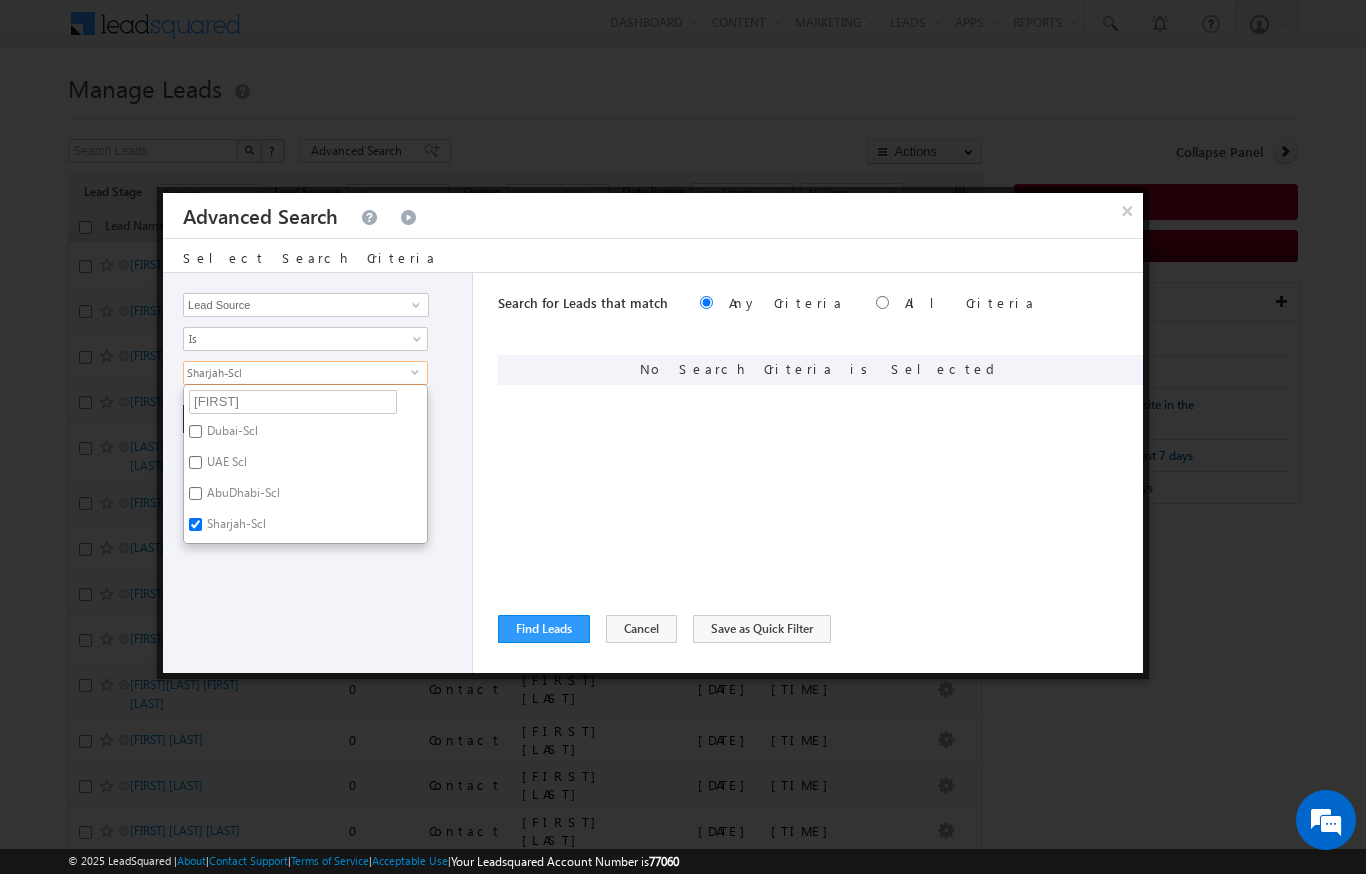 click on "Opportunity Type Lead Activity Task Sales Group  Prospect Id Address 1 Address 2 AML - File Booking Form - File Budget Building Name Buyer Persona Campaign Name Caste City Client Type Company Contact Stage Conversion Referrer URL Country Created By Id Created On Current Opt In Status Customer Type Developer Do Not Call Do Not Email Do Not SMS Do Not Track Do you want to invest in dubai Email Emirate Emirates ID - File Engagement Score Father Name First Name Form Name Grade Job Title Last Activity Last Activity Date Last Name Last Opt In Email Sent Date Latitude Lead Number Lead Origin Lead Remarks Lead Score Lead Source Lead Stage Longitude Master Project meet your team Date Meeting Done Date  Meeting Location Mobile Number Modified By Id Modified On Nationality Not Picked counter Notes Opt In Date Opt In Details Order Value Owner Passport - File Phone Number Possession Procedure Name Project Project Name Project Suggested Prospect Creation Date Purpose of investing in Dubai" at bounding box center [318, 473] 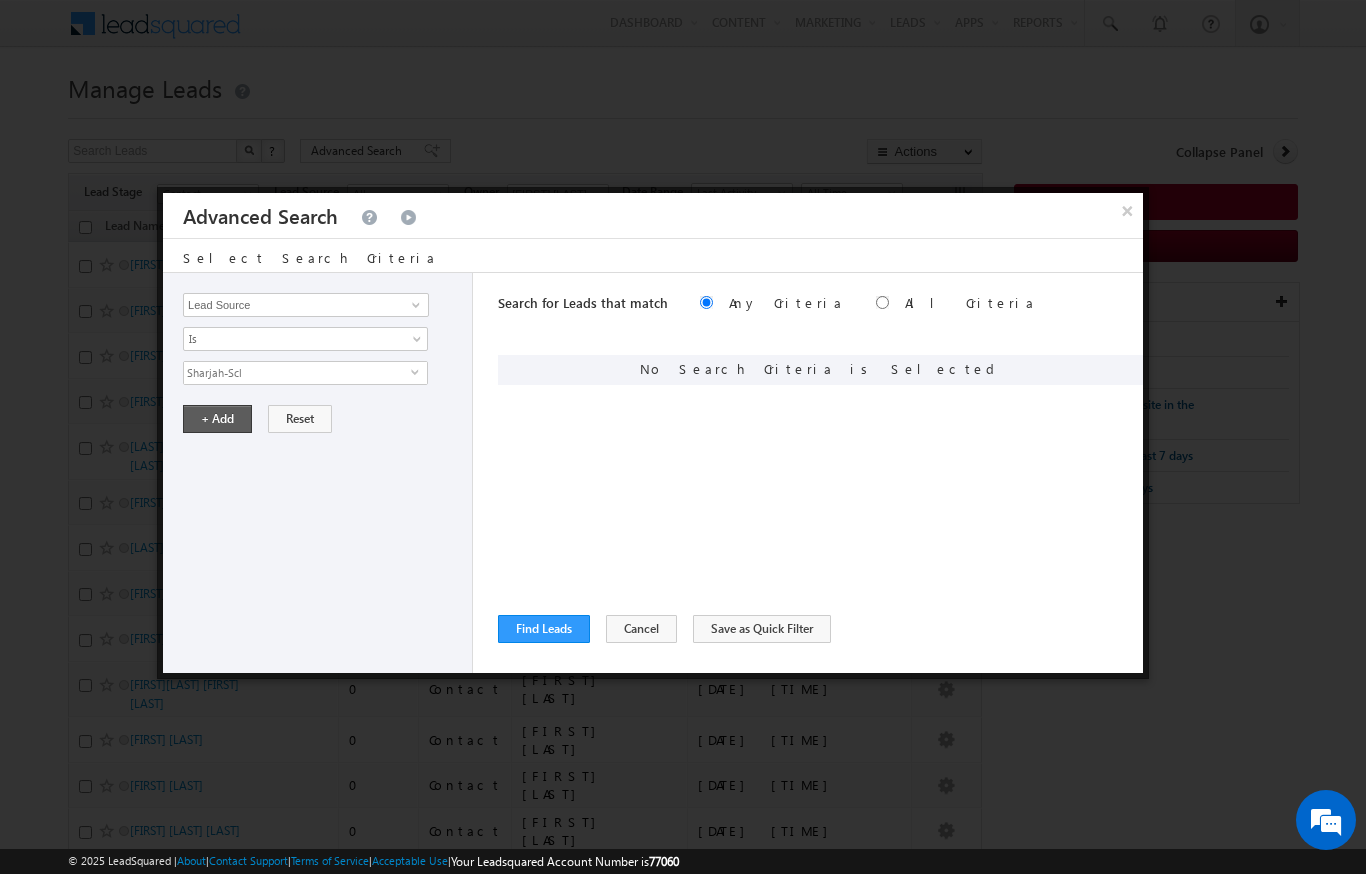 click on "+ Add" at bounding box center (217, 419) 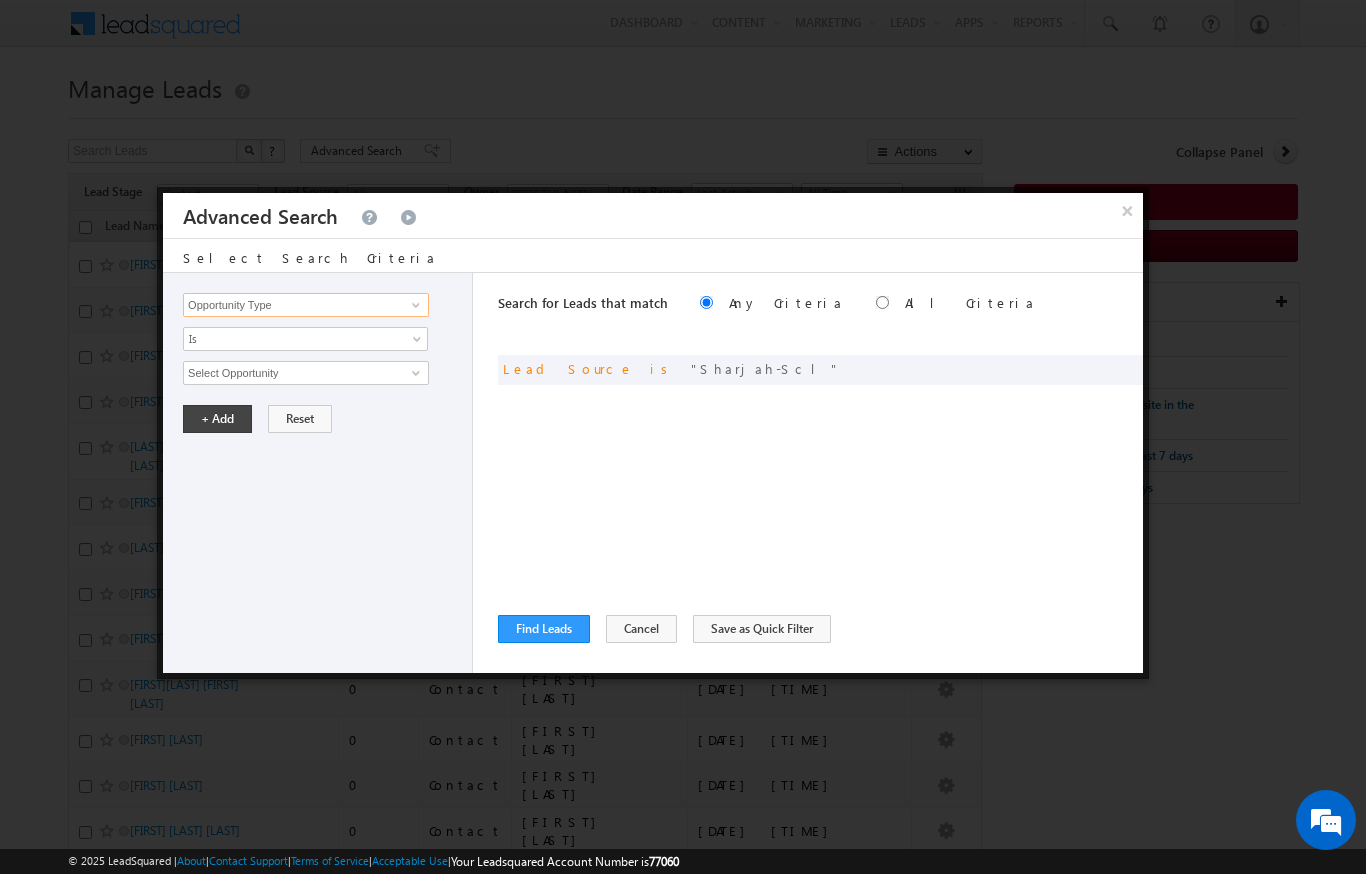 click on "Opportunity Type" at bounding box center (306, 305) 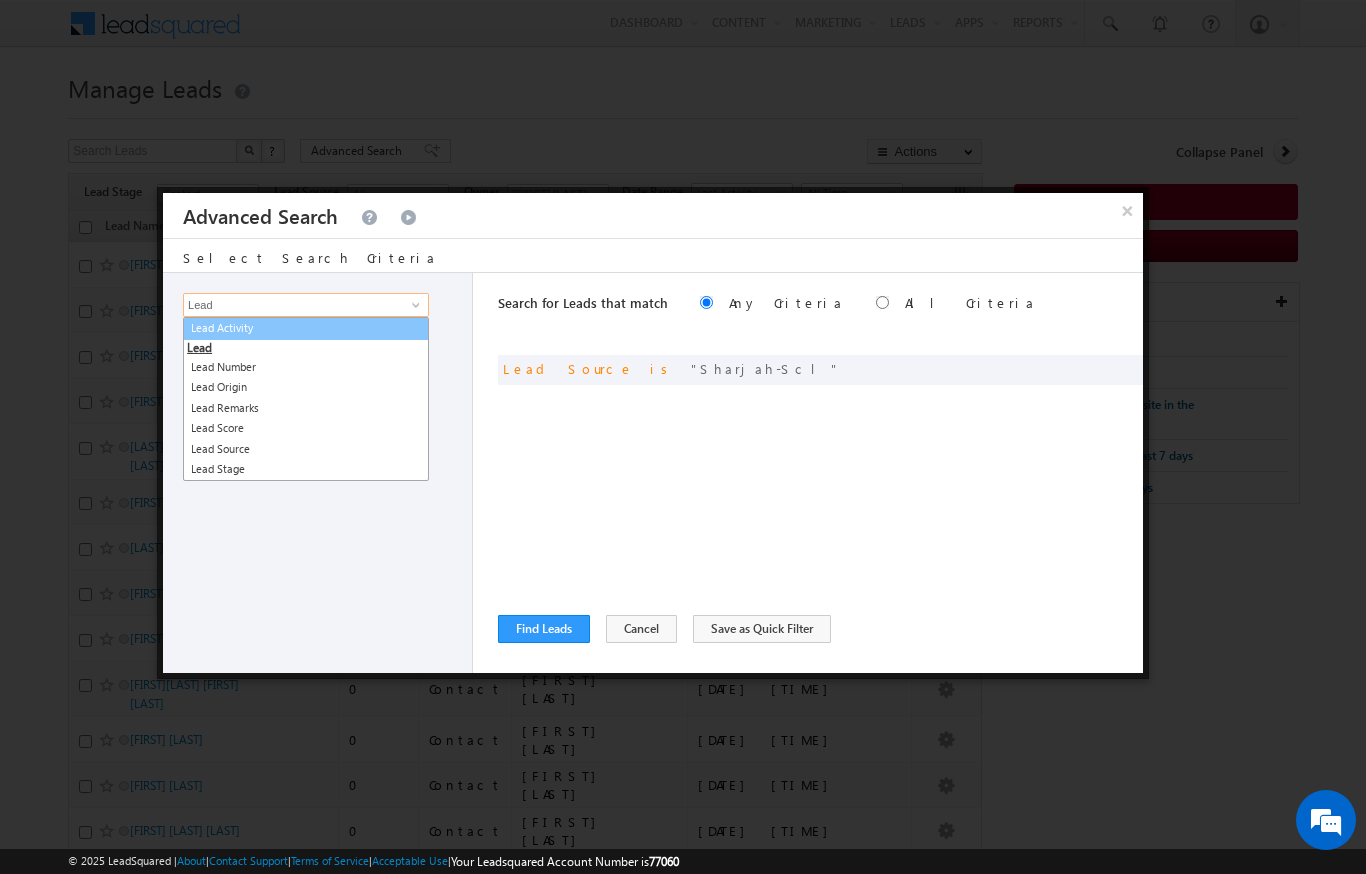 click on "Lead Activity" at bounding box center [306, 328] 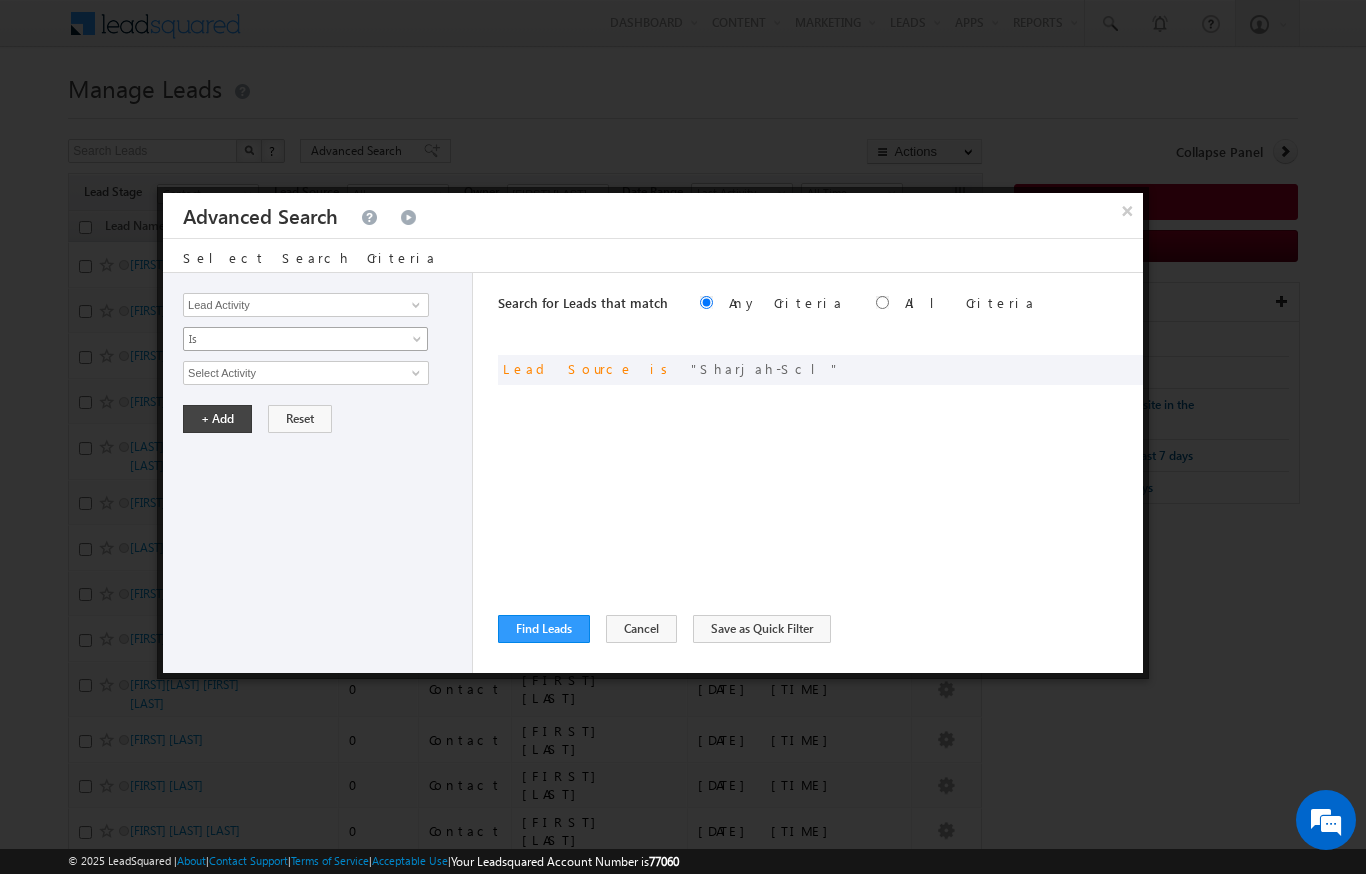 click on "Is" at bounding box center [305, 339] 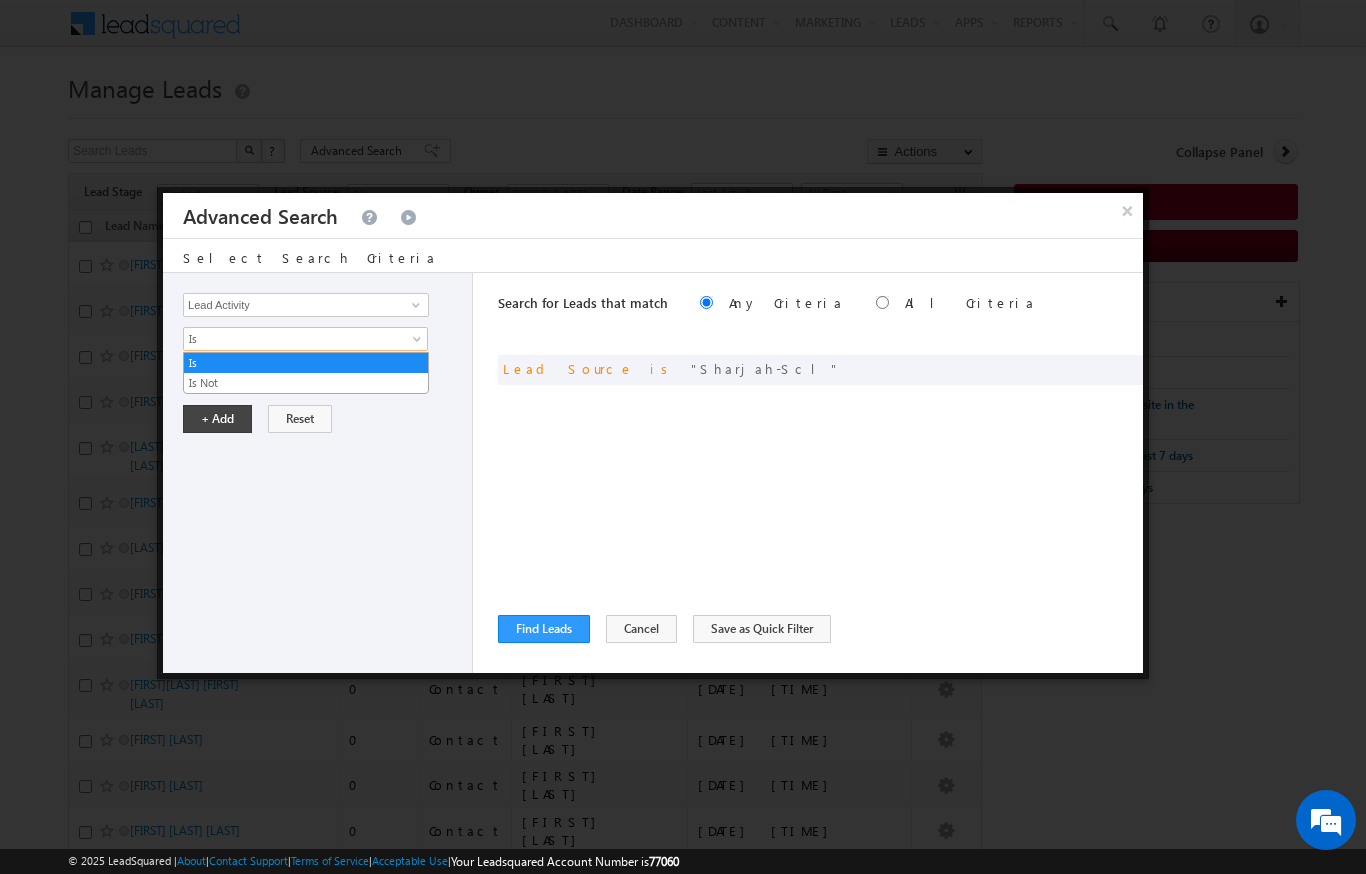 click on "Is Not" at bounding box center [306, 383] 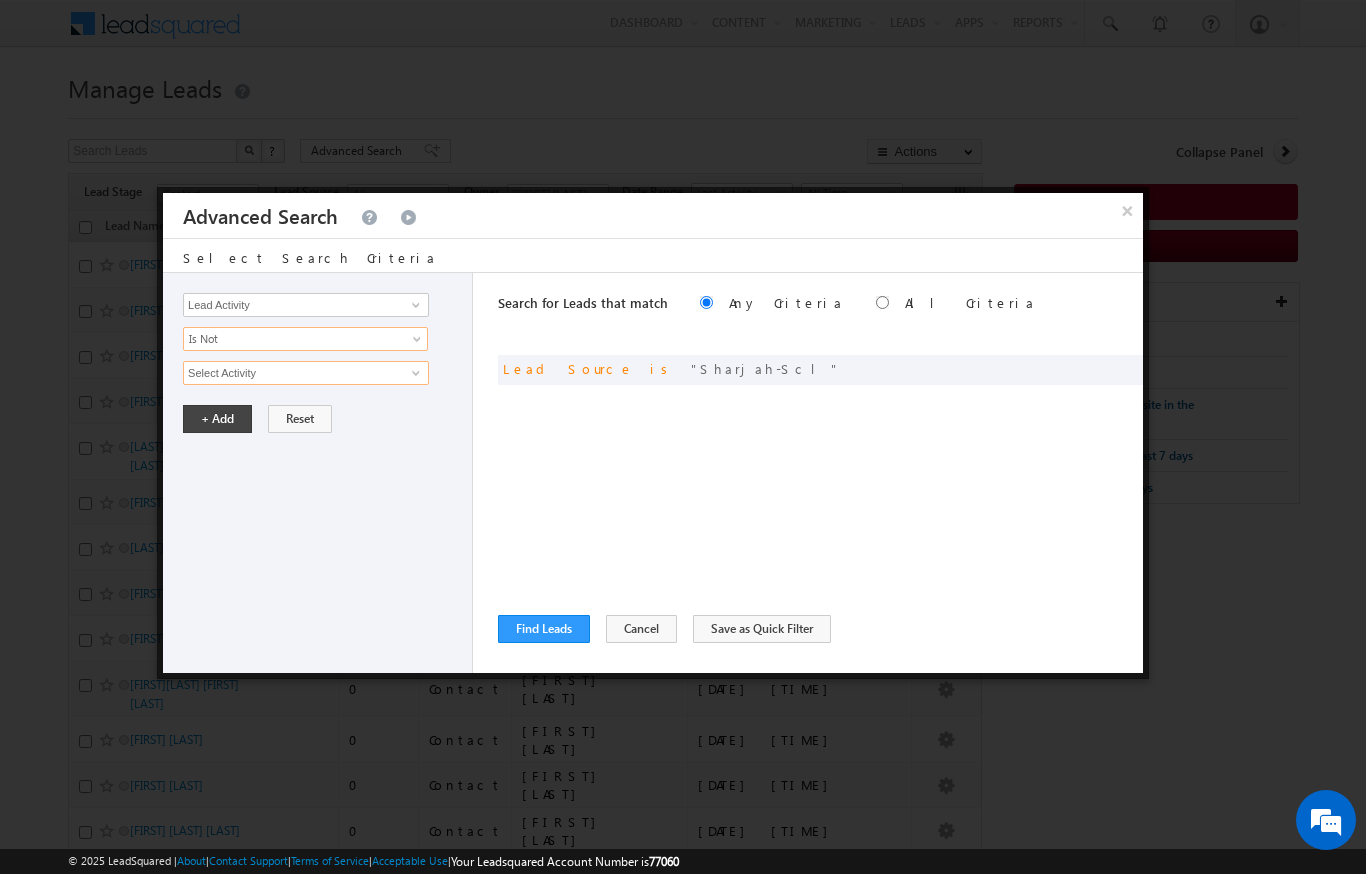 click on "Select Activity" at bounding box center (306, 373) 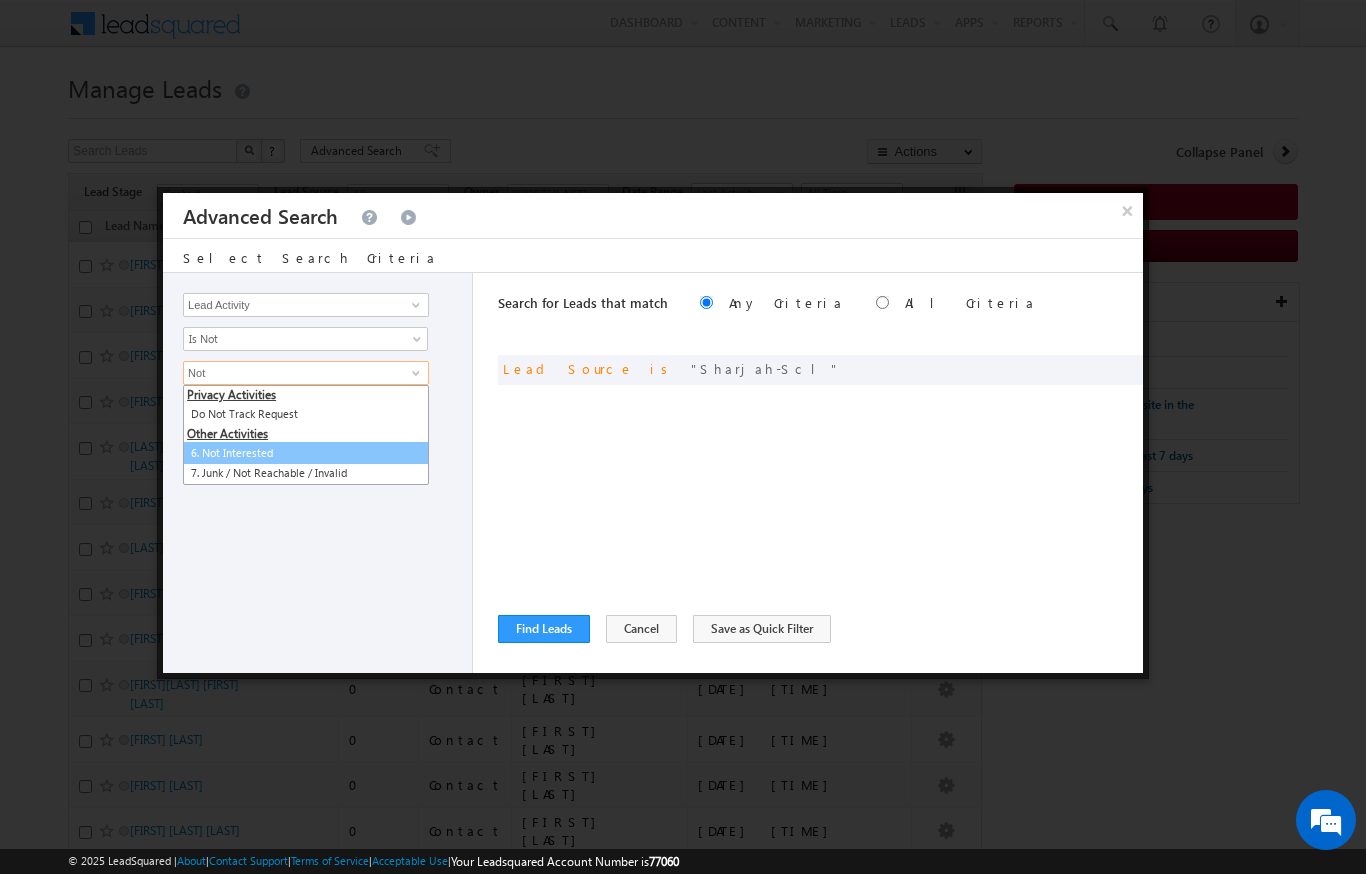 click on "6. Not Interested" at bounding box center [306, 453] 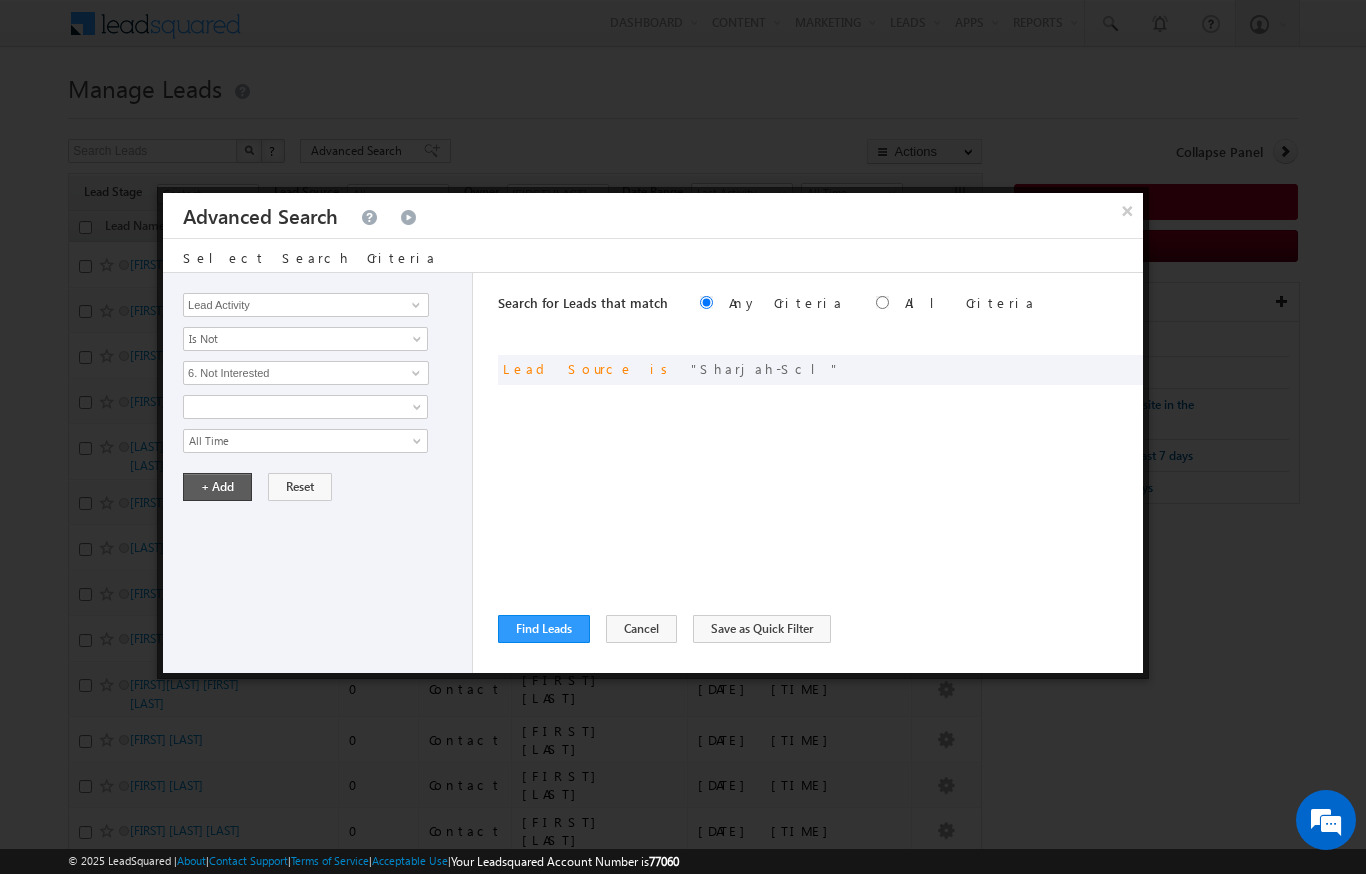 click on "+ Add" at bounding box center [217, 487] 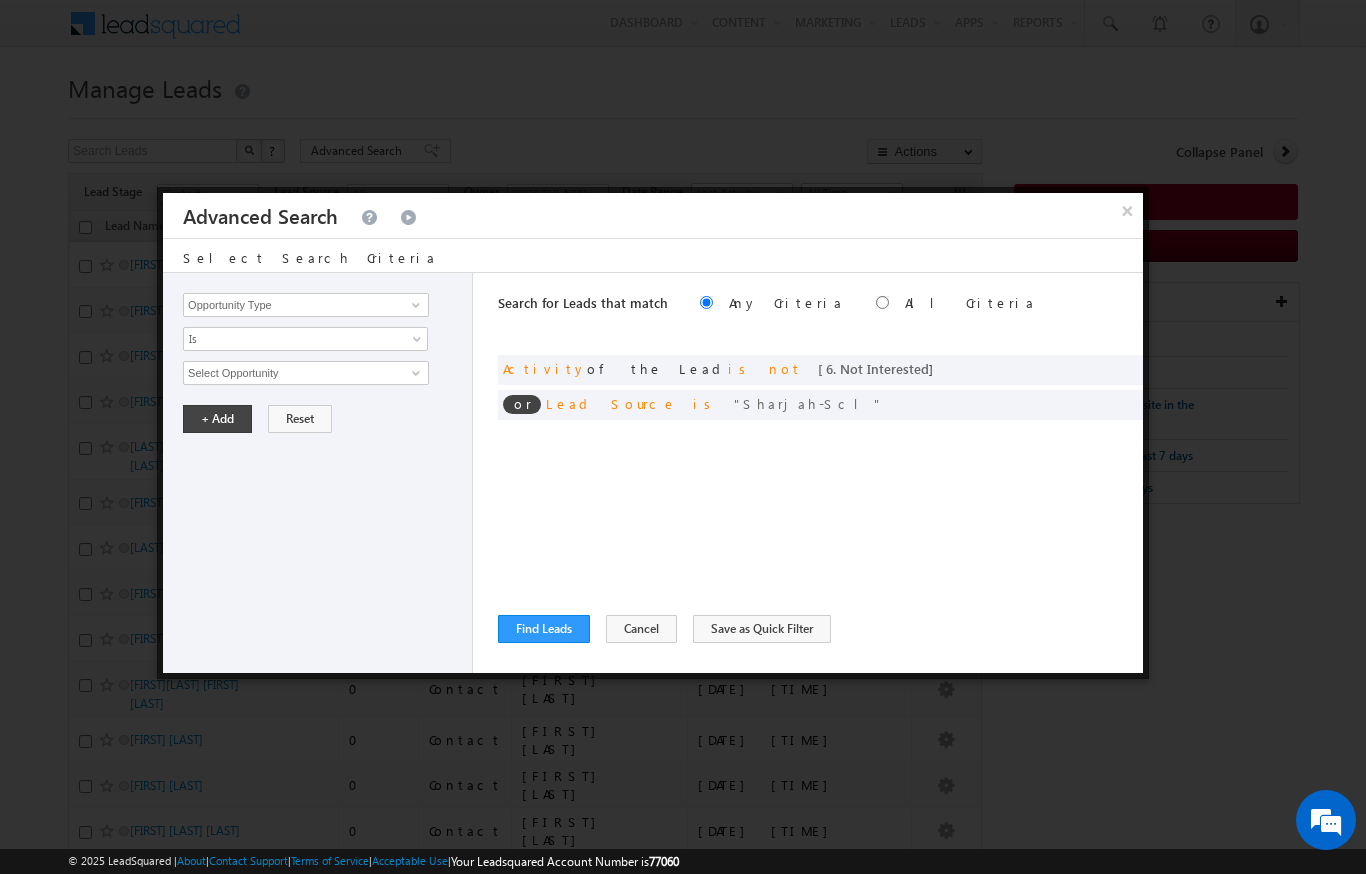 click on "All Criteria" at bounding box center [970, 302] 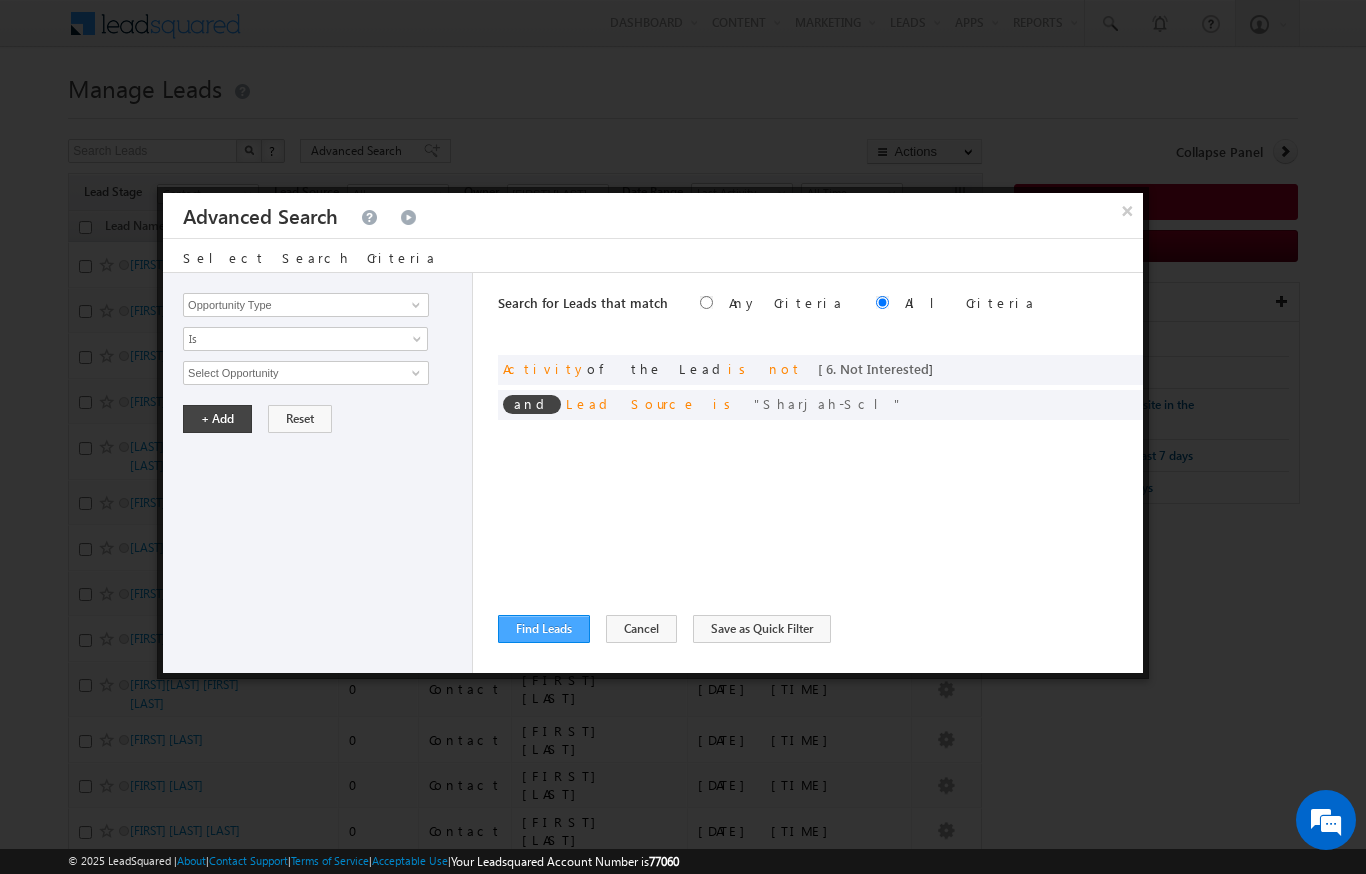 click on "Find Leads" at bounding box center [544, 629] 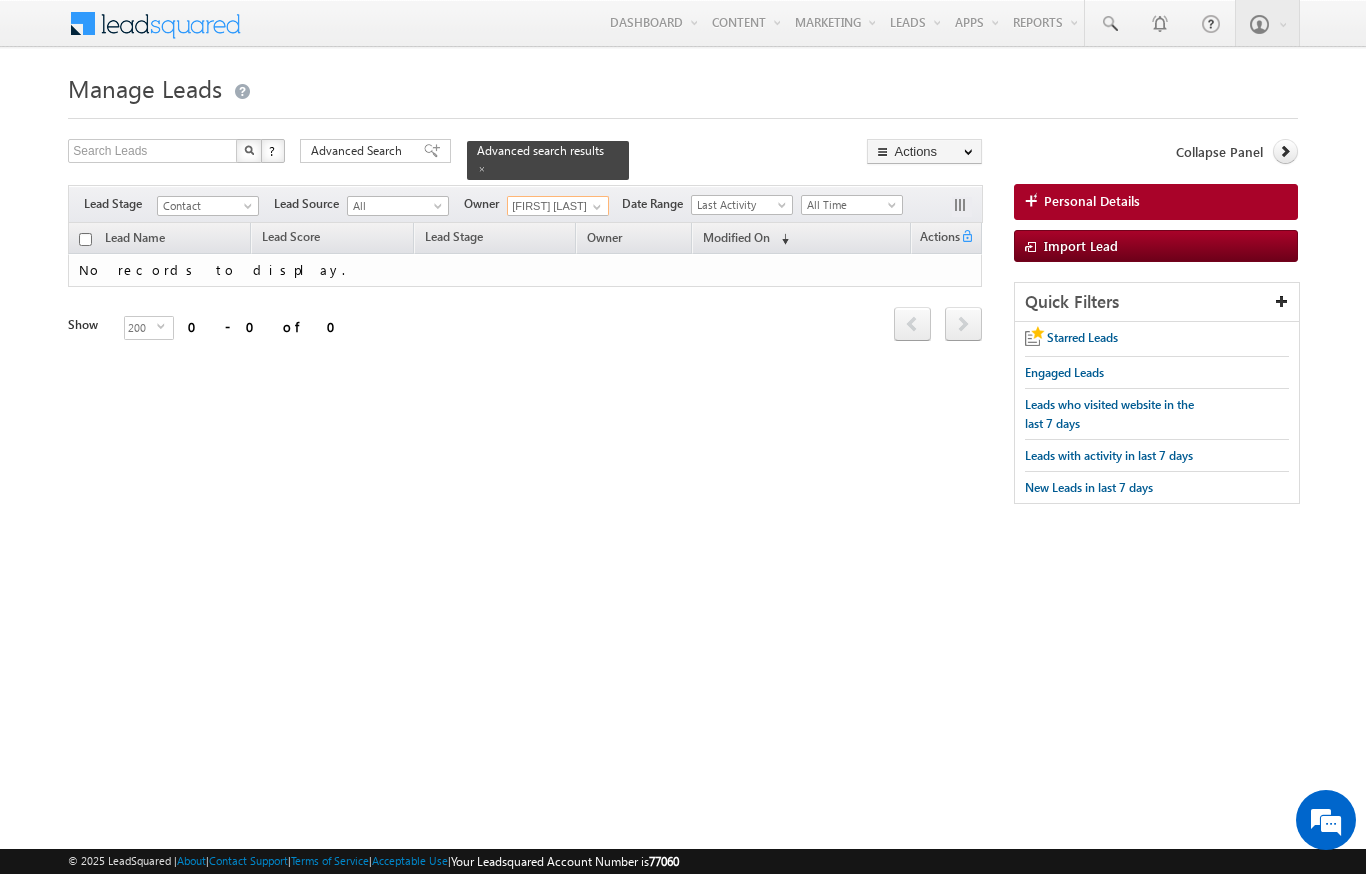 click on "[FIRST] [LAST]" at bounding box center (558, 206) 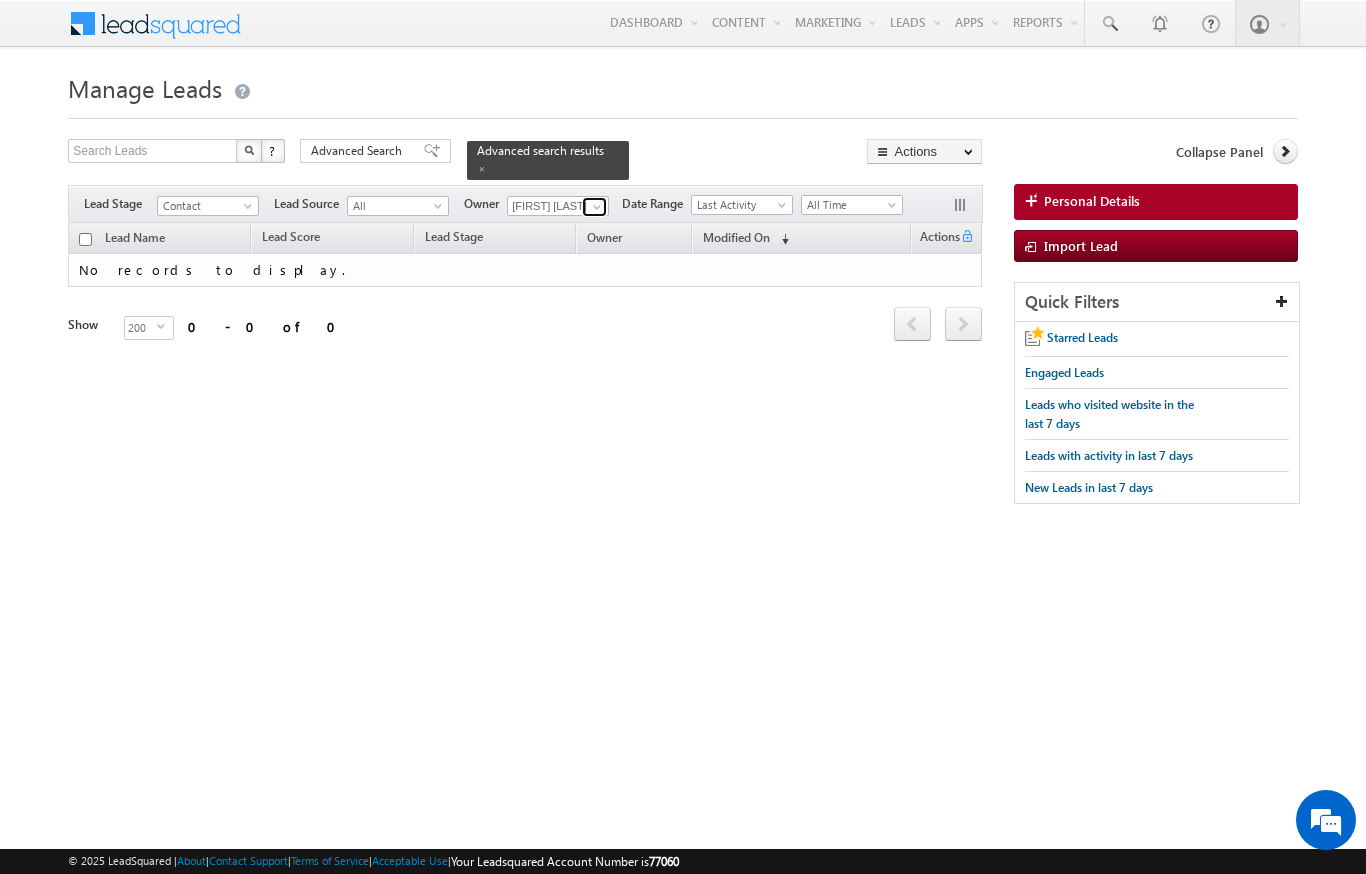 click at bounding box center [597, 207] 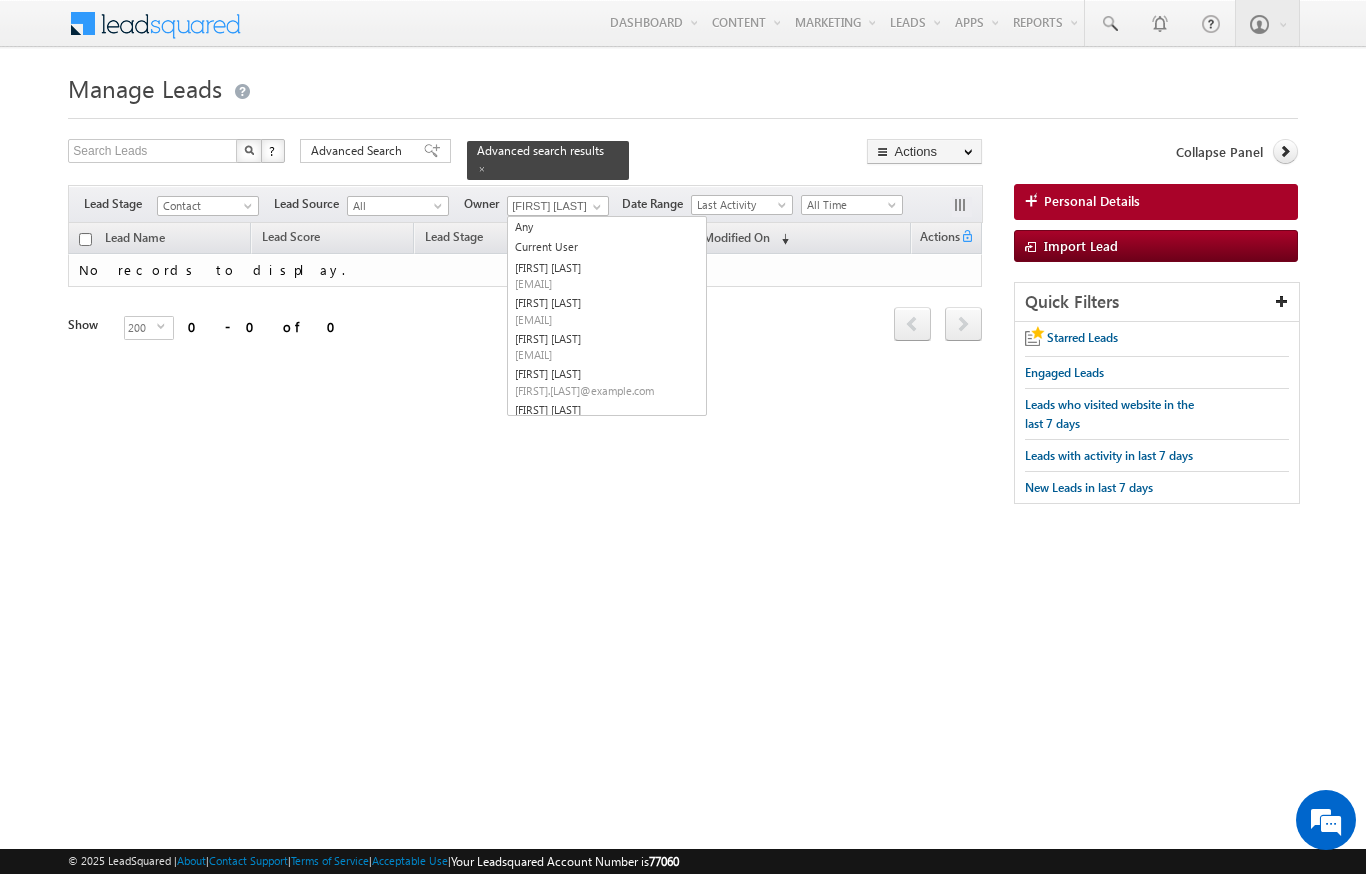 click on "Search Leads X ?   0 results found
Advanced Search
Advanced Search
Advanced search results
Actions" at bounding box center (682, 331) 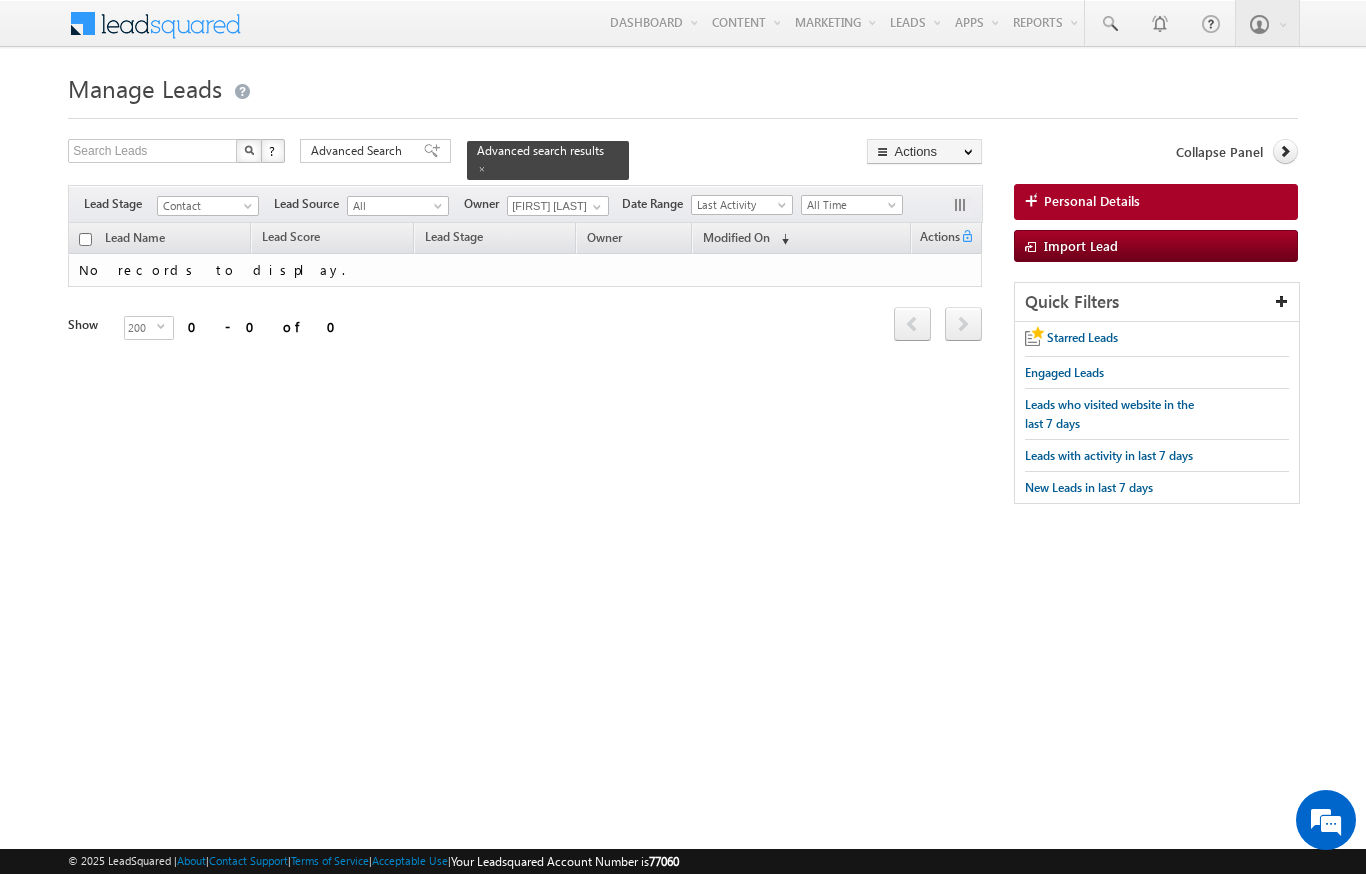 click on "Contact" at bounding box center (205, 206) 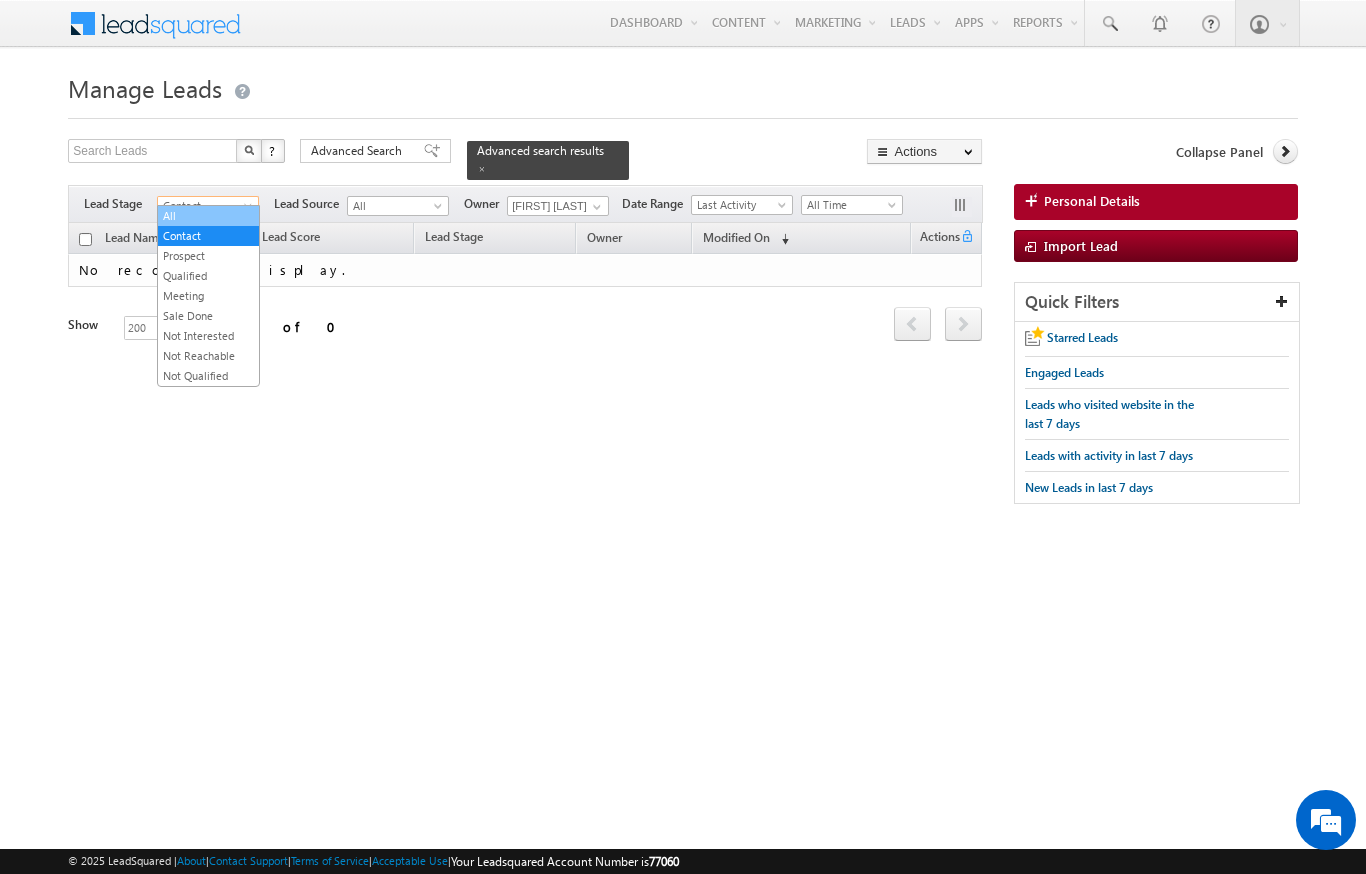 click on "All" at bounding box center [208, 216] 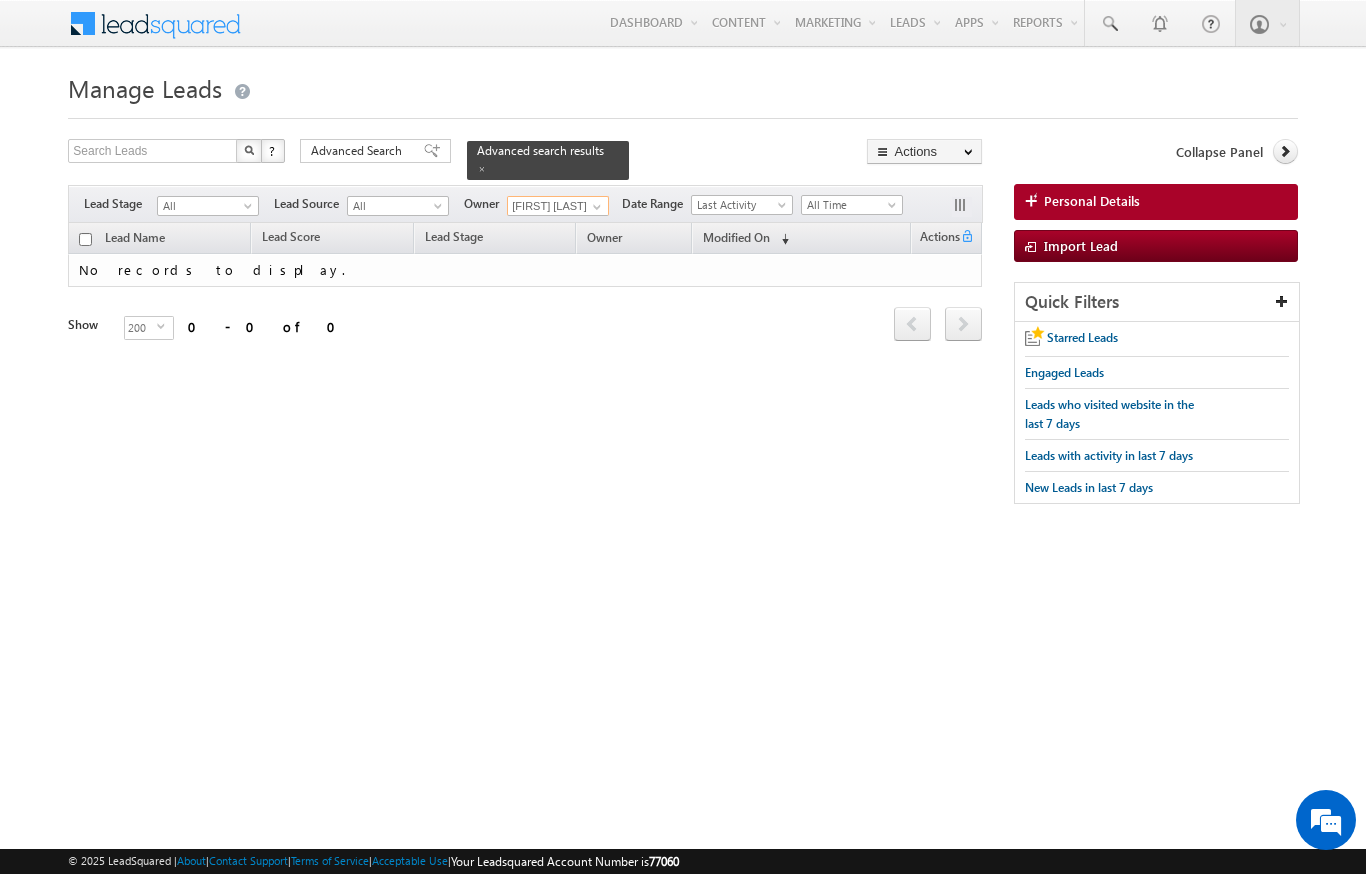 click on "[FIRST] [LAST]" at bounding box center (558, 206) 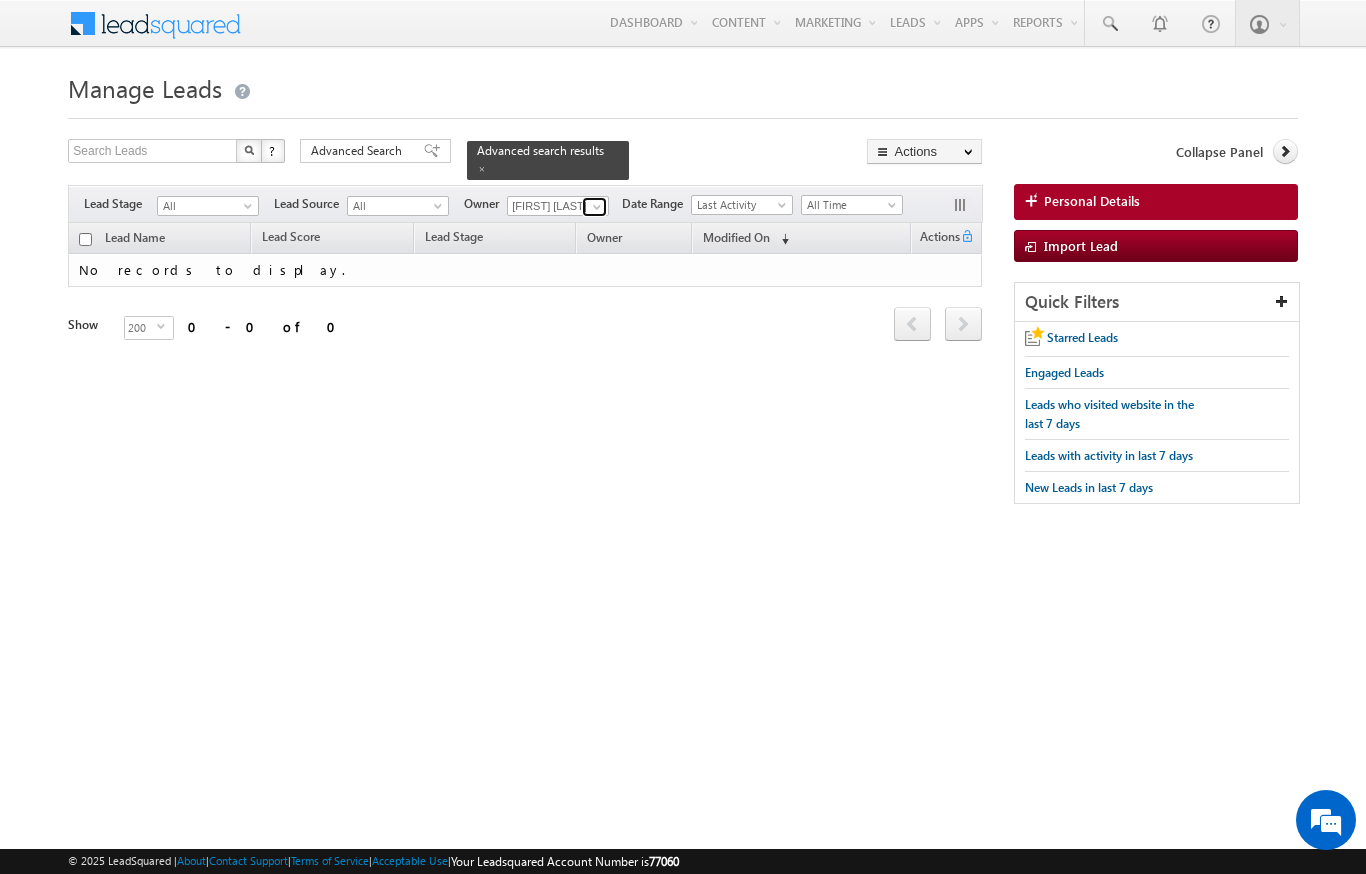click at bounding box center (597, 207) 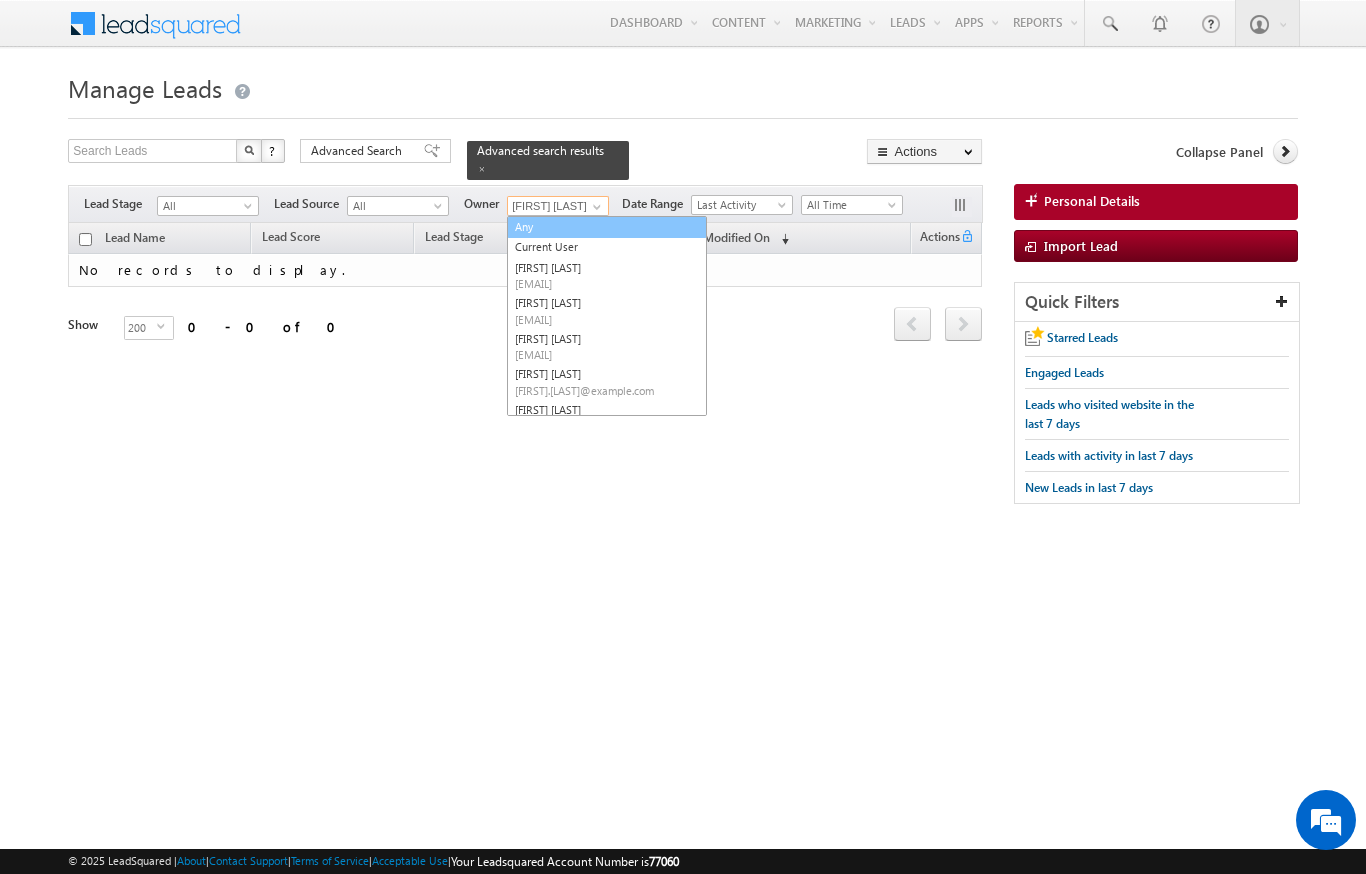 click on "Any" at bounding box center (607, 227) 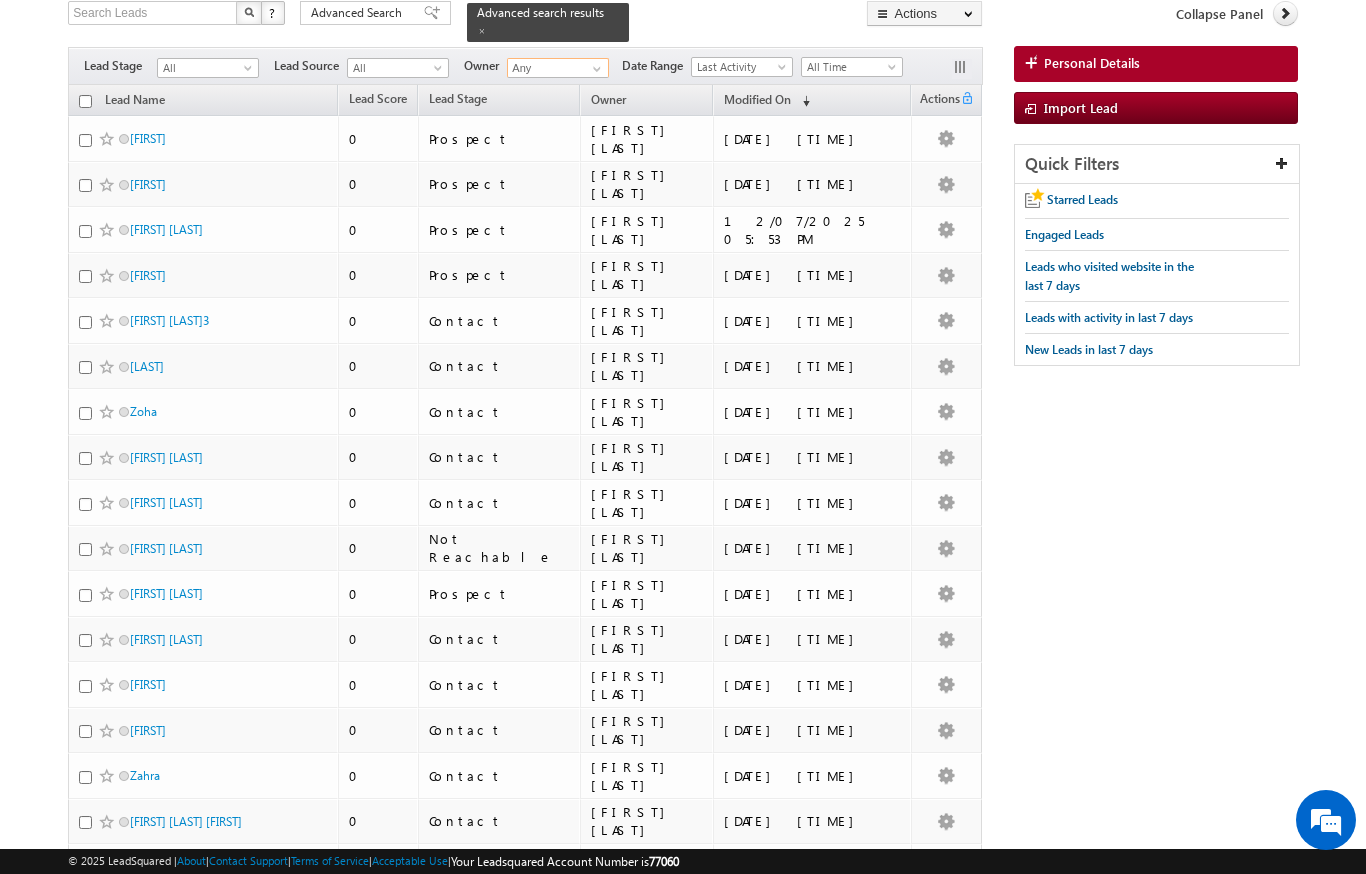 scroll, scrollTop: 0, scrollLeft: 0, axis: both 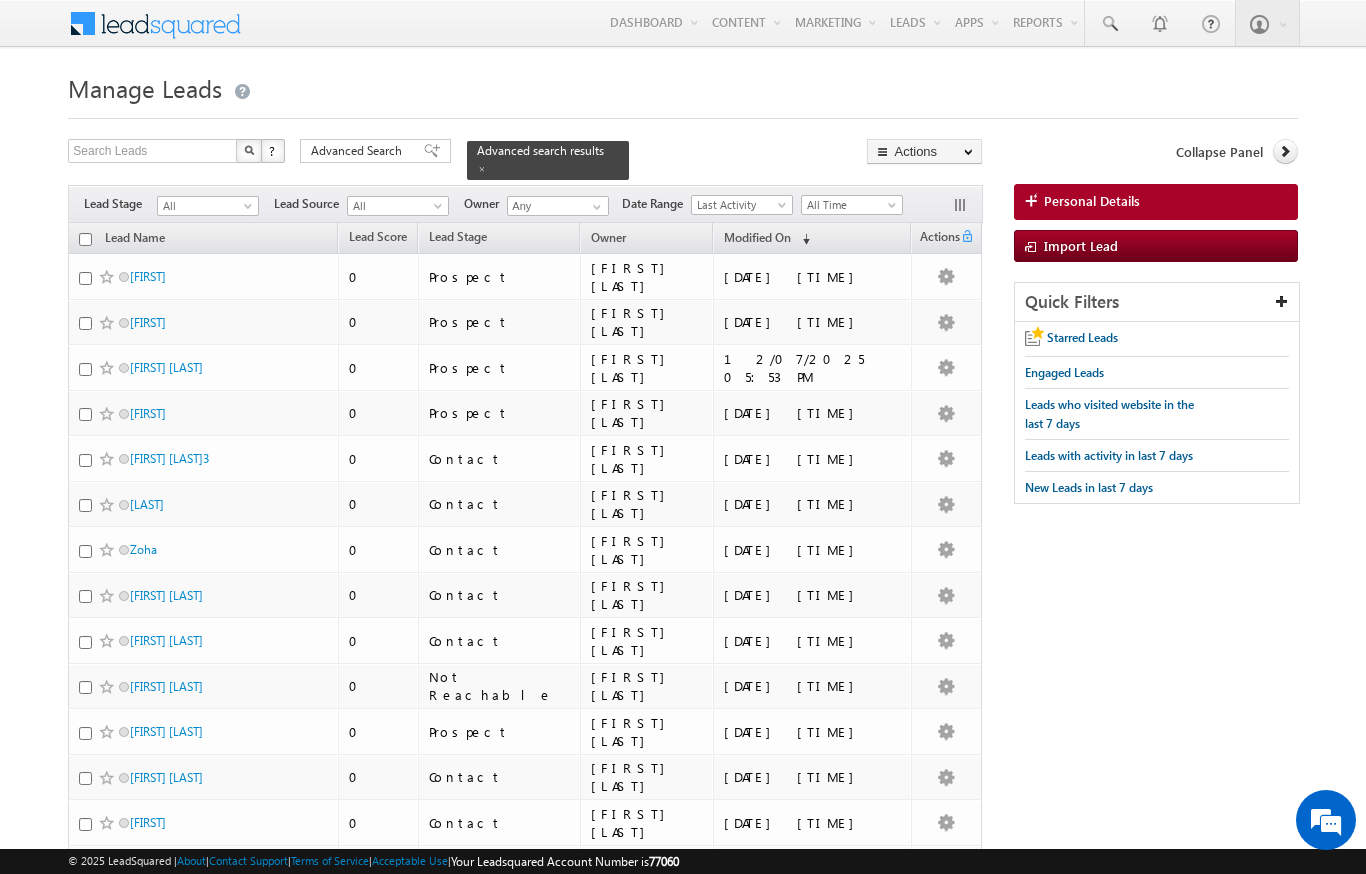 click on "All" at bounding box center [205, 206] 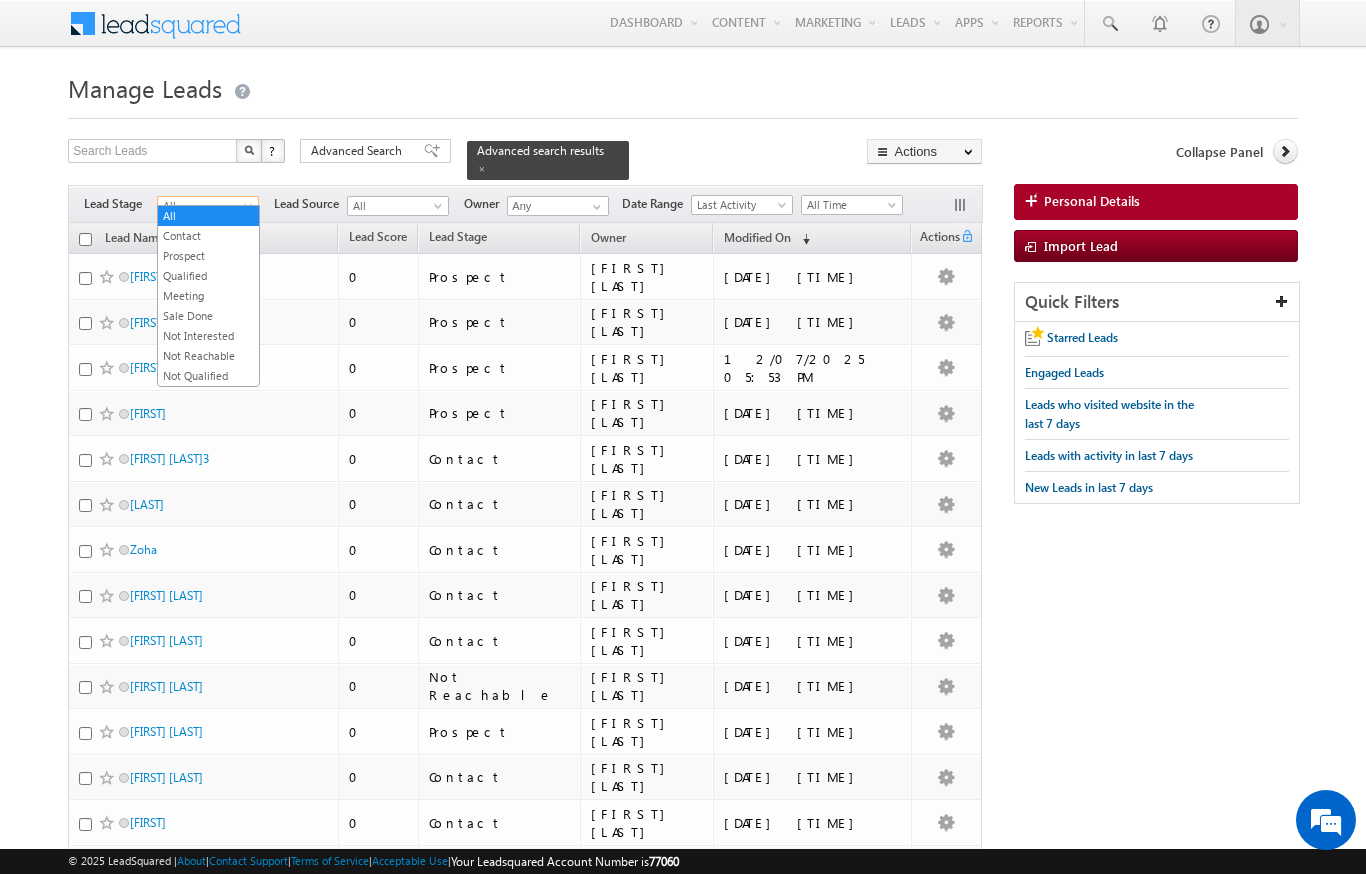 click on "Contact" at bounding box center (208, 236) 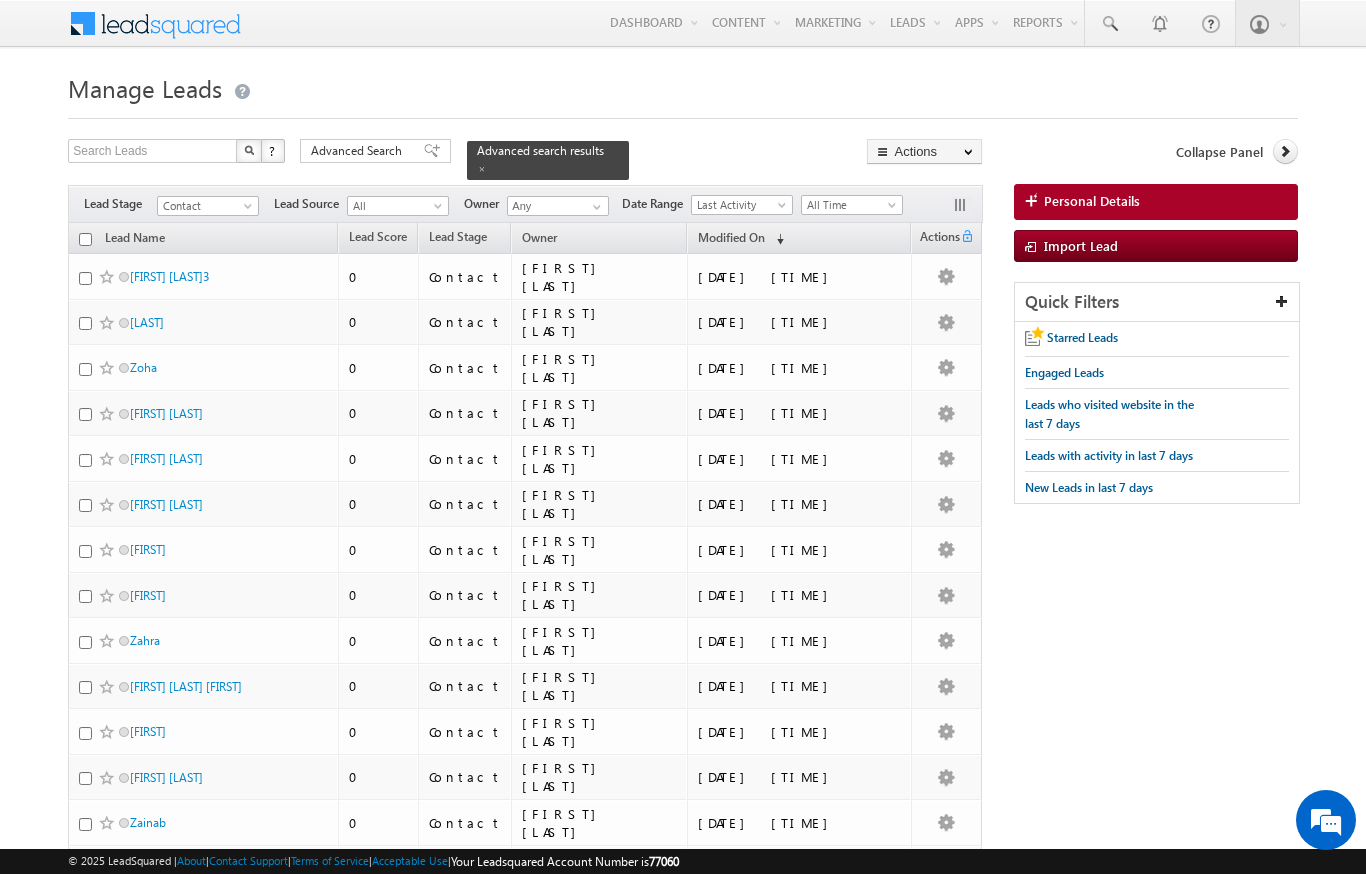 click on "Search Leads X ?   856 results found
Advanced Search
Advanced Search
Advanced search results
Actions" at bounding box center (682, 4812) 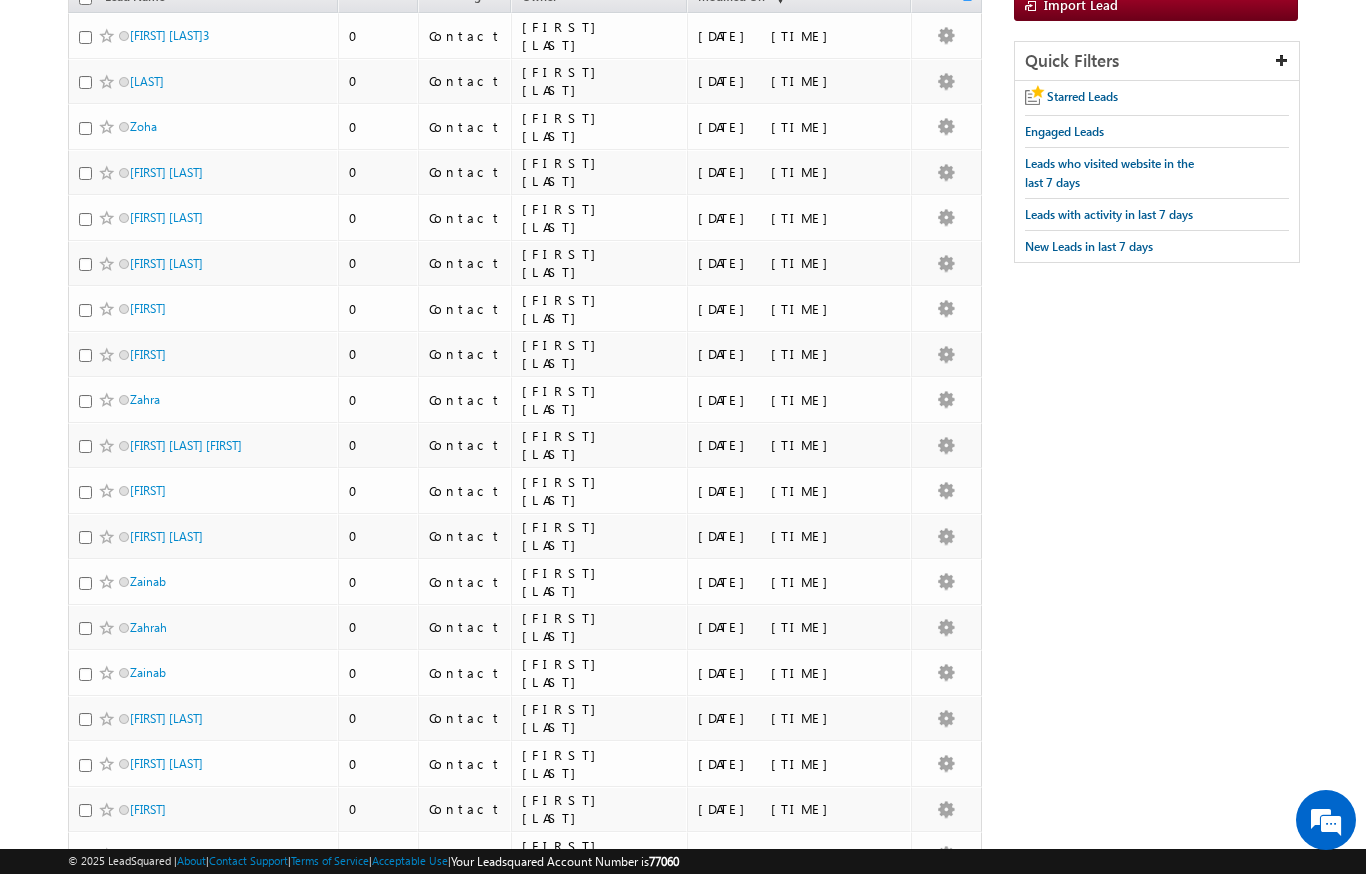 scroll, scrollTop: 0, scrollLeft: 0, axis: both 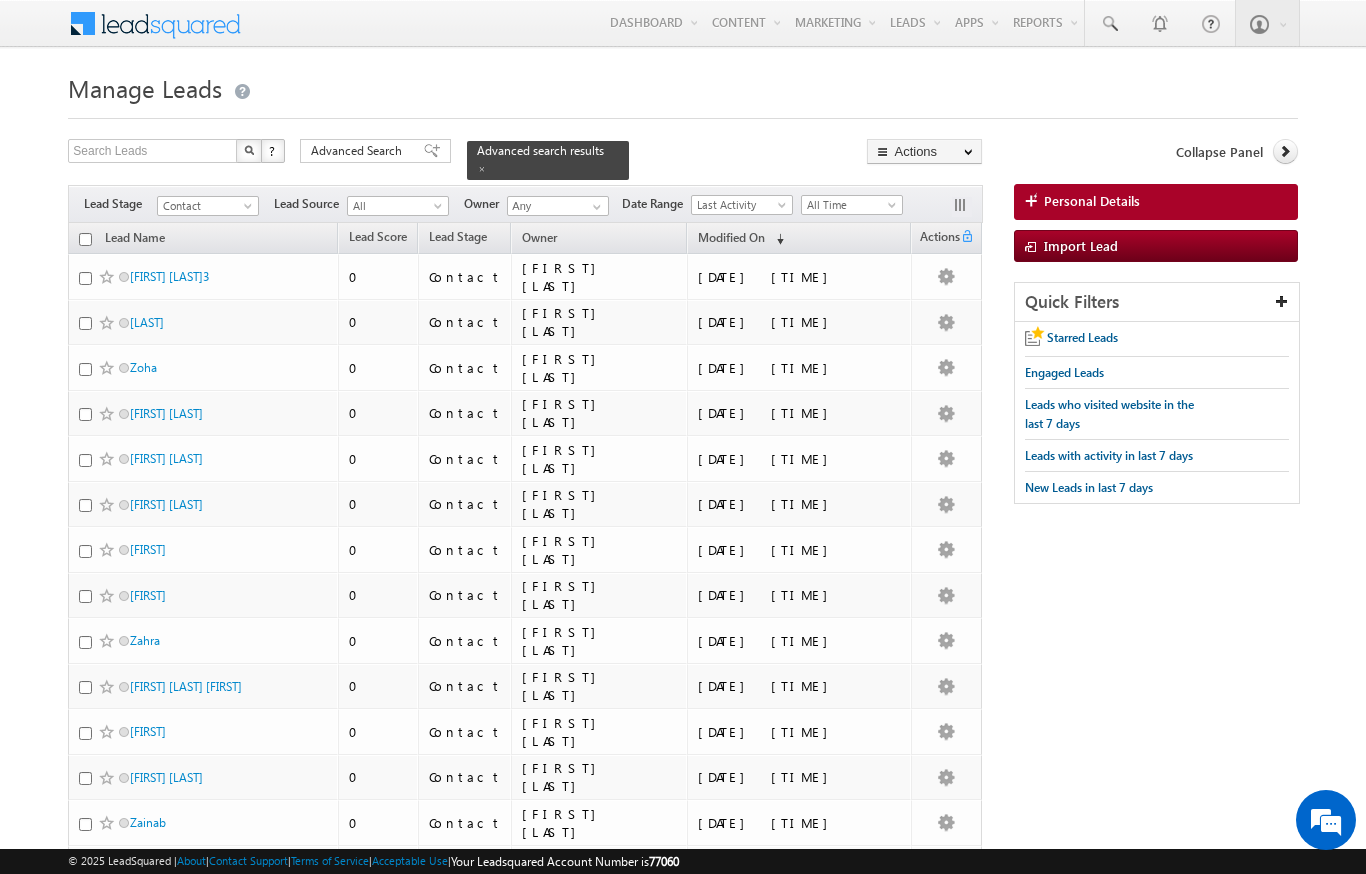 click at bounding box center [85, 239] 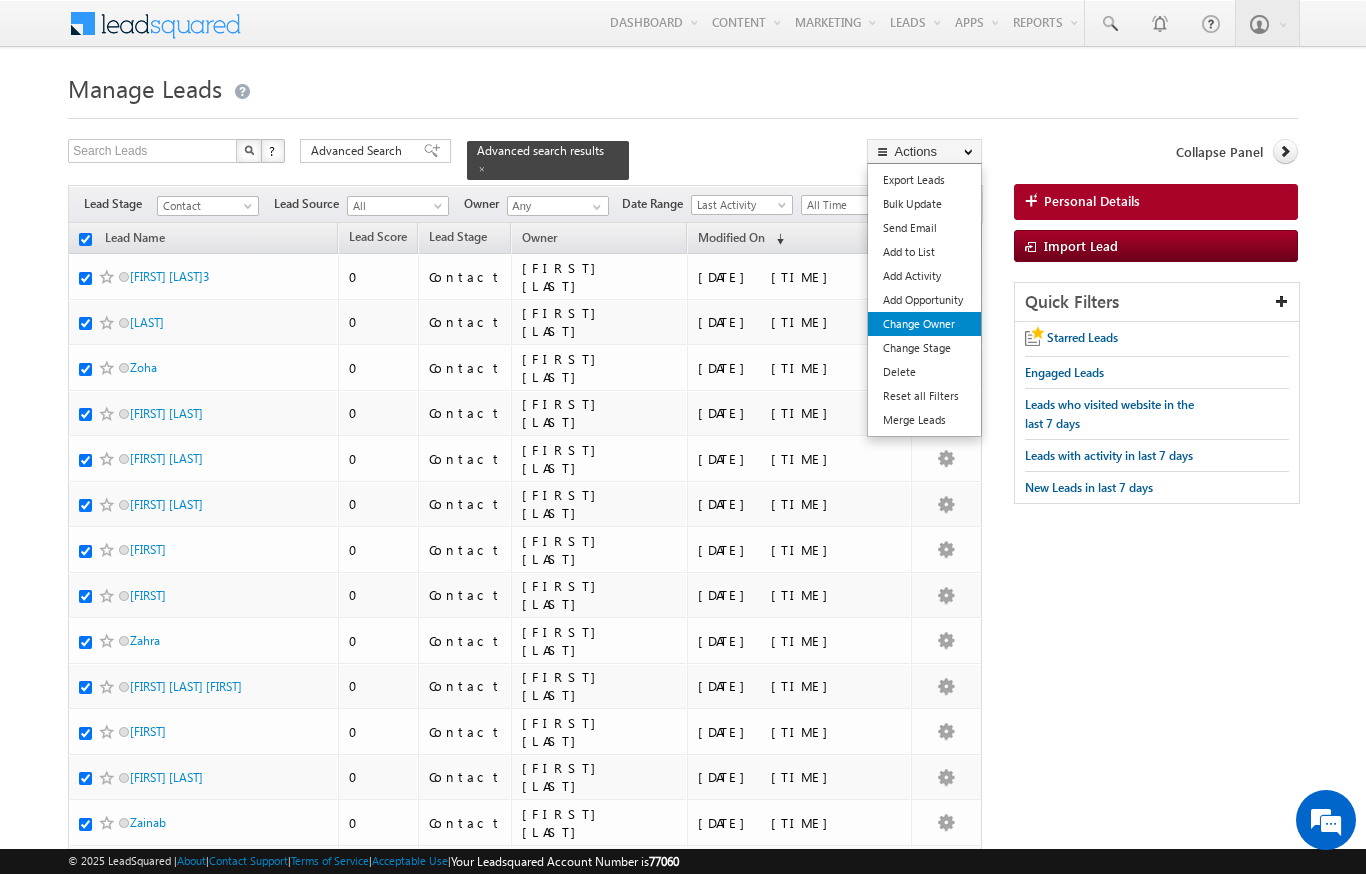 click on "Change Owner" at bounding box center (924, 324) 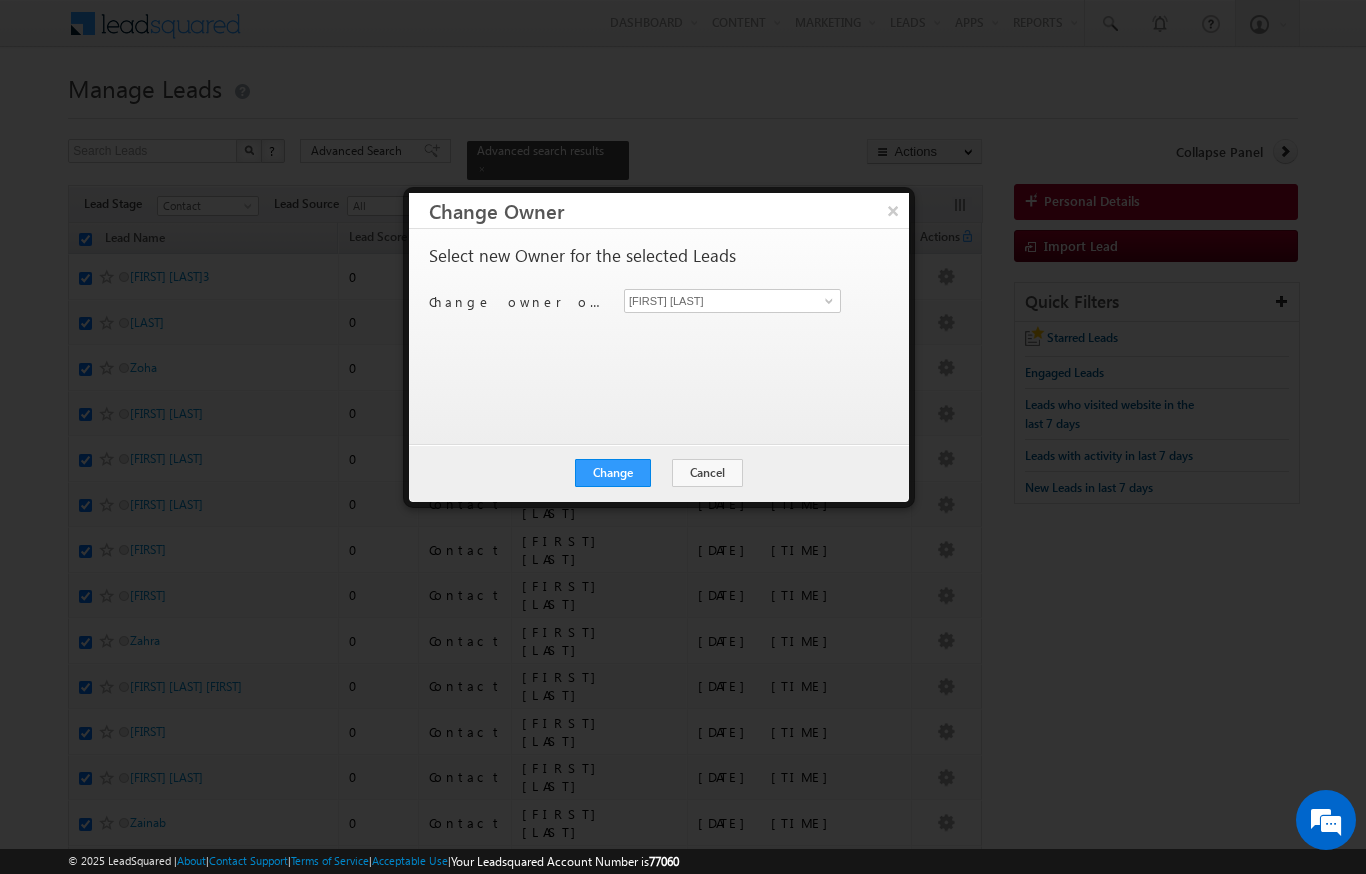 click at bounding box center (683, 437) 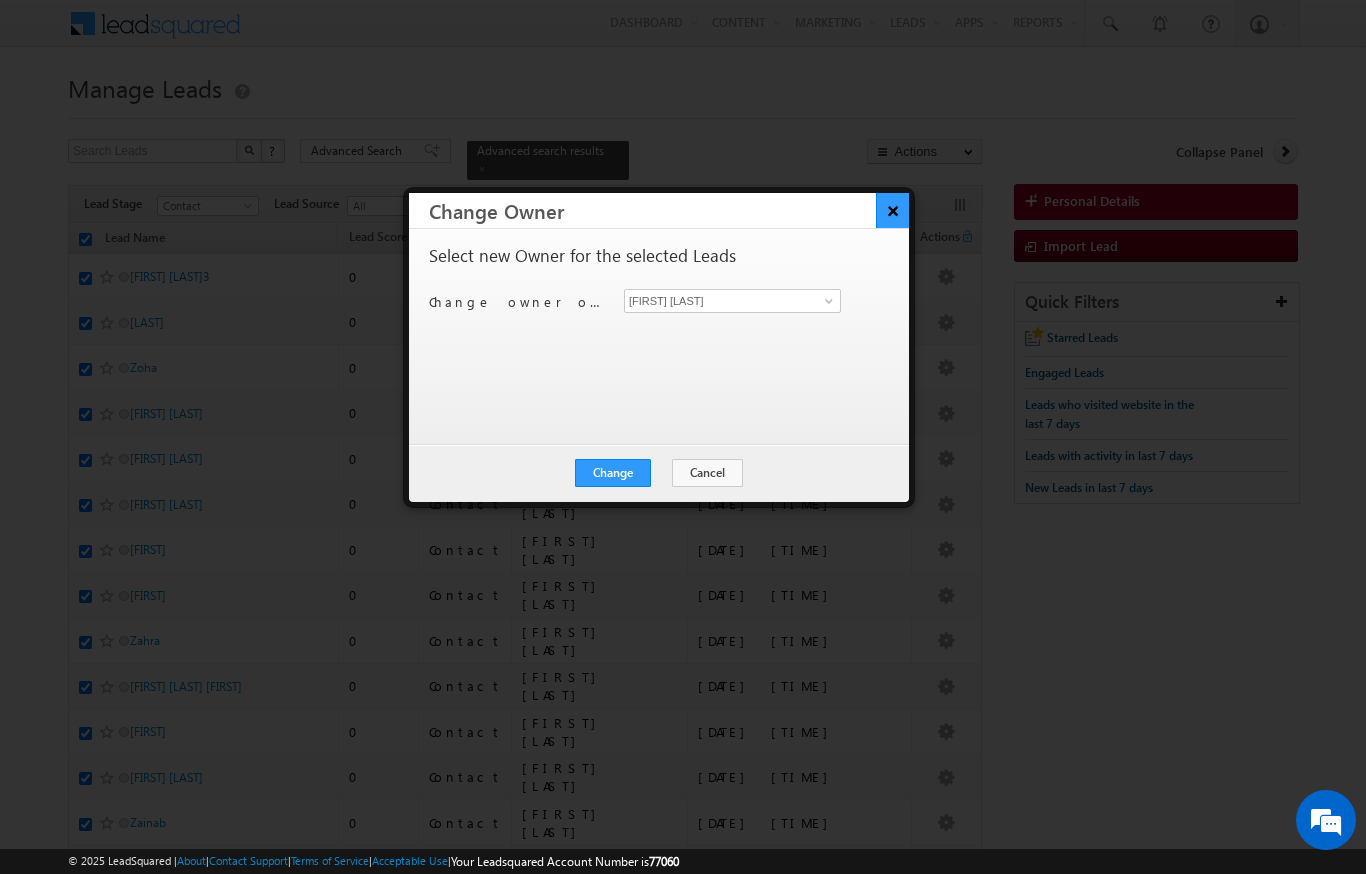 click on "×" at bounding box center (892, 210) 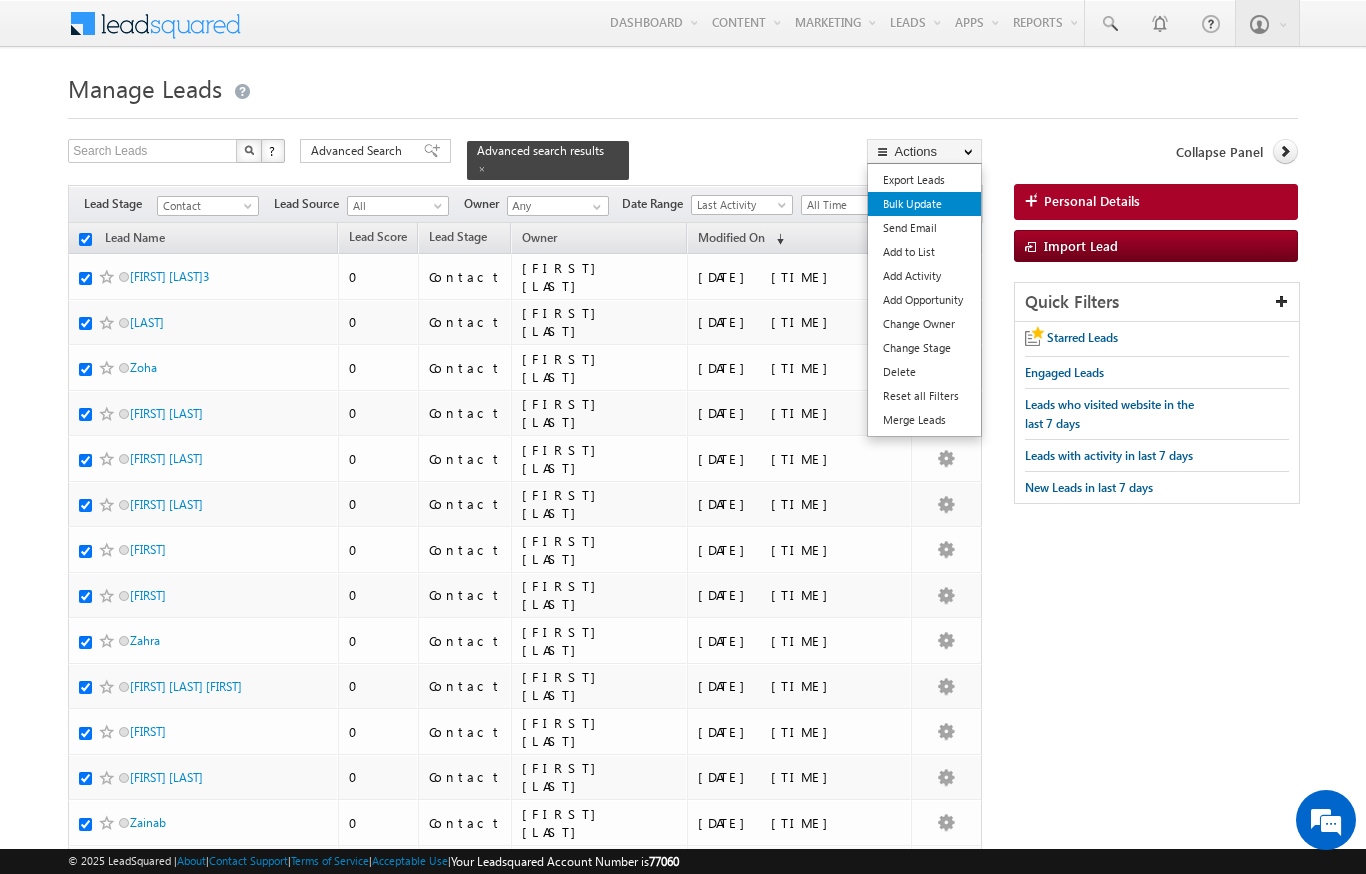 click on "Bulk Update" at bounding box center [924, 204] 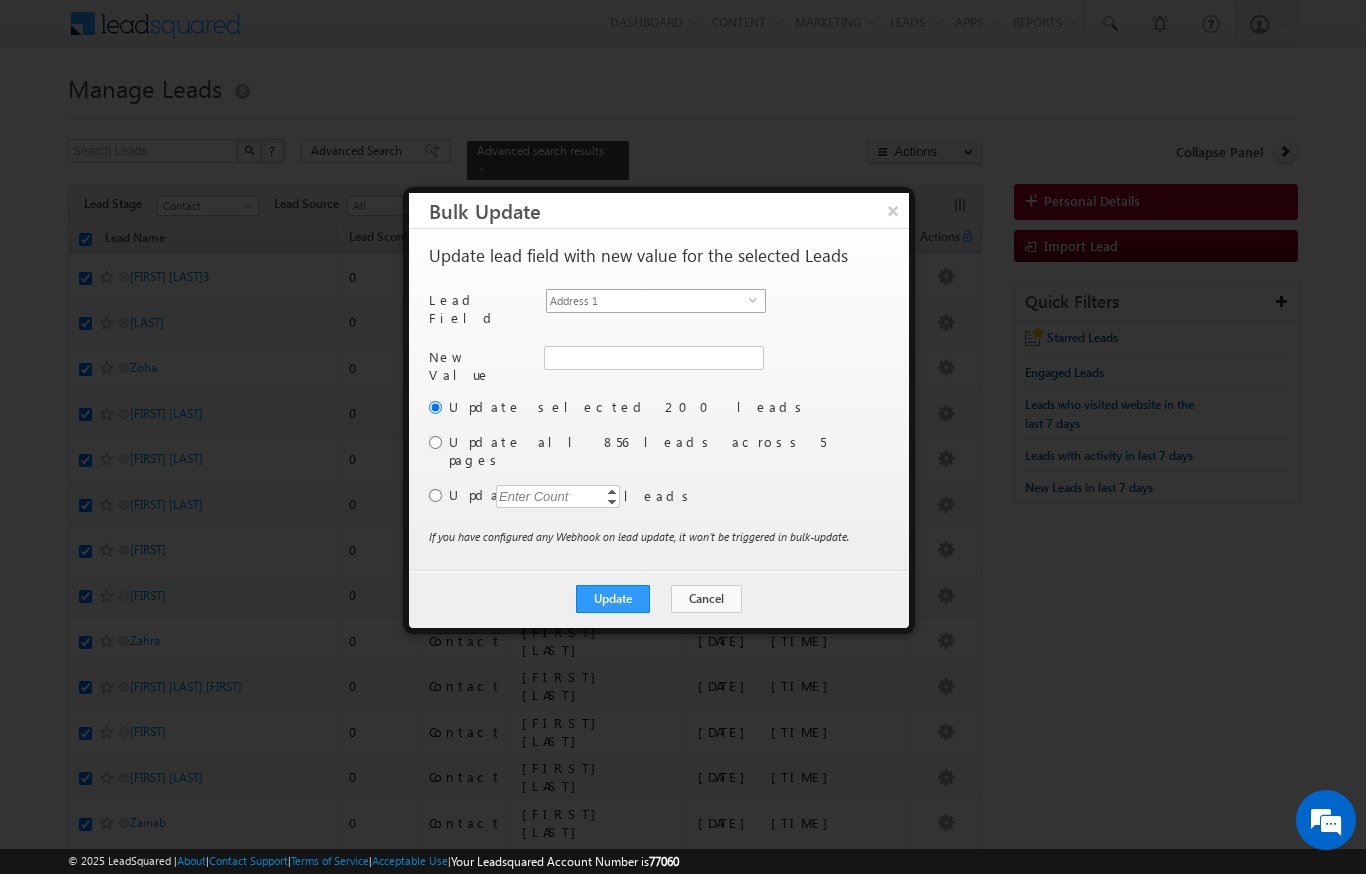 click on "Address 1" at bounding box center (648, 301) 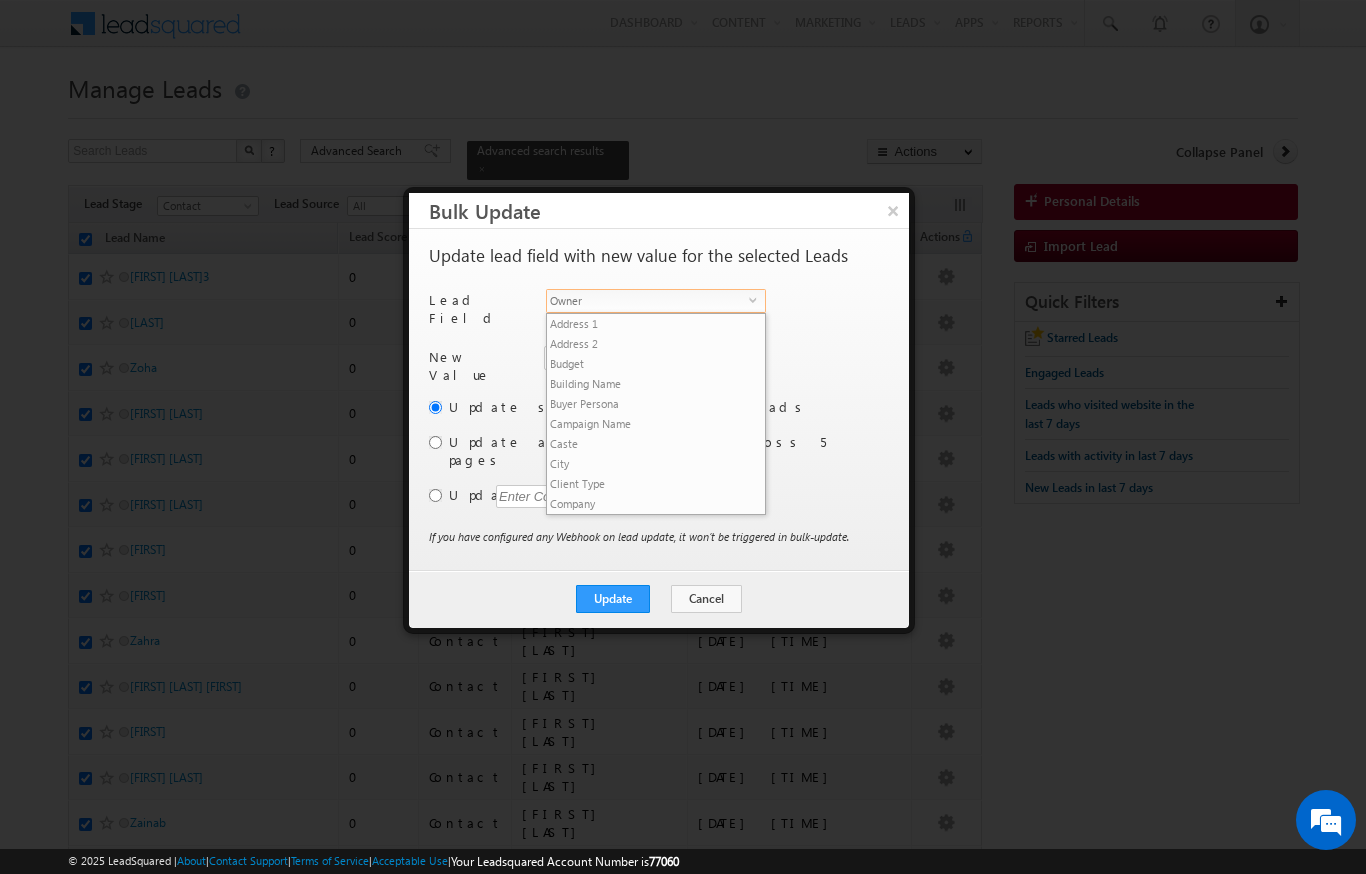 scroll, scrollTop: 721, scrollLeft: 0, axis: vertical 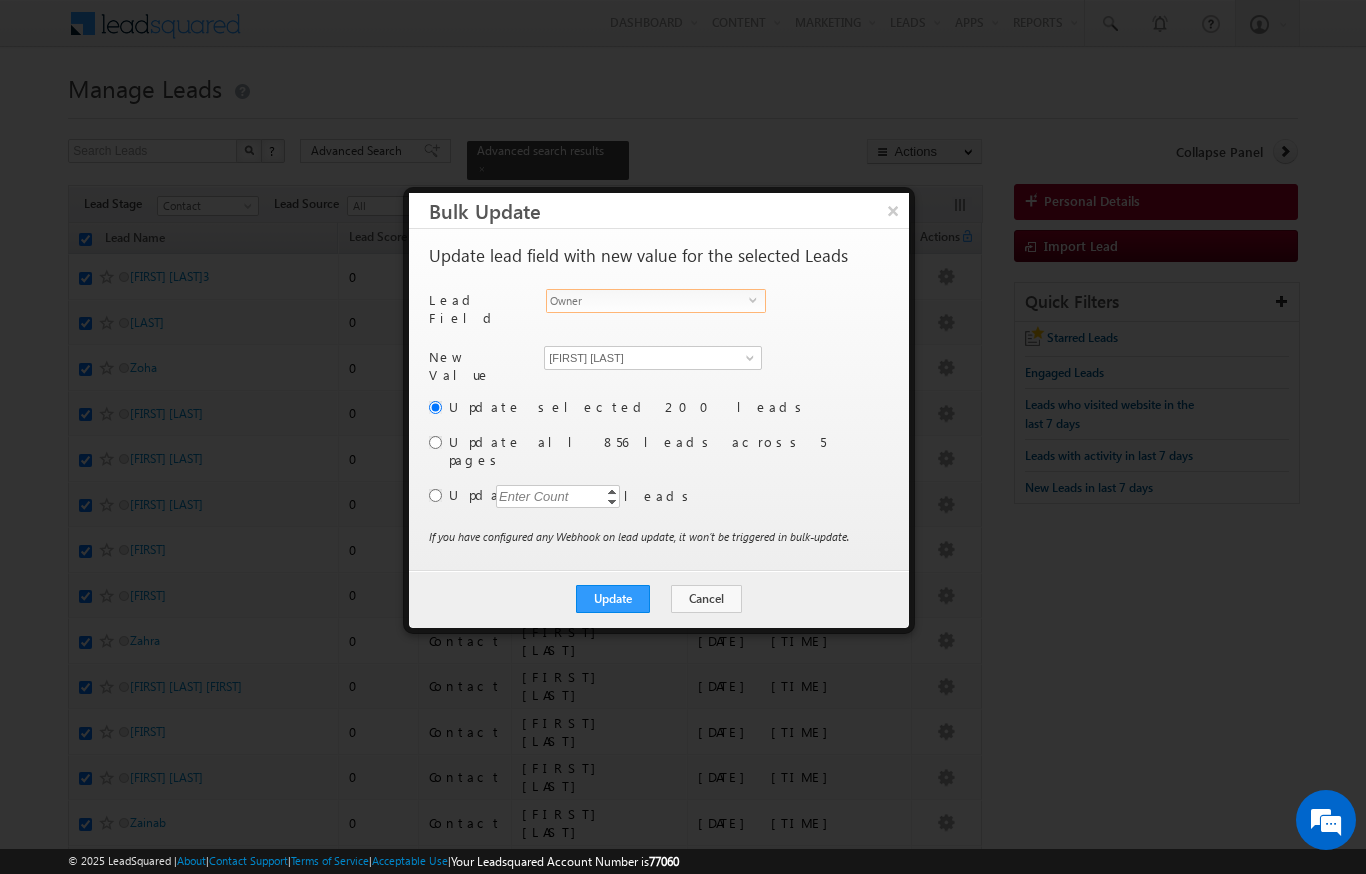 click at bounding box center [435, 442] 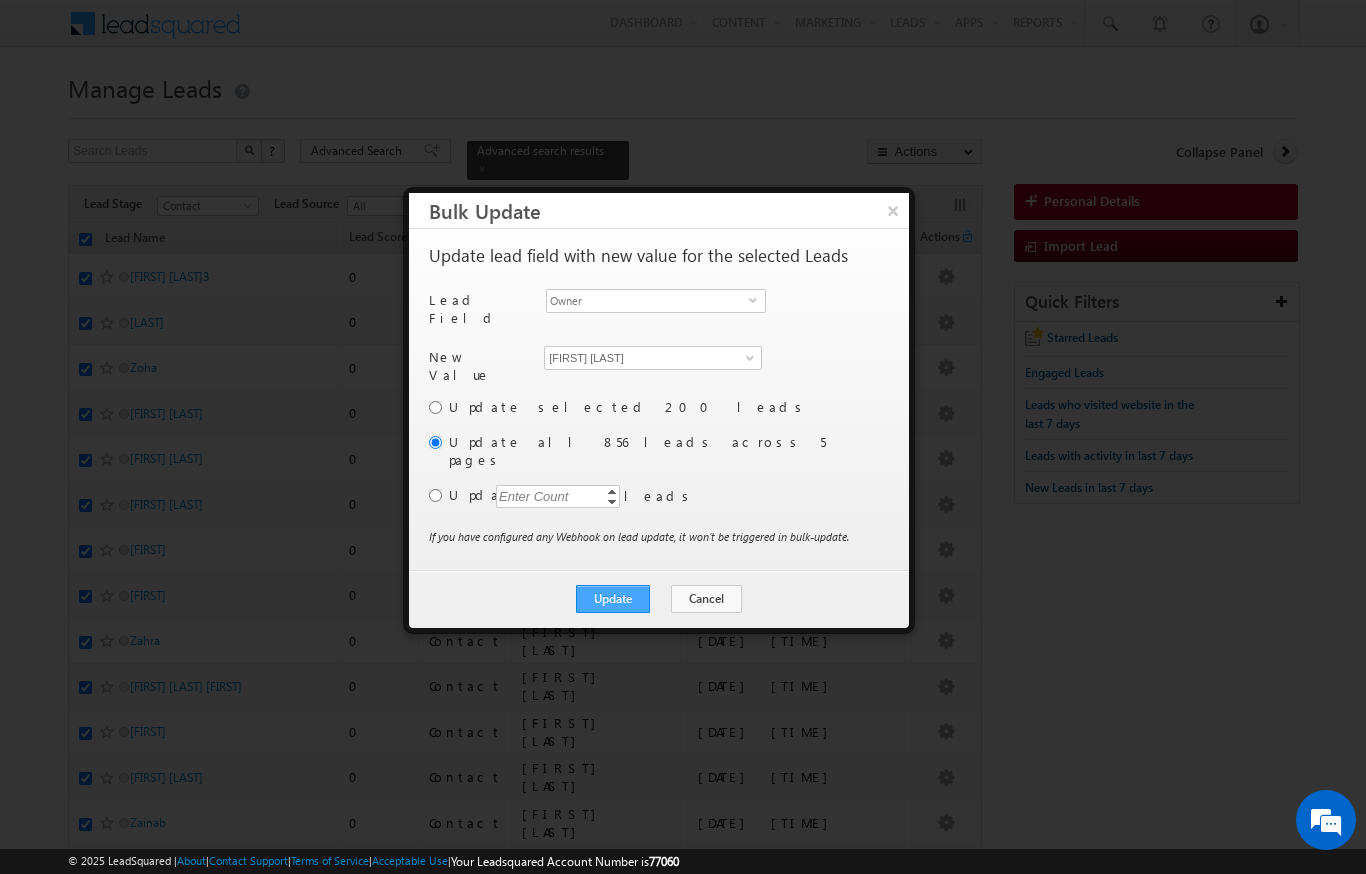 click on "Update" at bounding box center [613, 599] 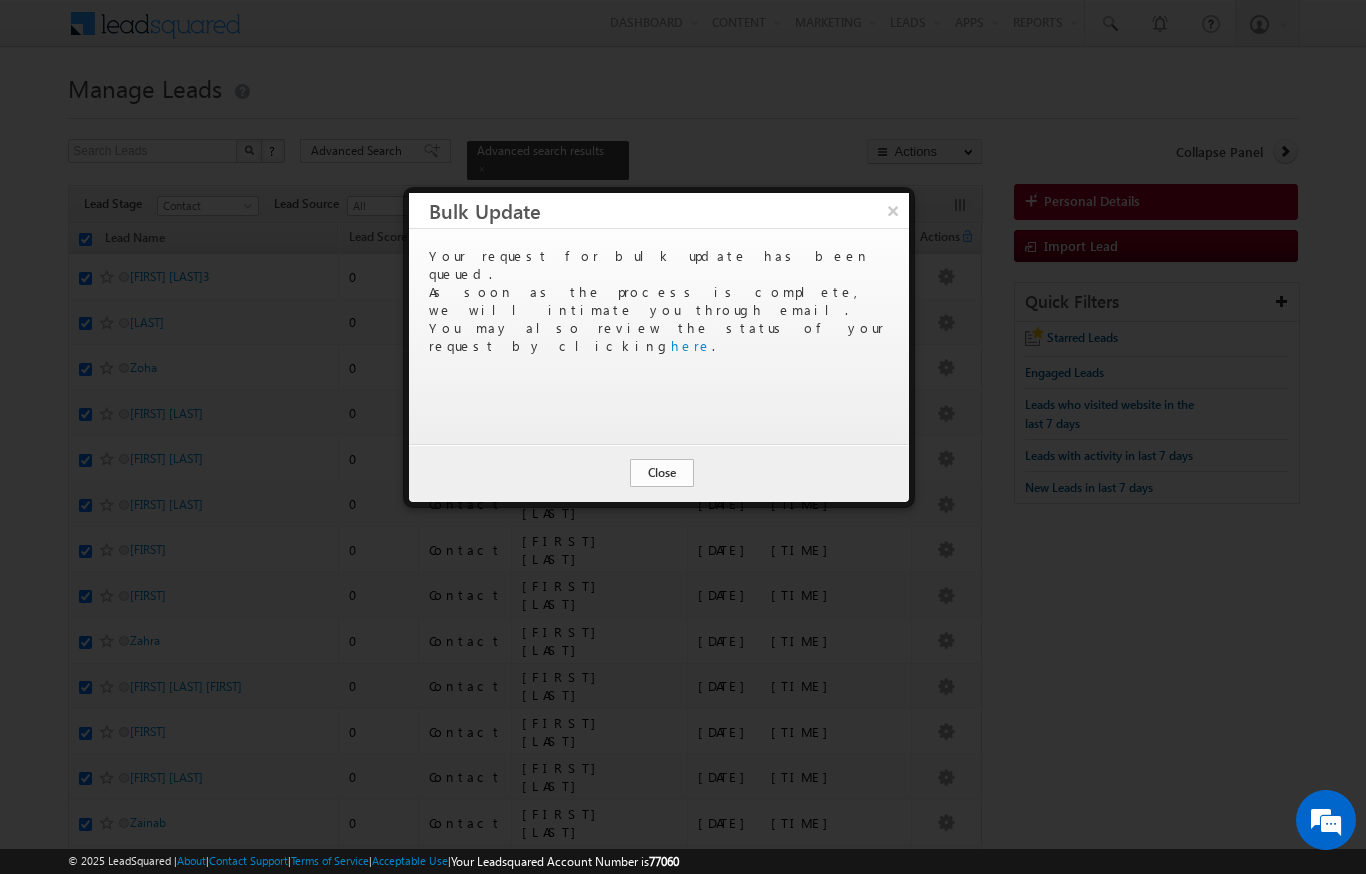 click on "Close" at bounding box center (662, 473) 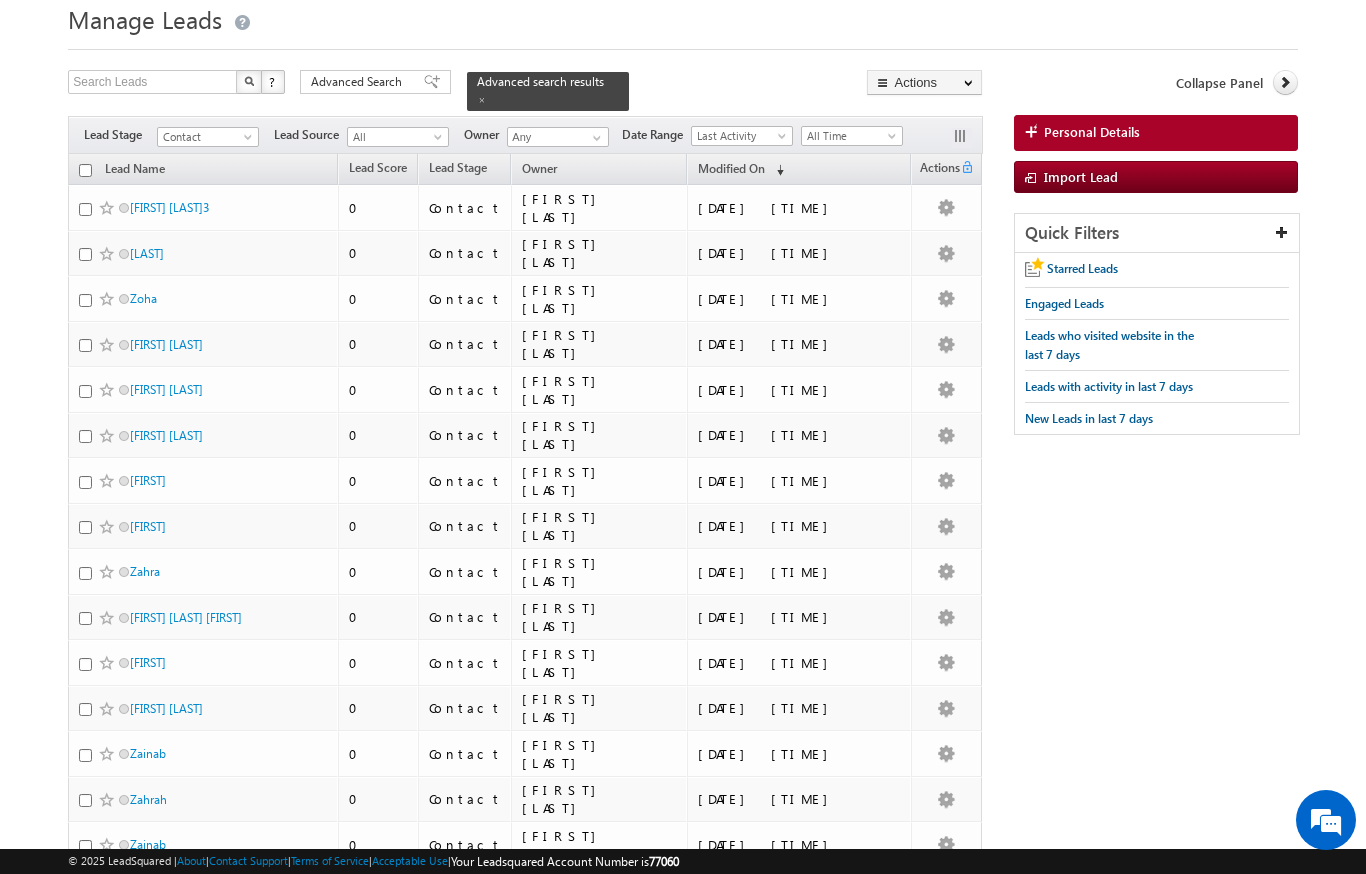 scroll, scrollTop: 0, scrollLeft: 0, axis: both 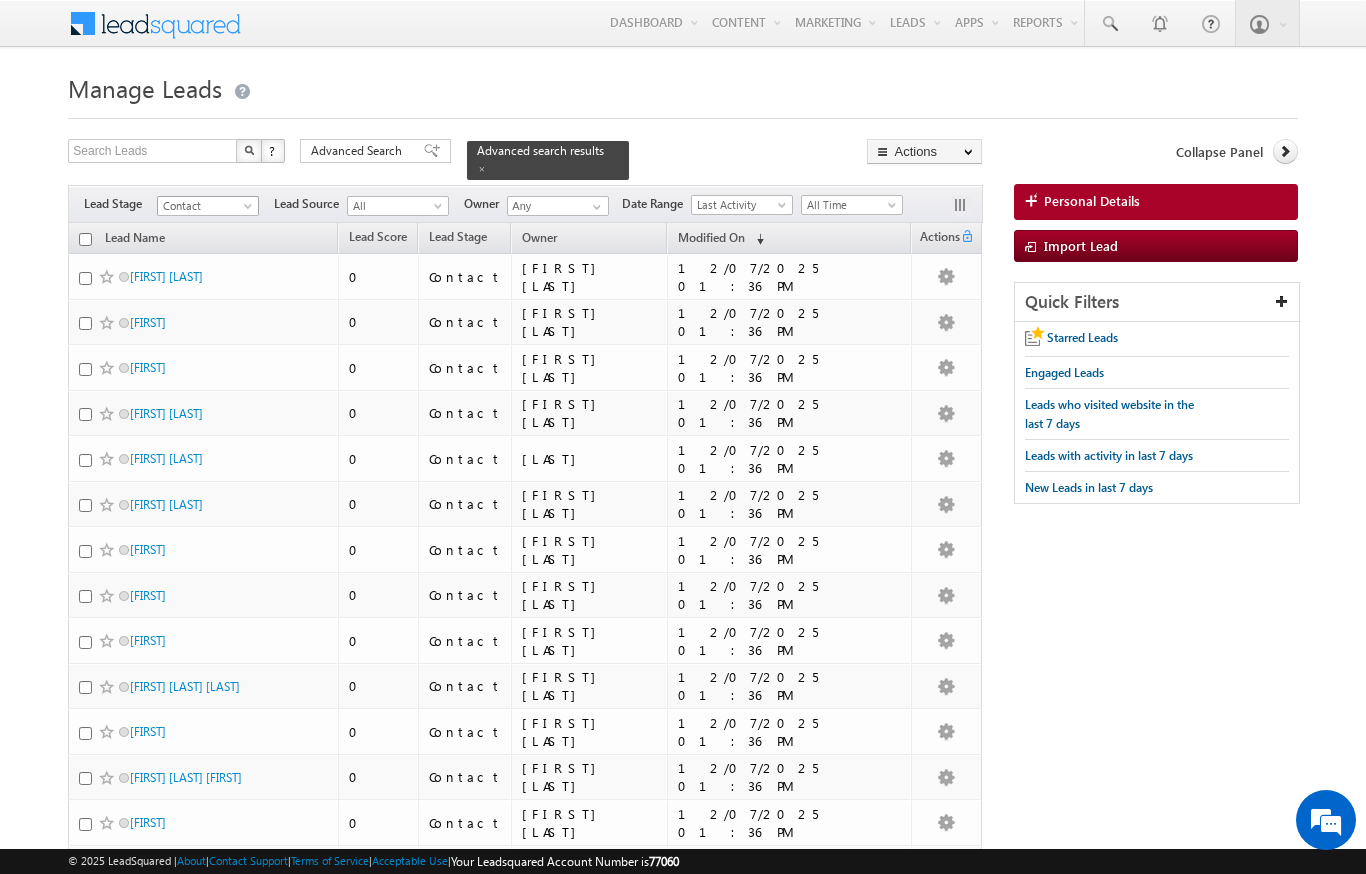 click on "Contact" at bounding box center [205, 206] 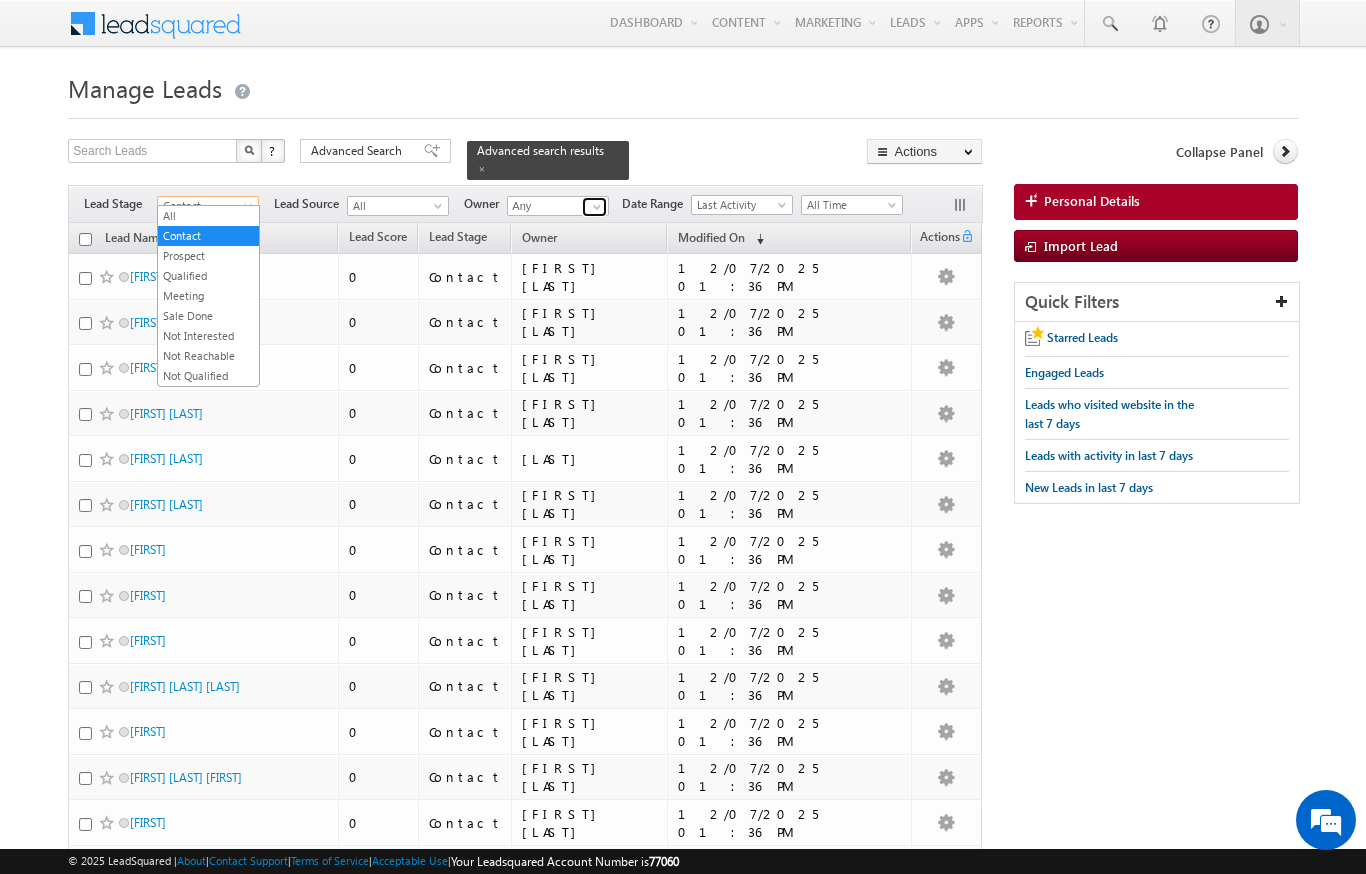 click at bounding box center [597, 207] 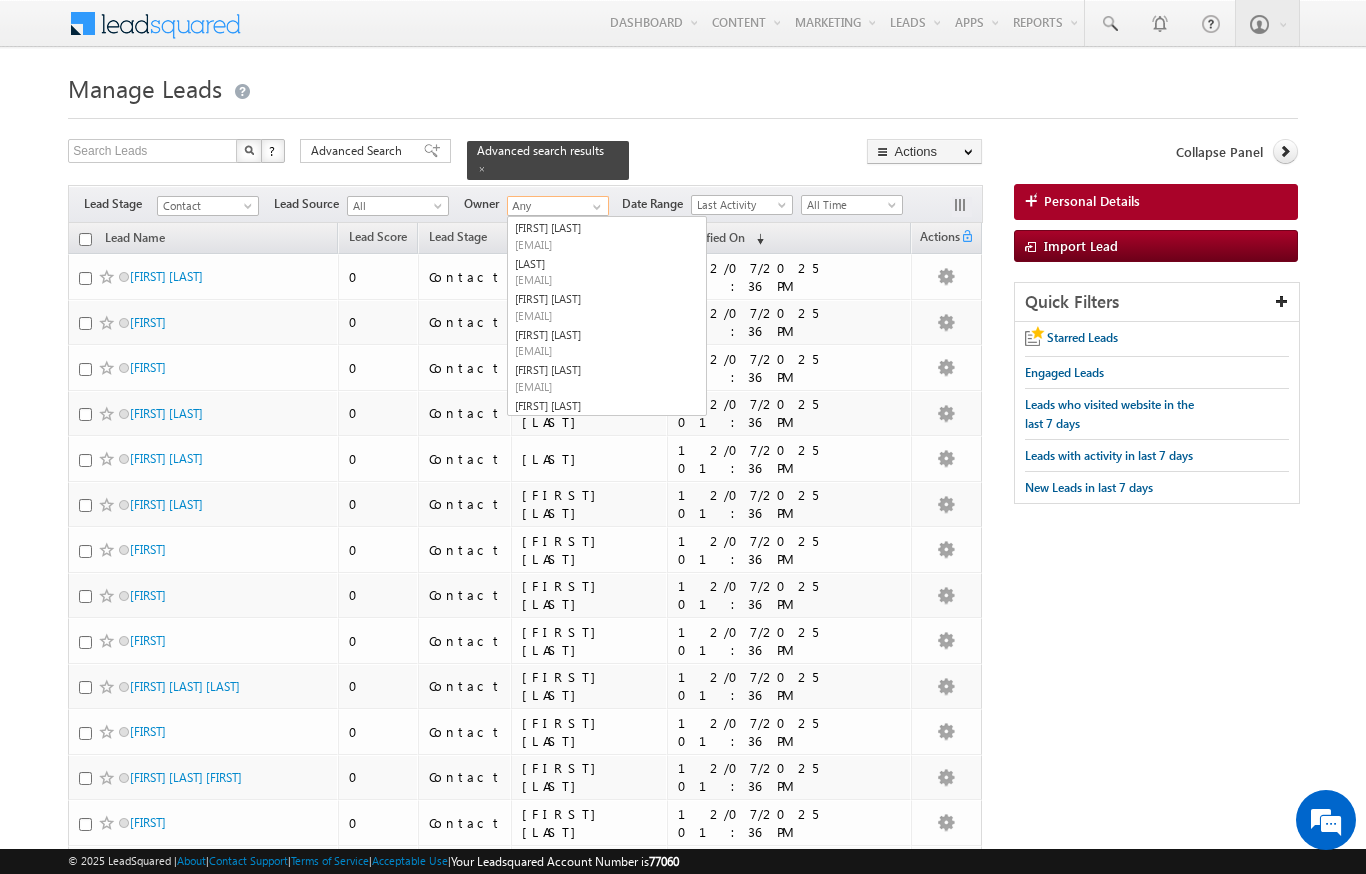scroll, scrollTop: 150, scrollLeft: 0, axis: vertical 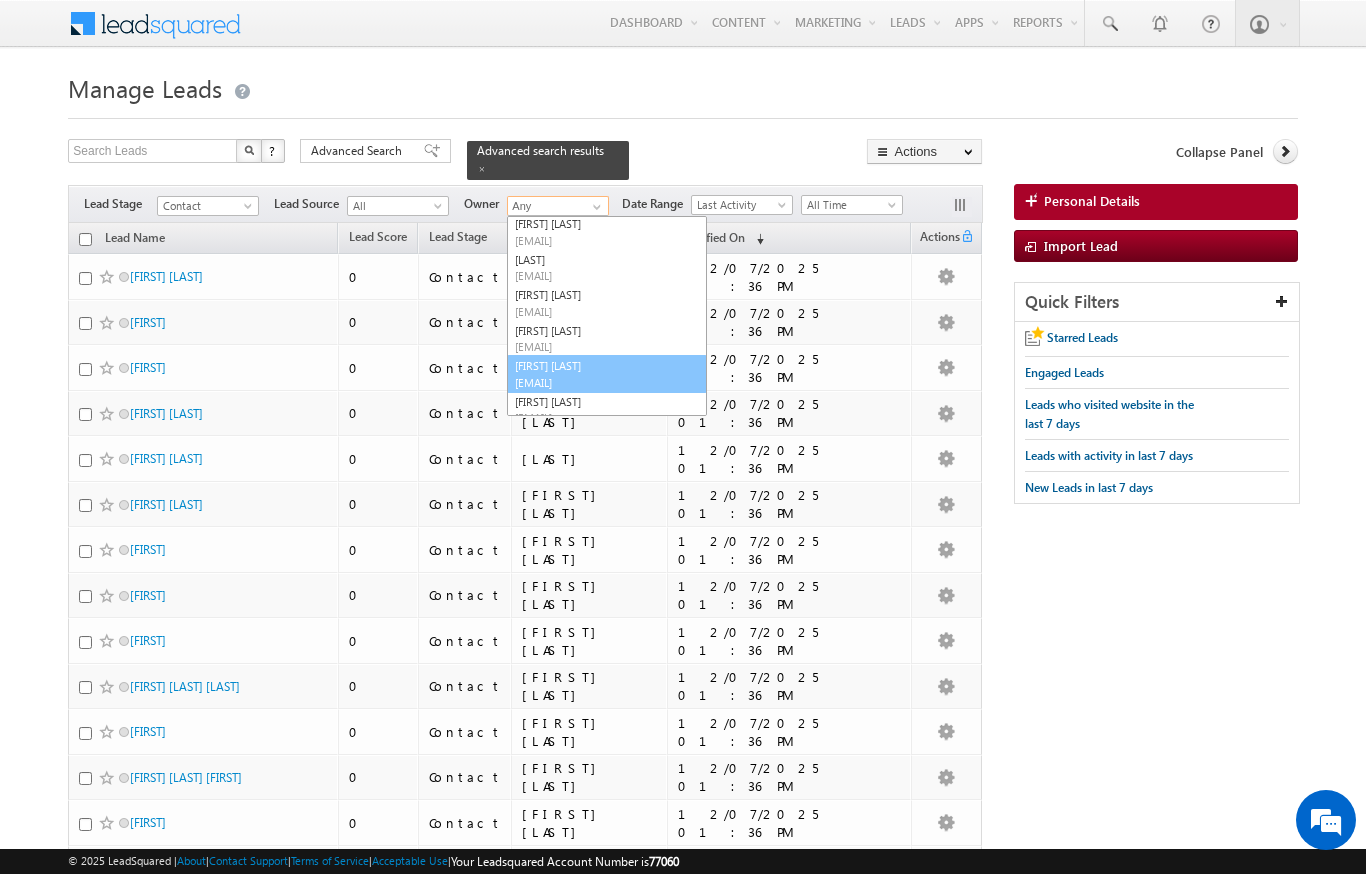 click on "[EMAIL]" at bounding box center (605, 382) 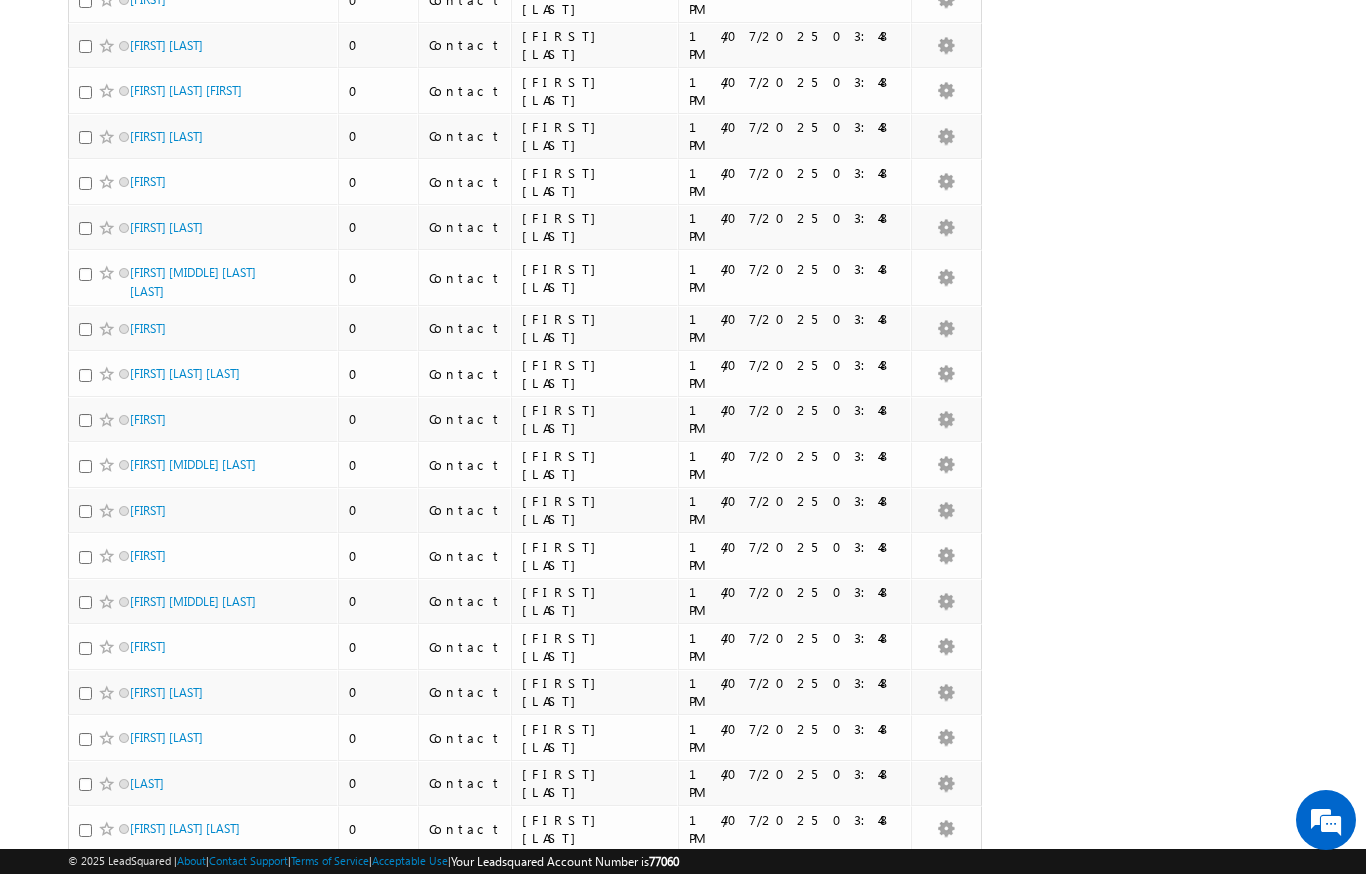 scroll, scrollTop: 0, scrollLeft: 0, axis: both 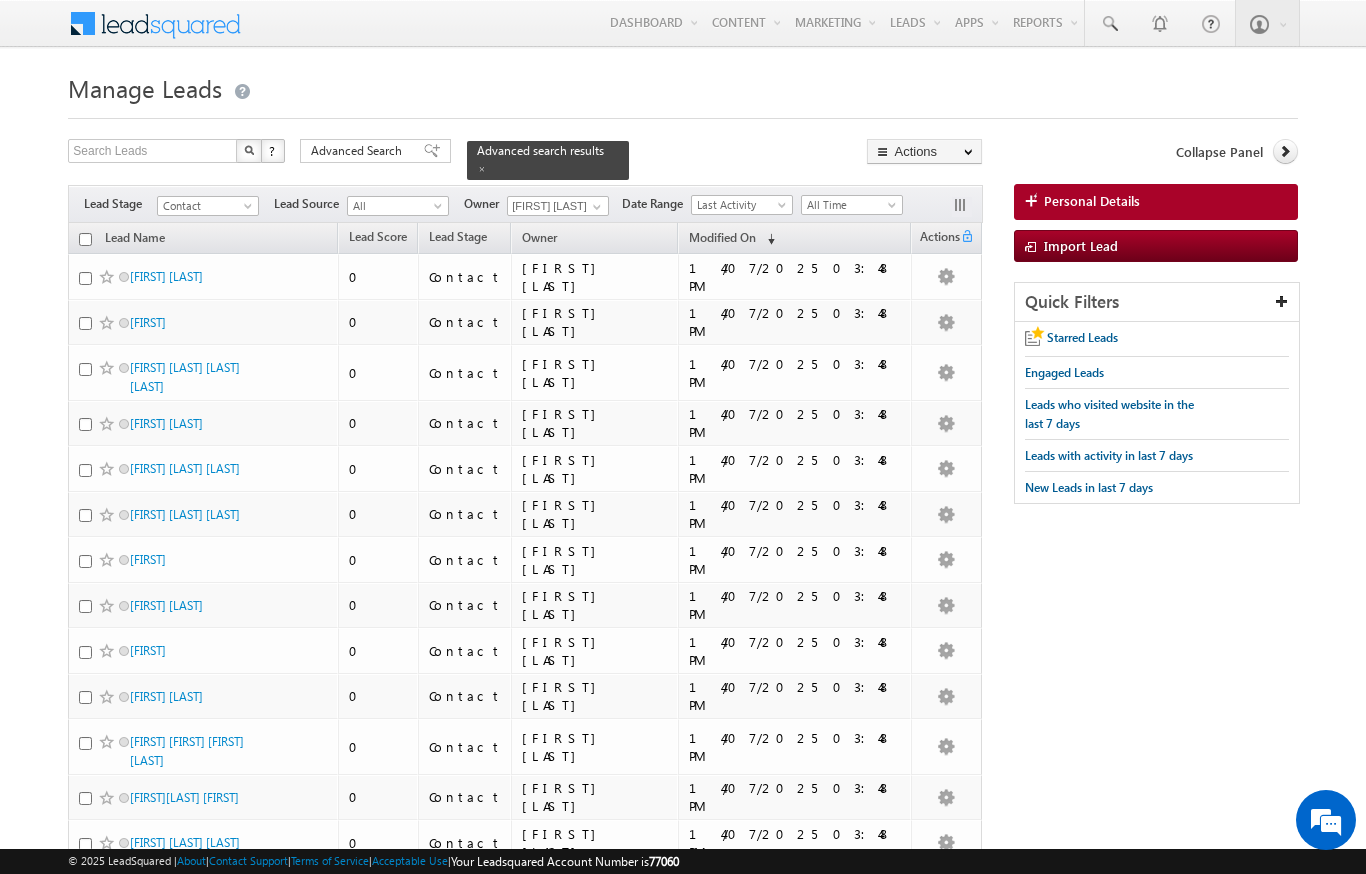 click on "Lead Name" at bounding box center [203, 238] 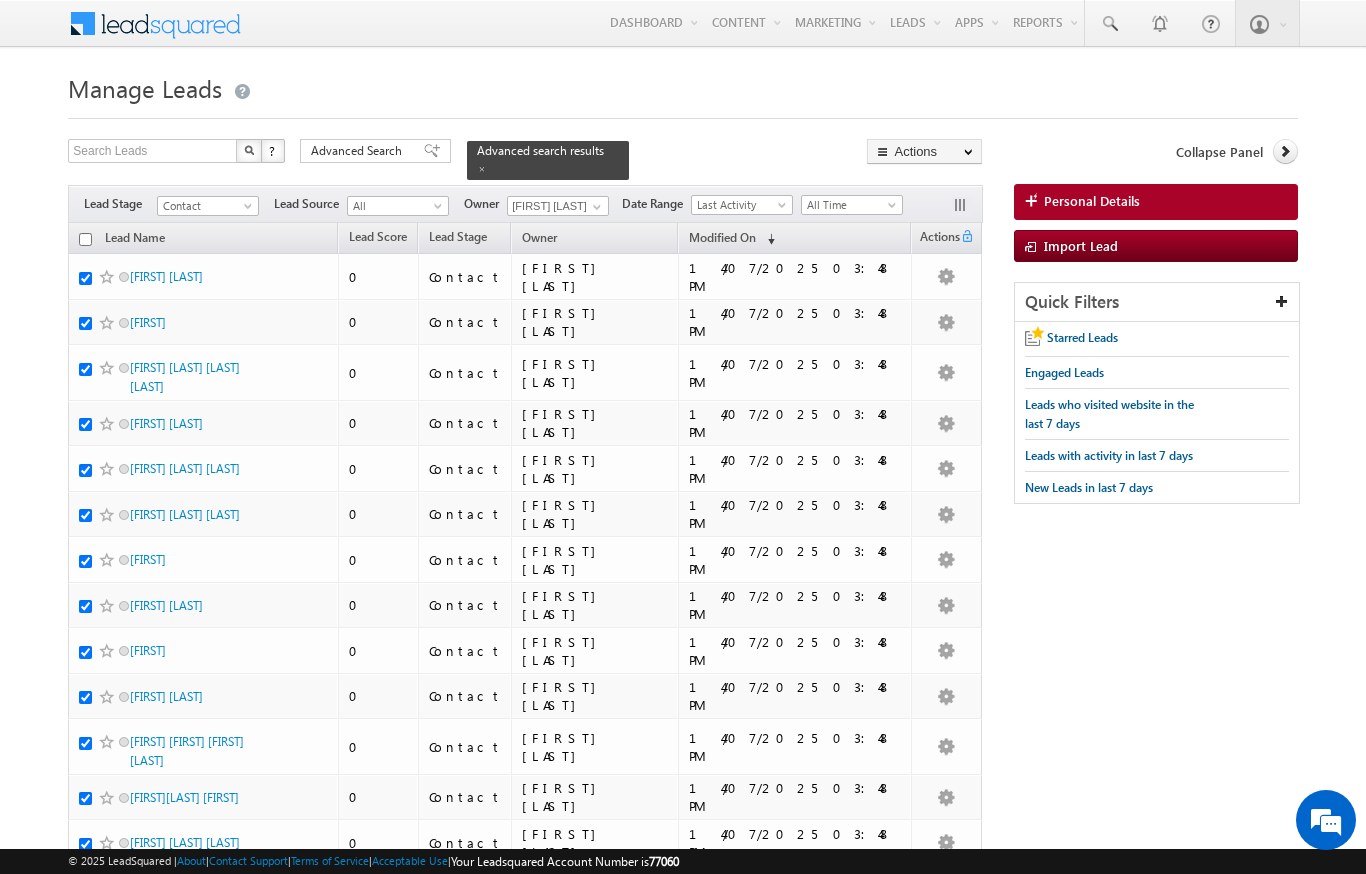 checkbox on "true" 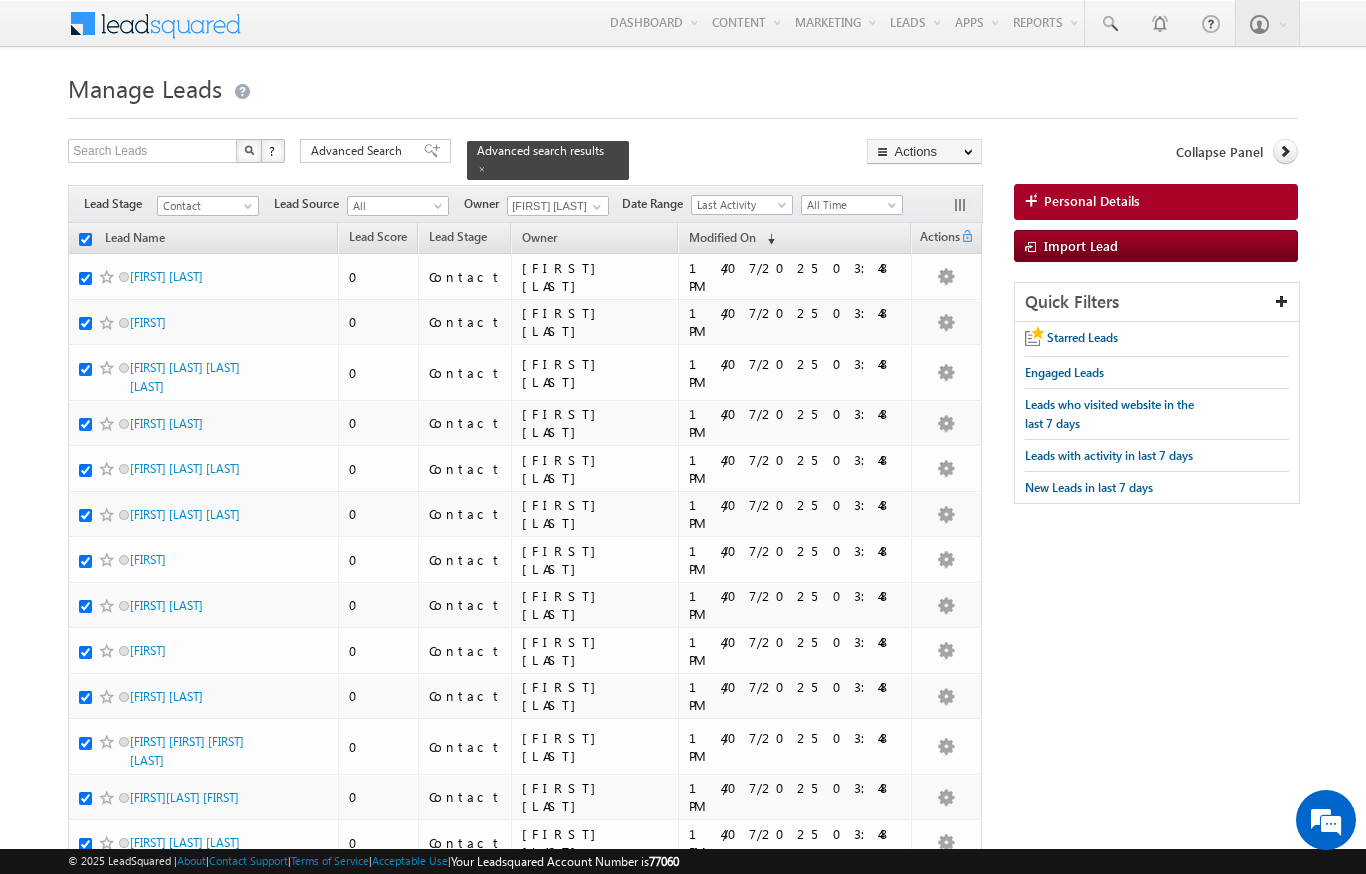 checkbox on "true" 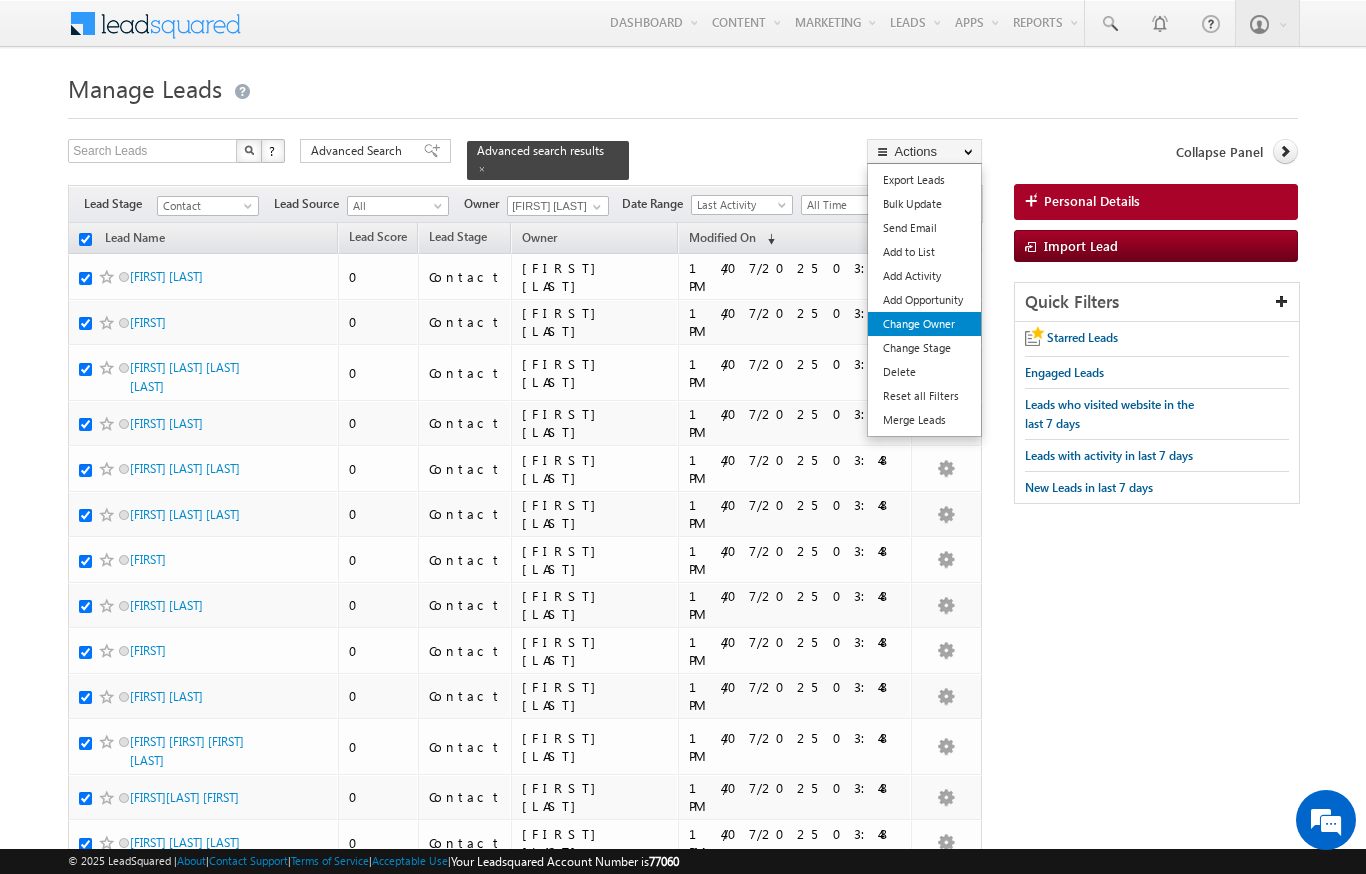 click on "Change Owner" at bounding box center [924, 324] 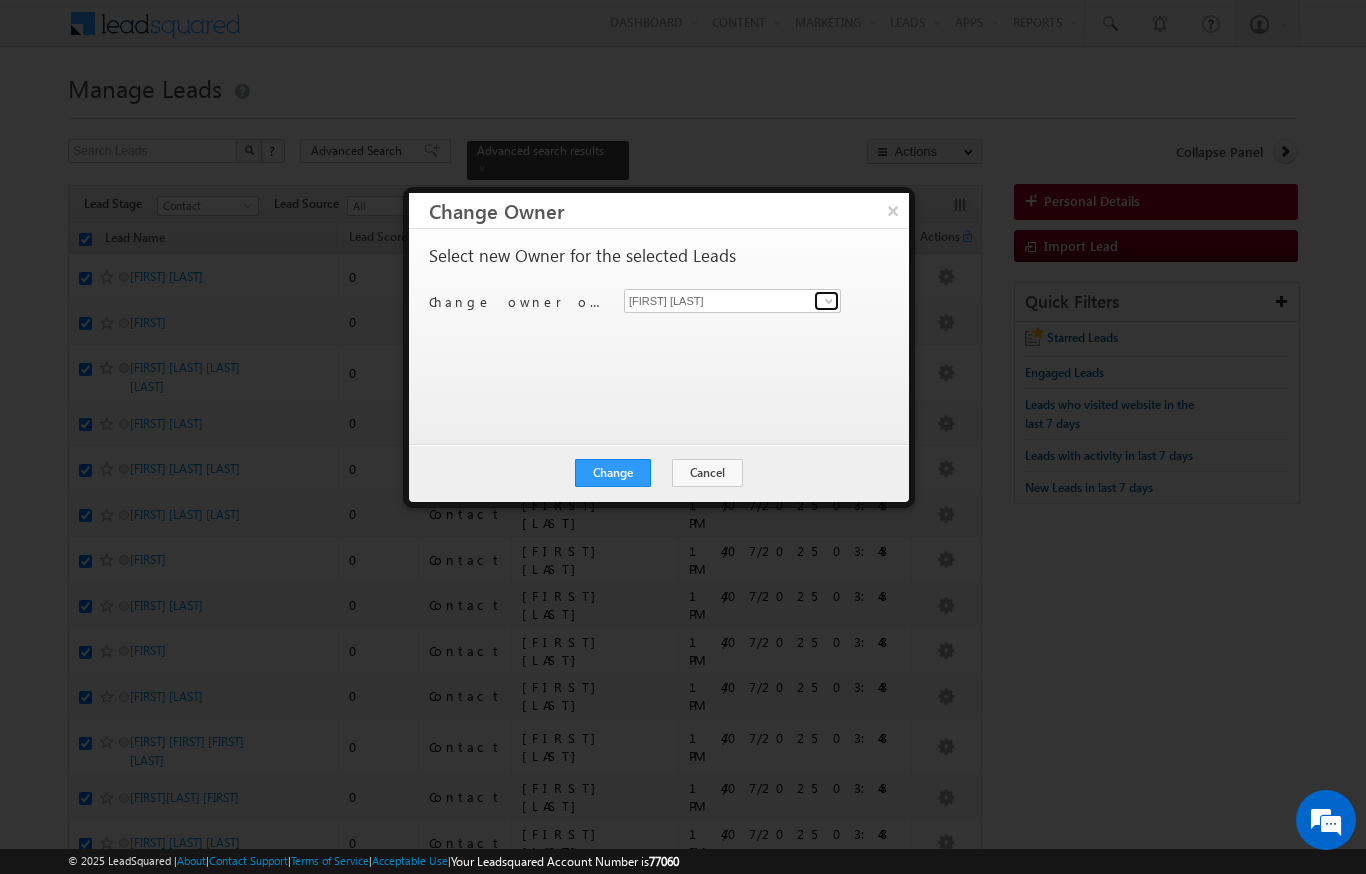 click at bounding box center (826, 301) 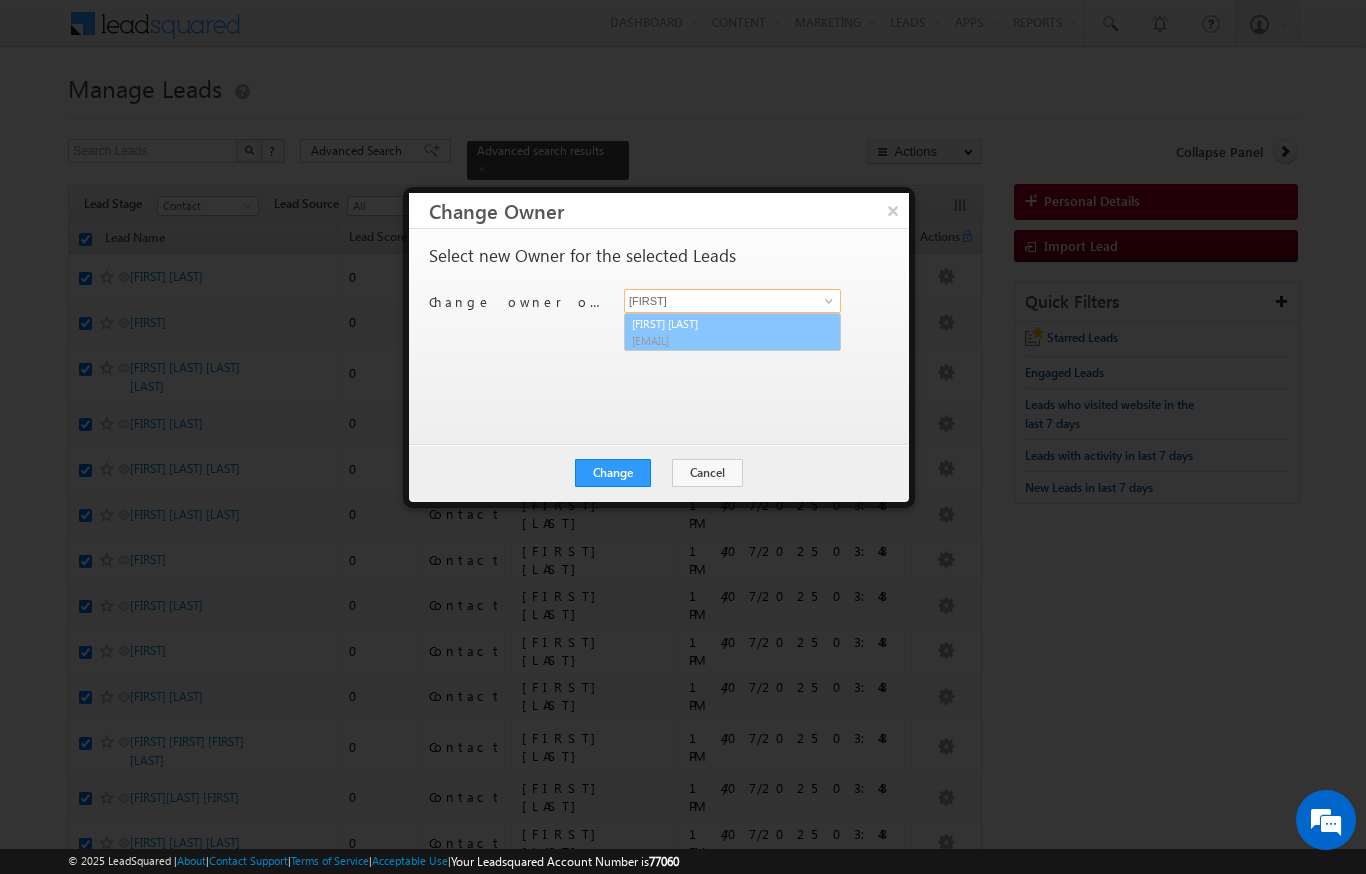 click on "[EMAIL]" at bounding box center [722, 340] 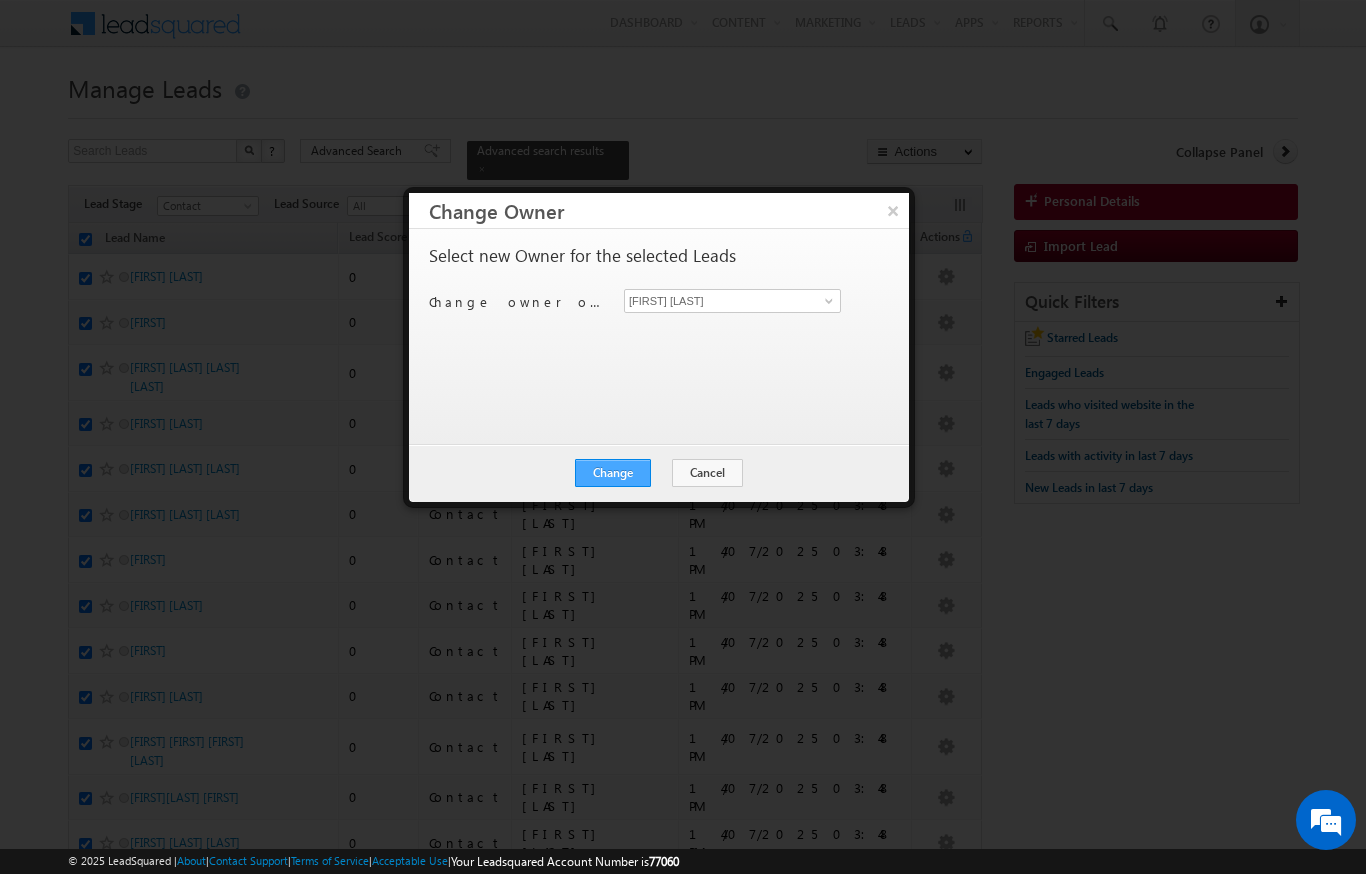 click on "Change" at bounding box center (613, 473) 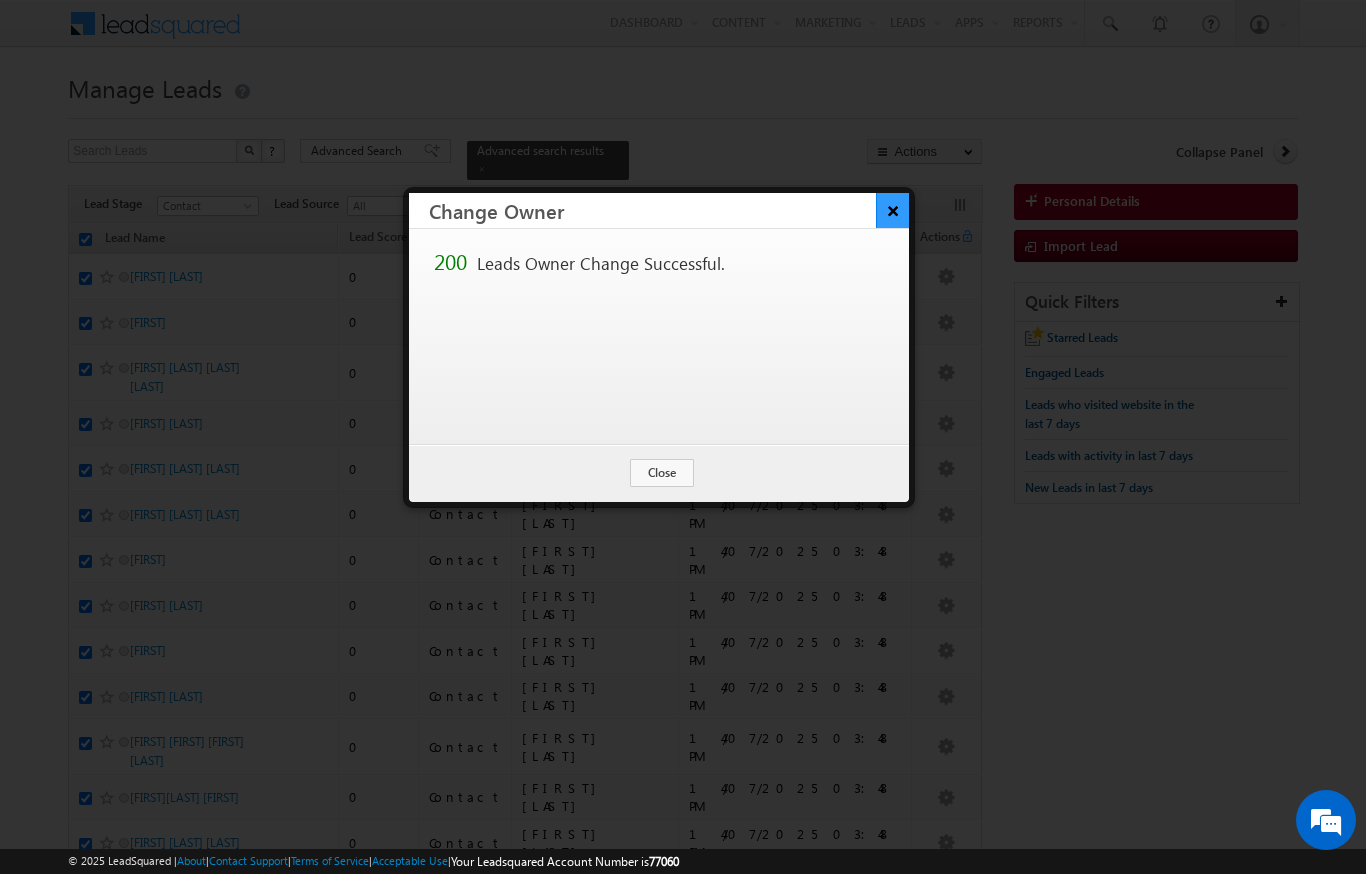 click on "×" at bounding box center (892, 210) 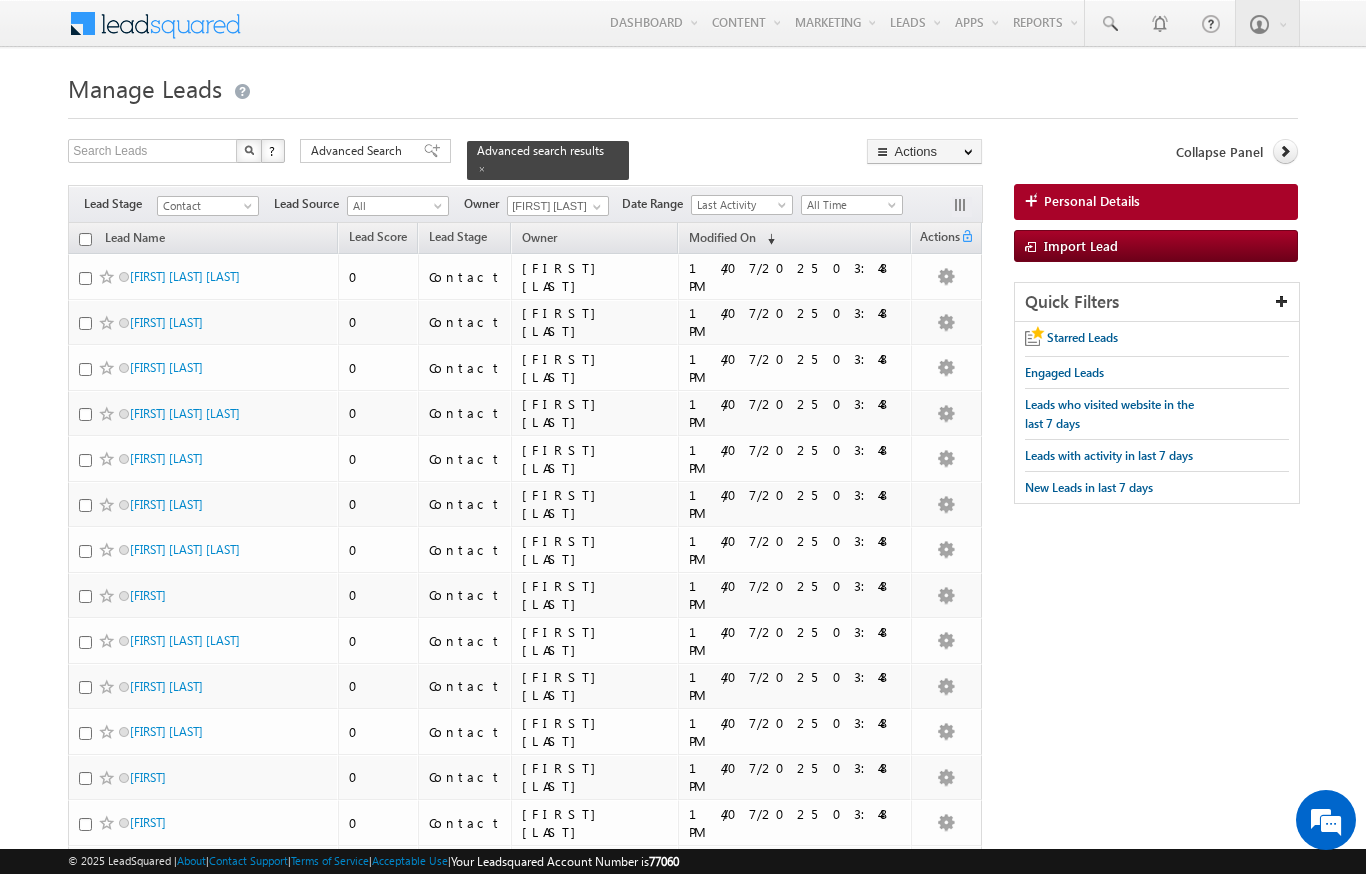 click on "Lead Name" at bounding box center (203, 238) 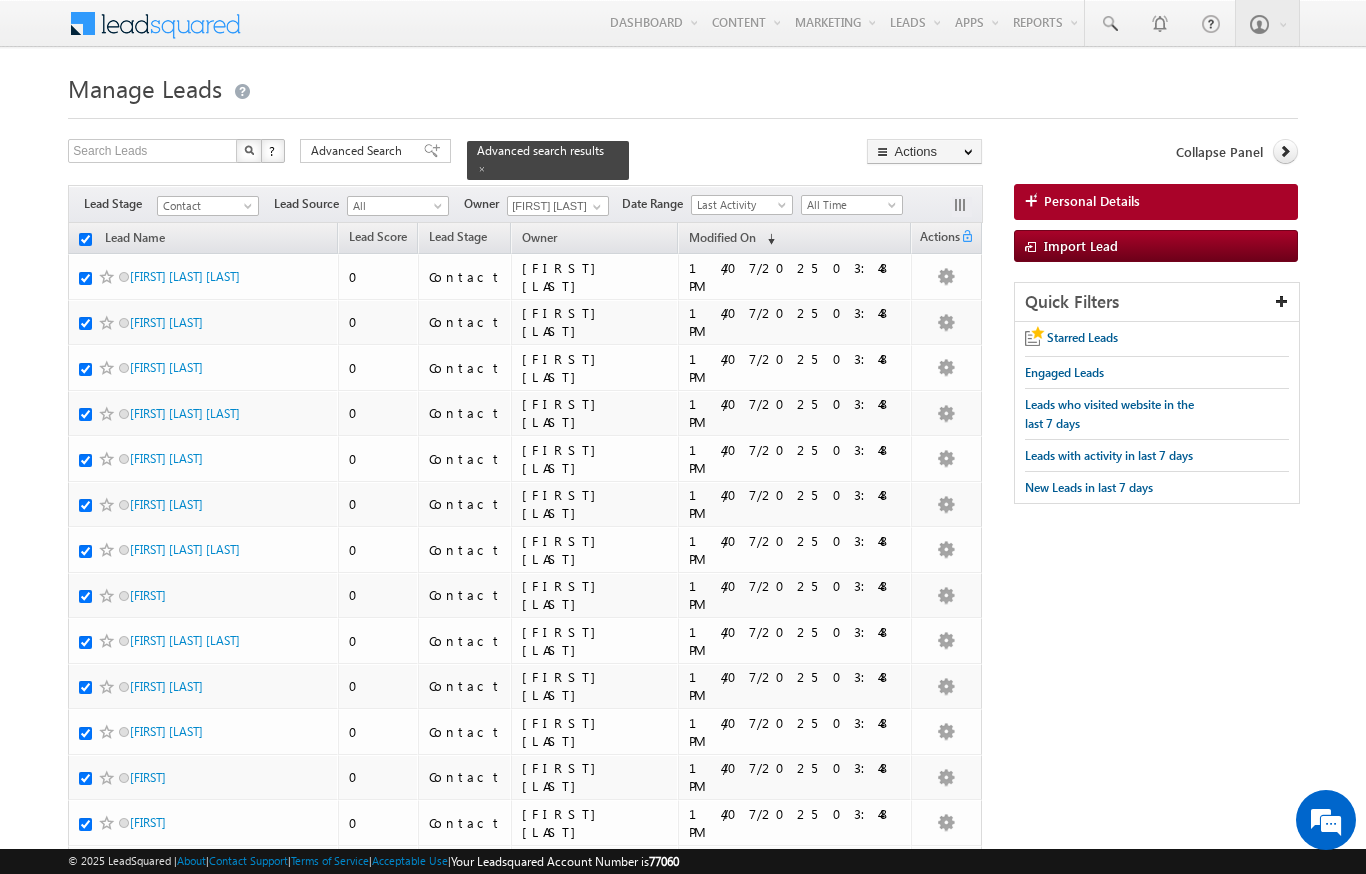 click on "Search Leads X ?   656 results found
Advanced Search
Advanced Search
Advanced search results
Actions" at bounding box center [682, 4852] 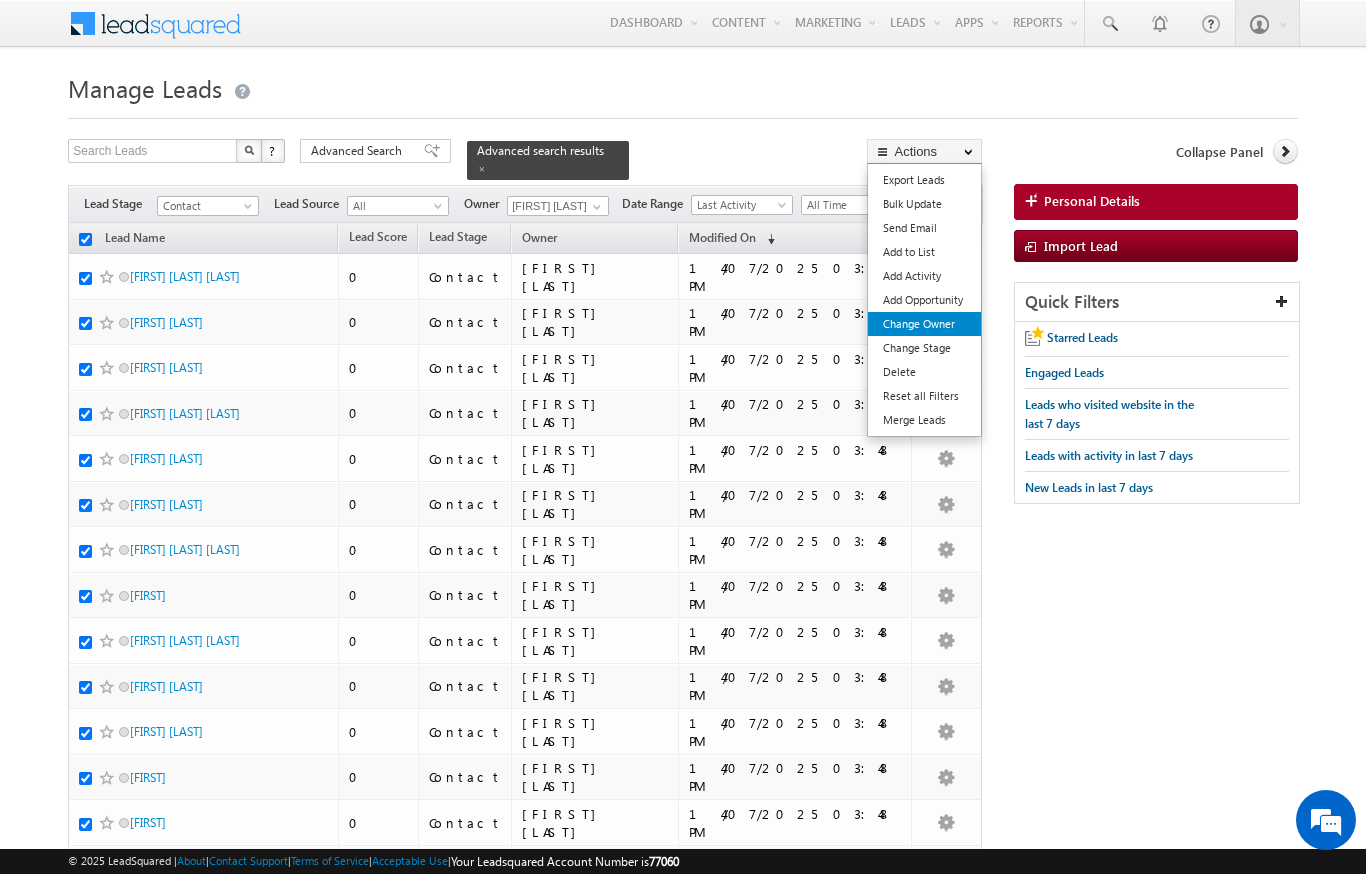 click on "Change Owner" at bounding box center (924, 324) 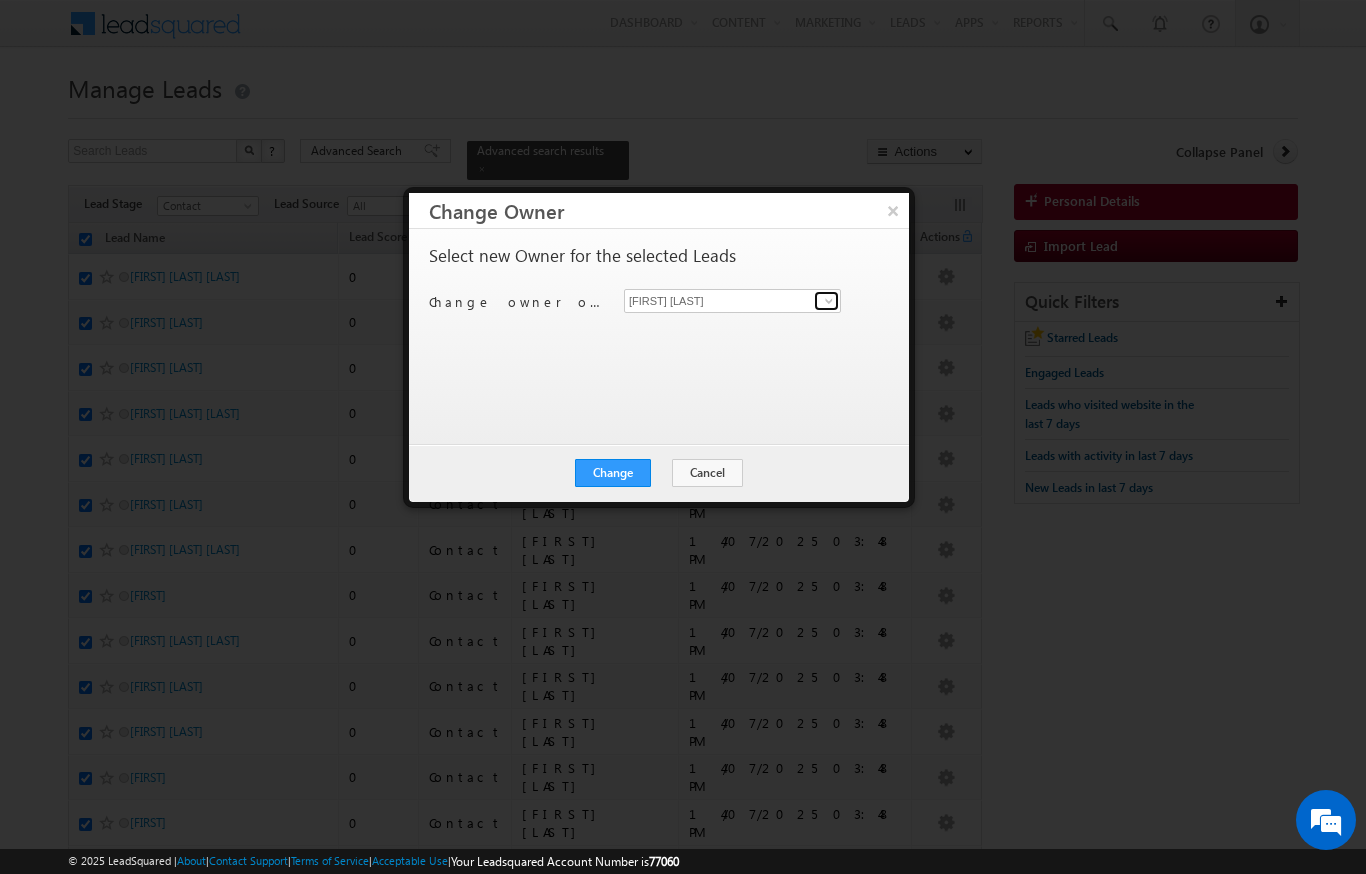 click at bounding box center [826, 301] 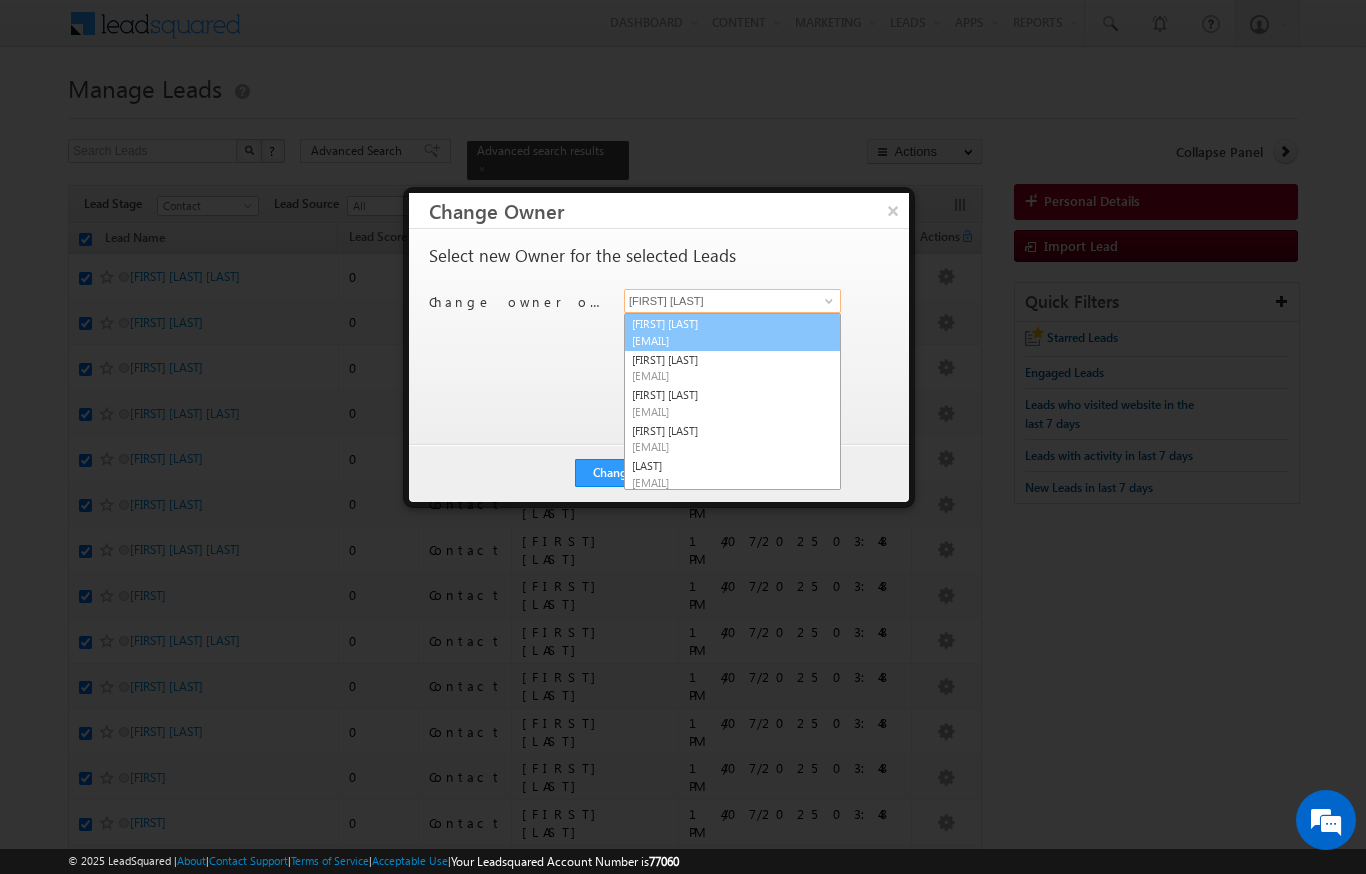 click on "[EMAIL]" at bounding box center (722, 340) 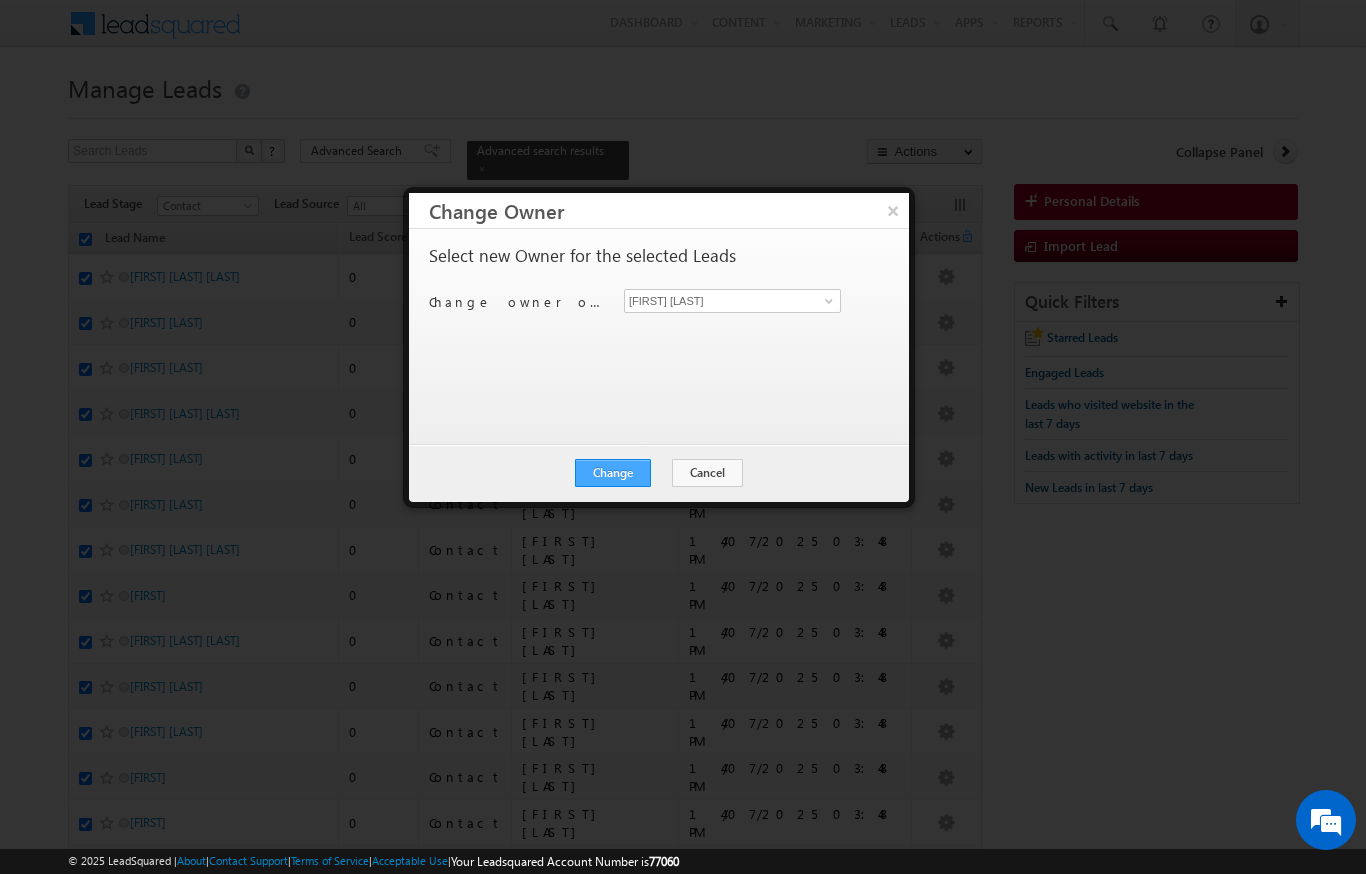 click on "Change" at bounding box center (613, 473) 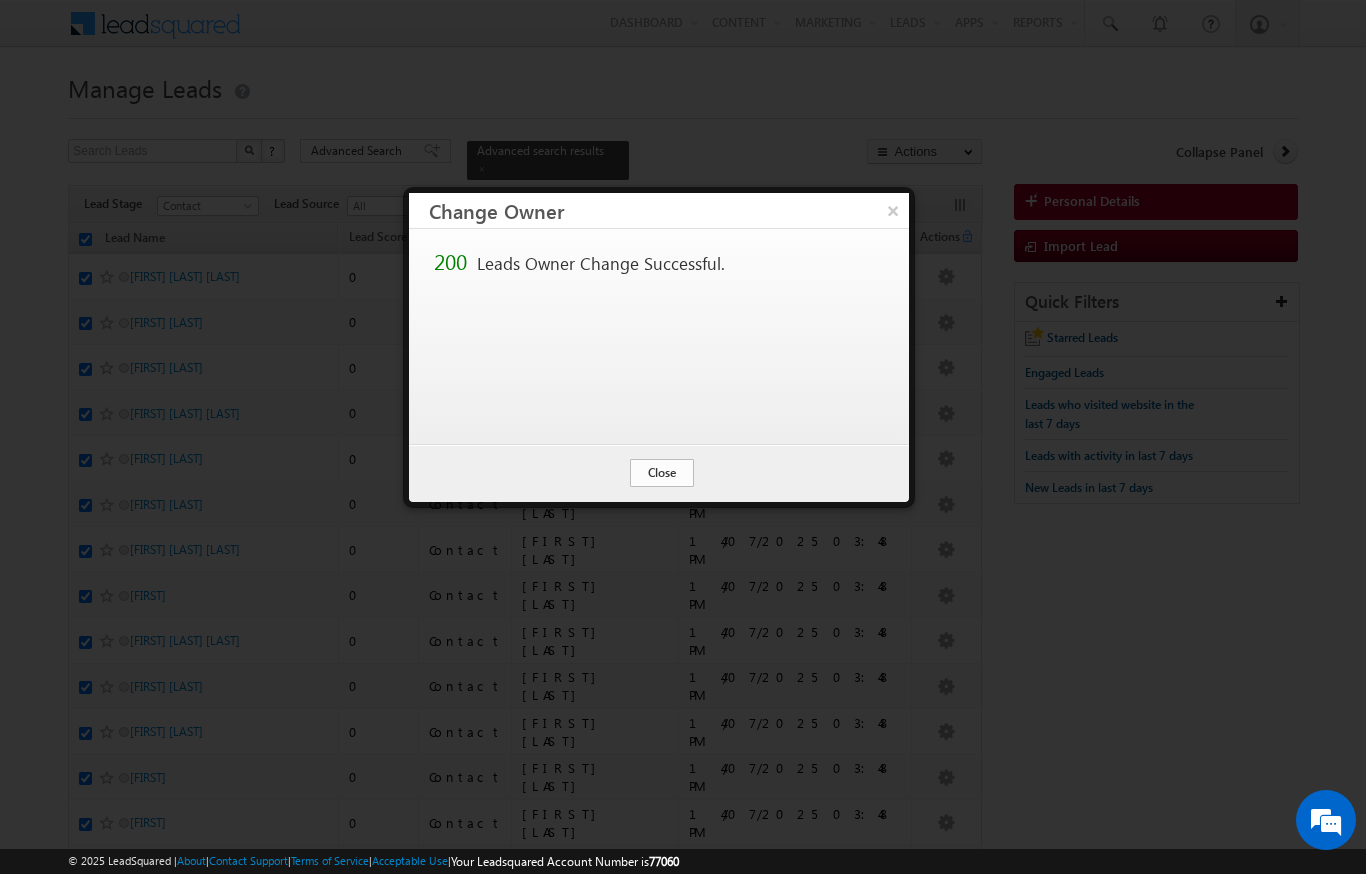 click on "Close" at bounding box center (662, 473) 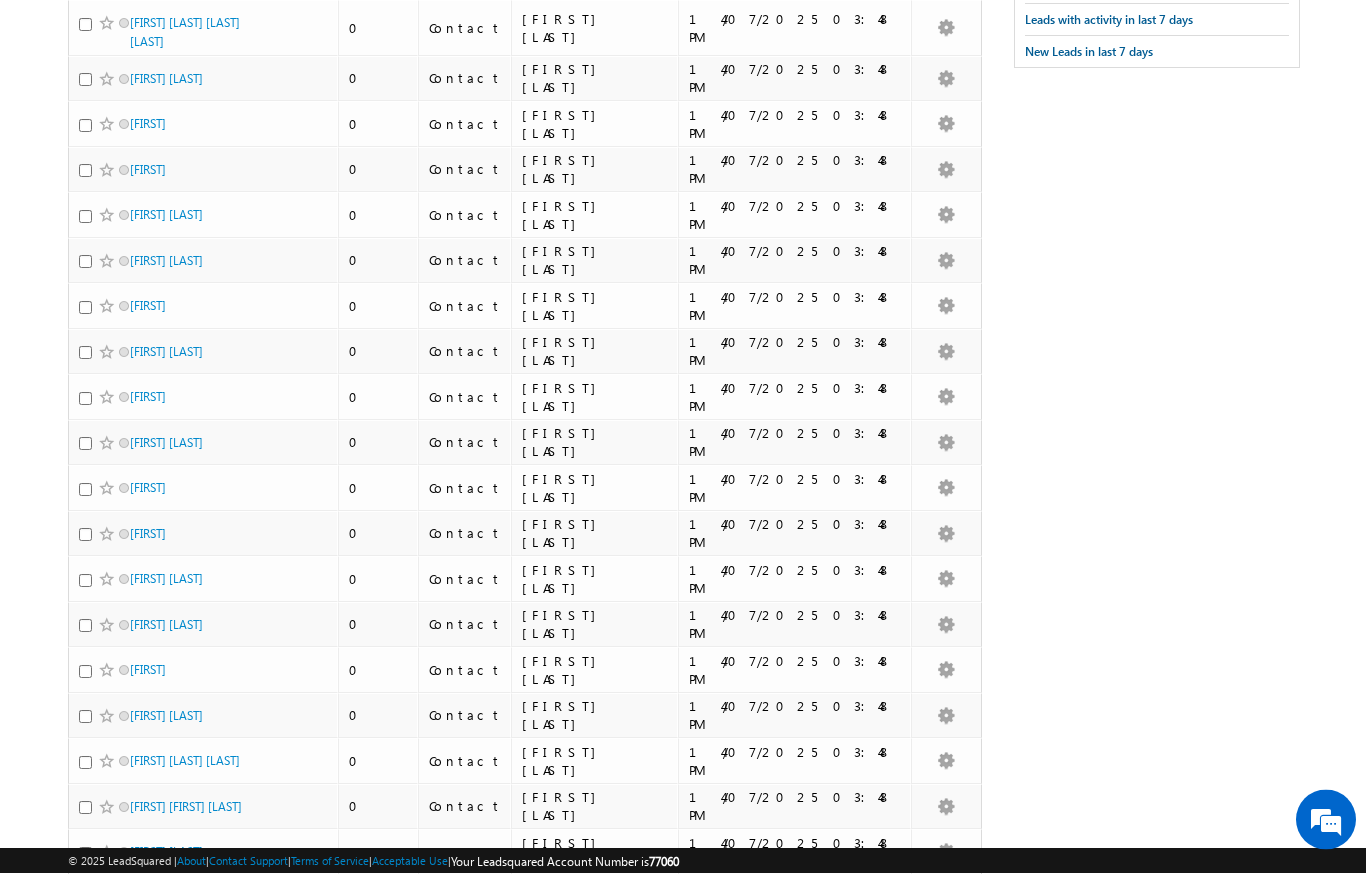 scroll, scrollTop: 0, scrollLeft: 0, axis: both 